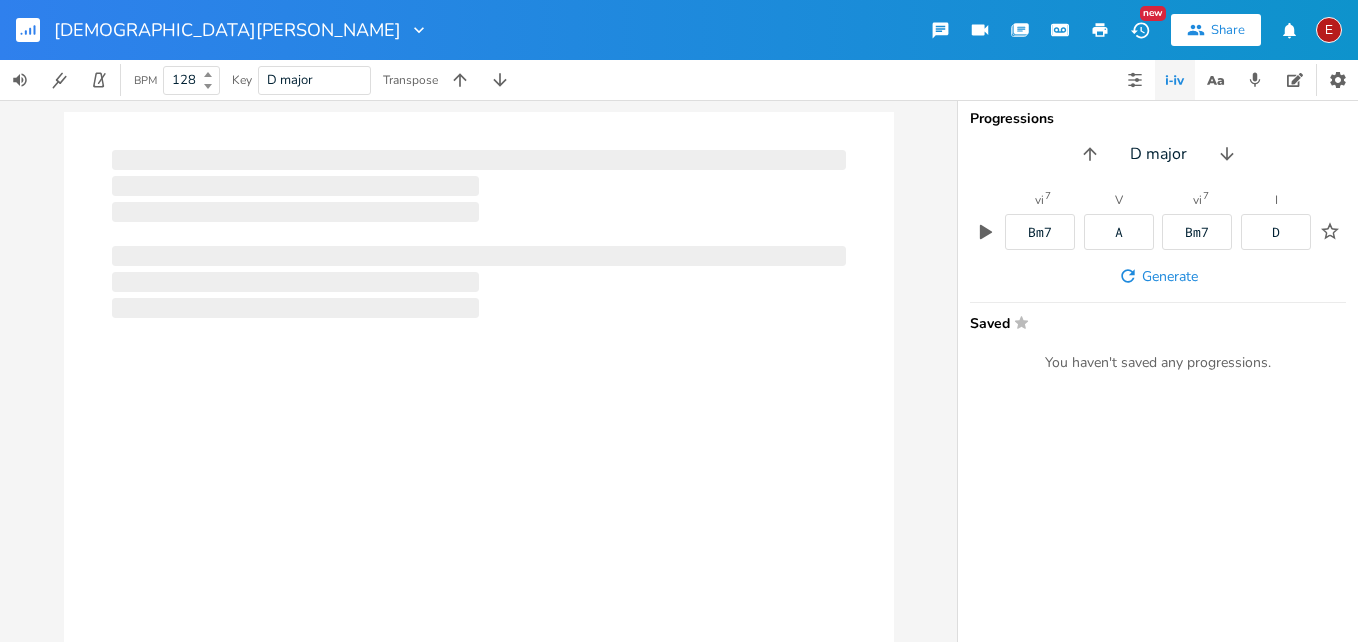 scroll, scrollTop: 0, scrollLeft: 0, axis: both 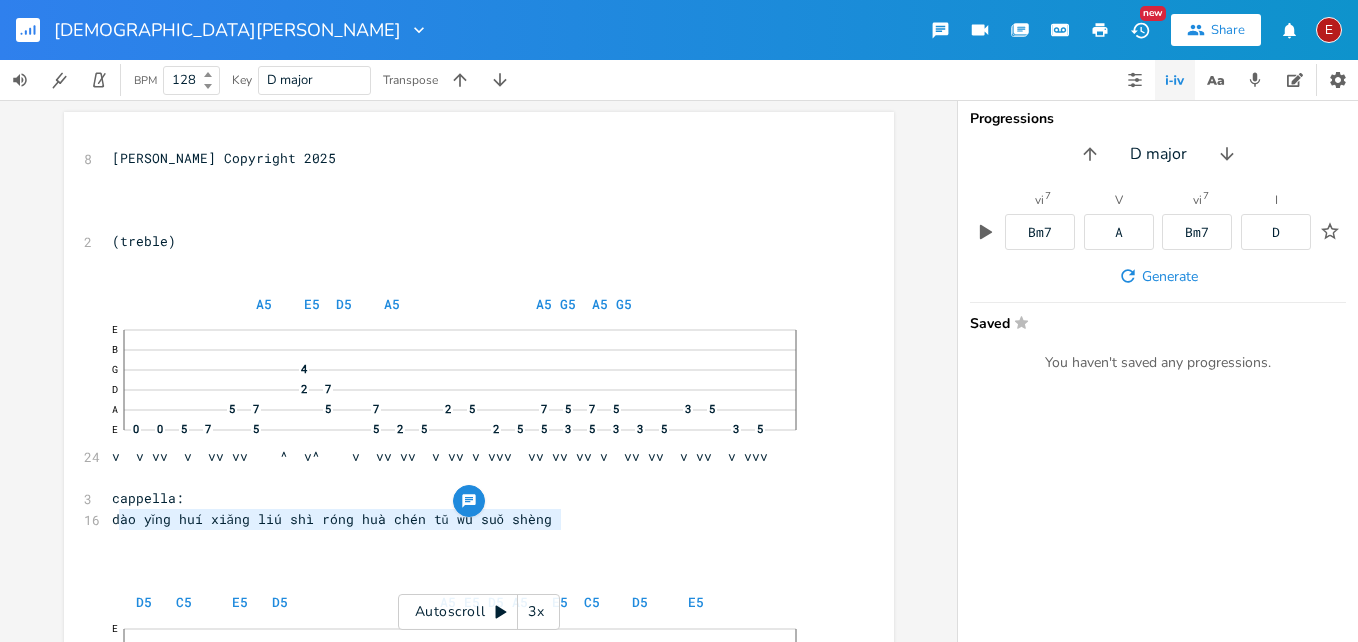 type on "dào yǐng huí xiǎng liú shì róng huà chén tǔ wú suǒ shèng" 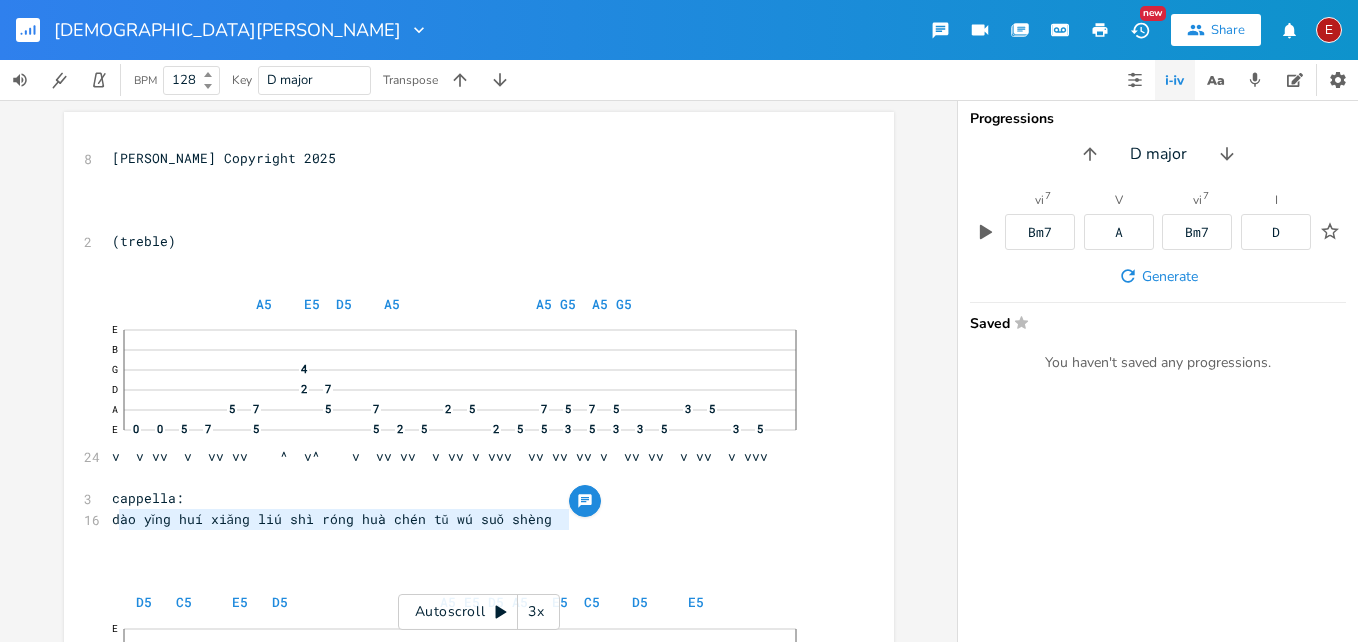 drag, startPoint x: 117, startPoint y: 517, endPoint x: 578, endPoint y: 521, distance: 461.01736 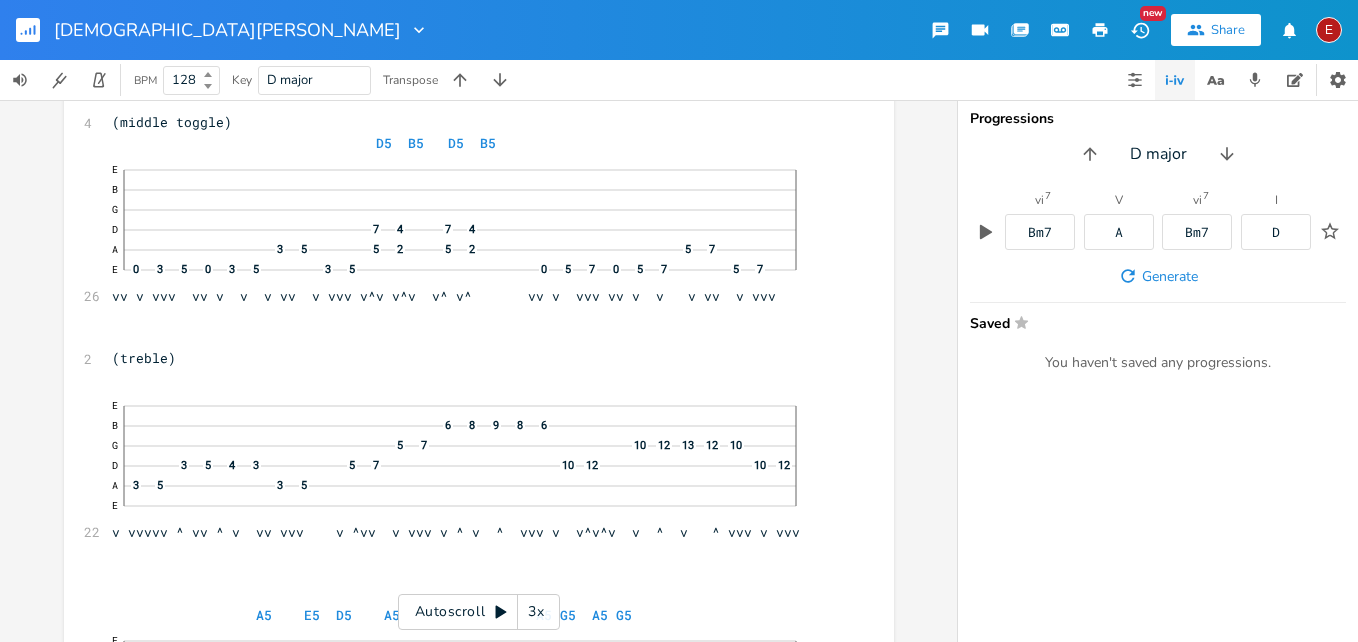 scroll, scrollTop: 1034, scrollLeft: 0, axis: vertical 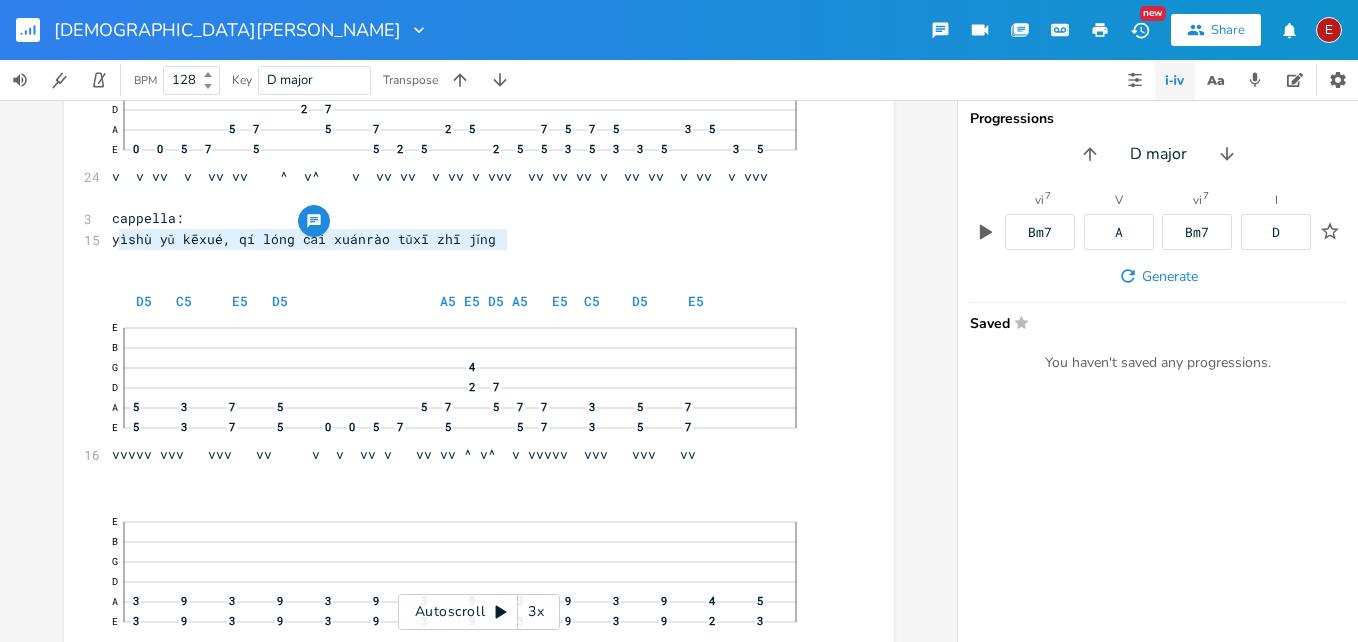 type on "yìshù yǔ kēxué, qí lóng cǎi xuánrào tǔxī zhī jǐng" 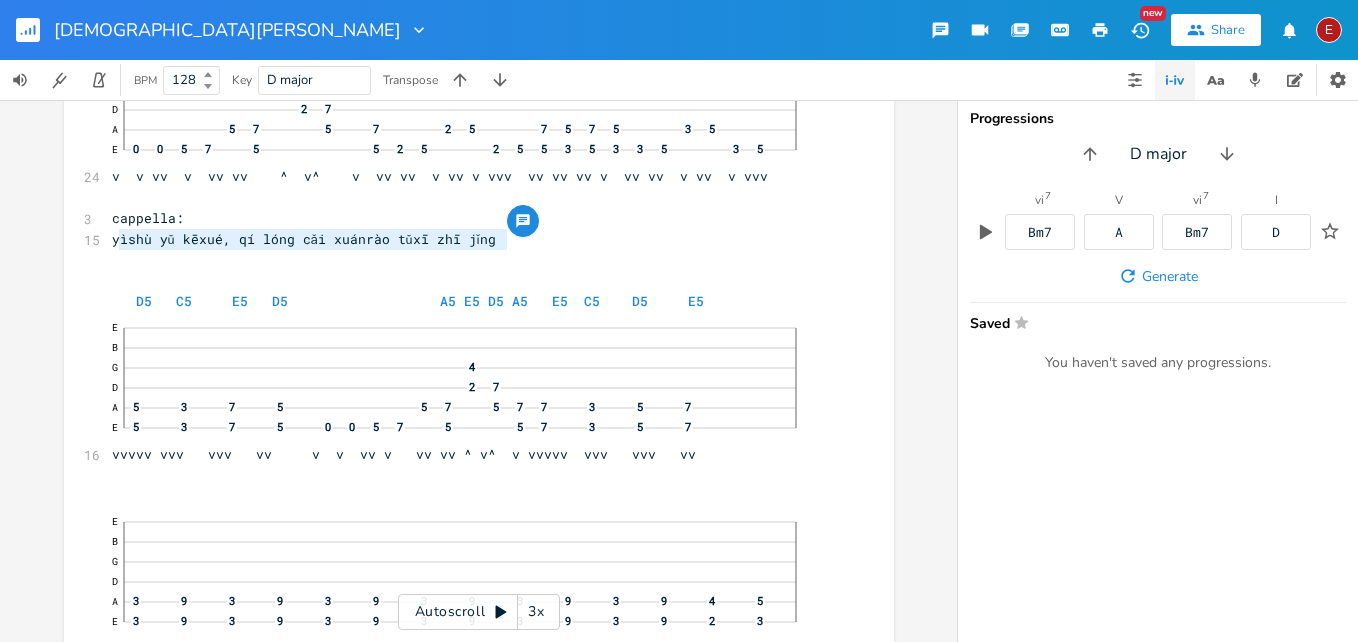 drag, startPoint x: 111, startPoint y: 243, endPoint x: 504, endPoint y: 243, distance: 393 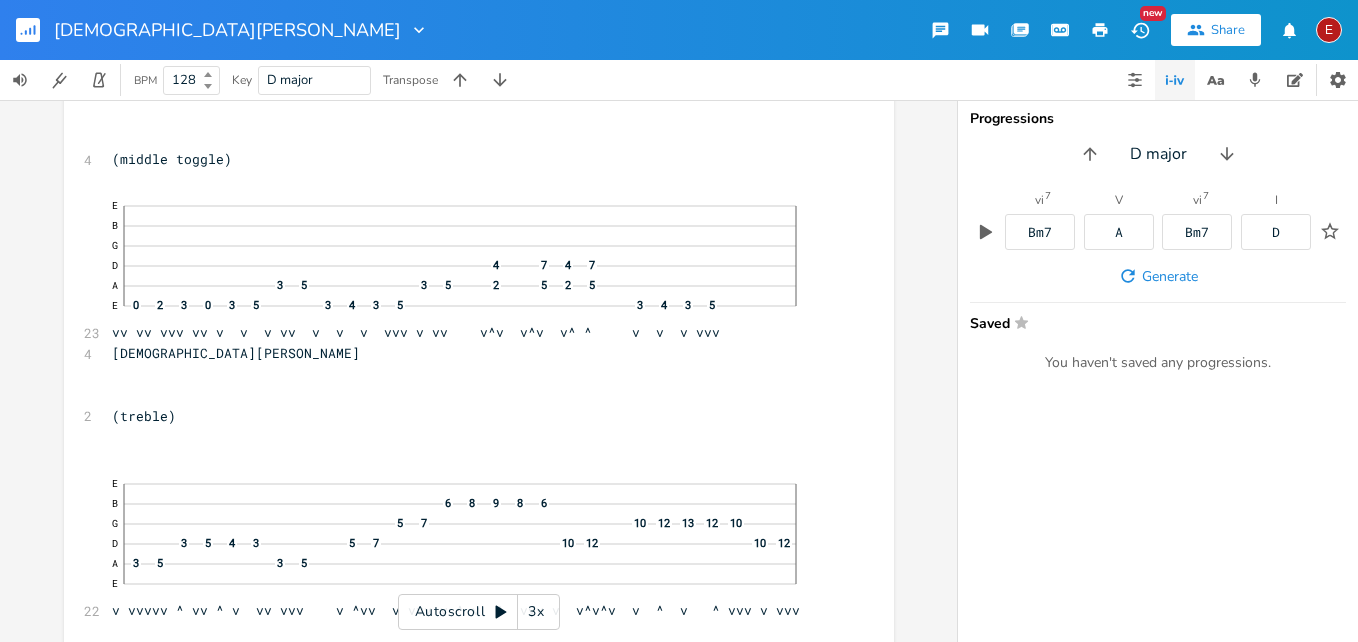 scroll, scrollTop: 2512, scrollLeft: 0, axis: vertical 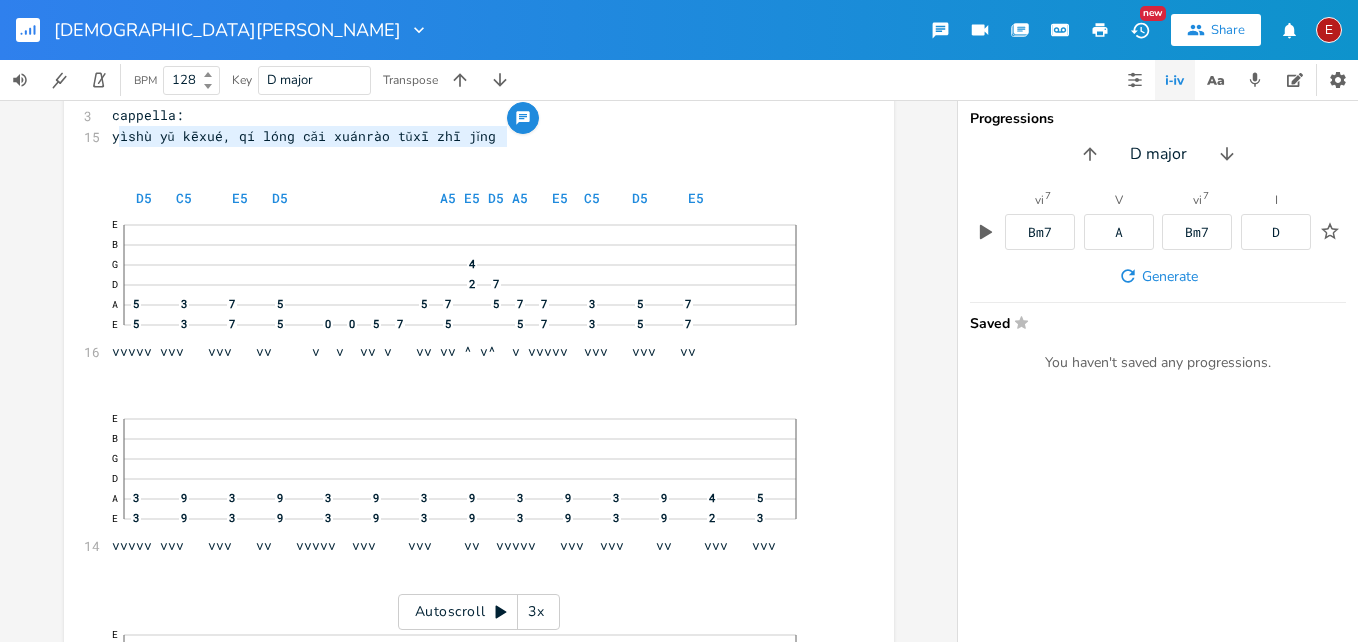 click 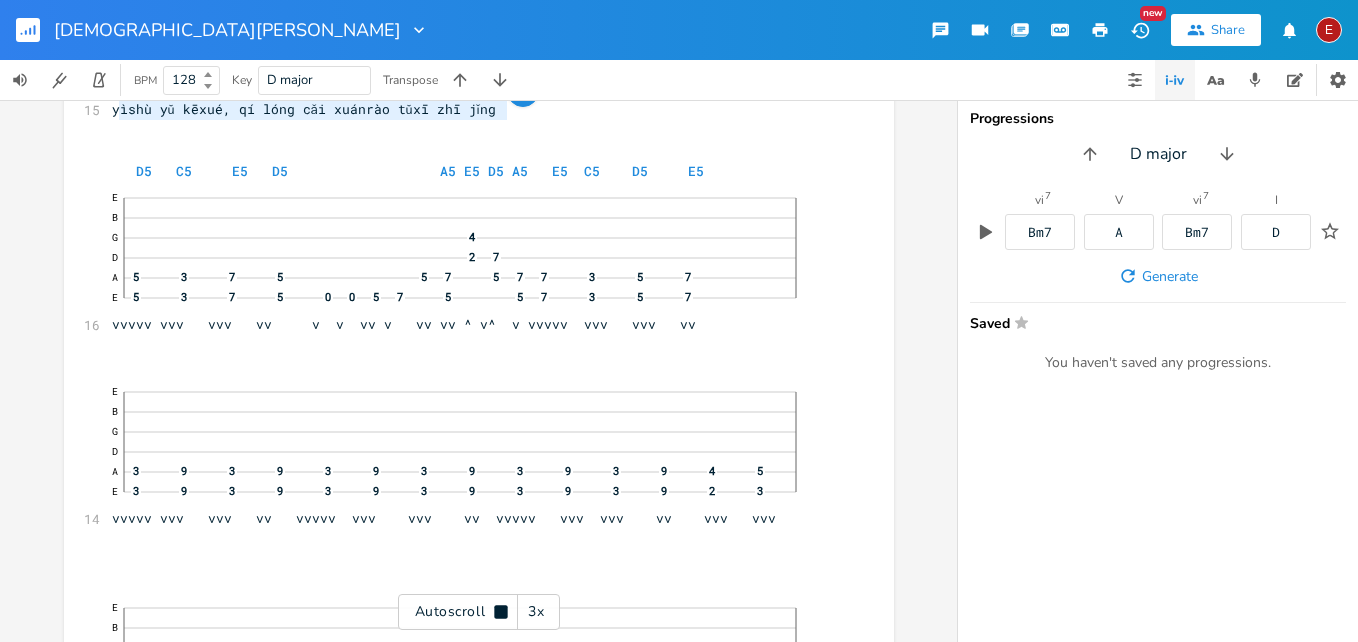 click on "3x" at bounding box center [536, 612] 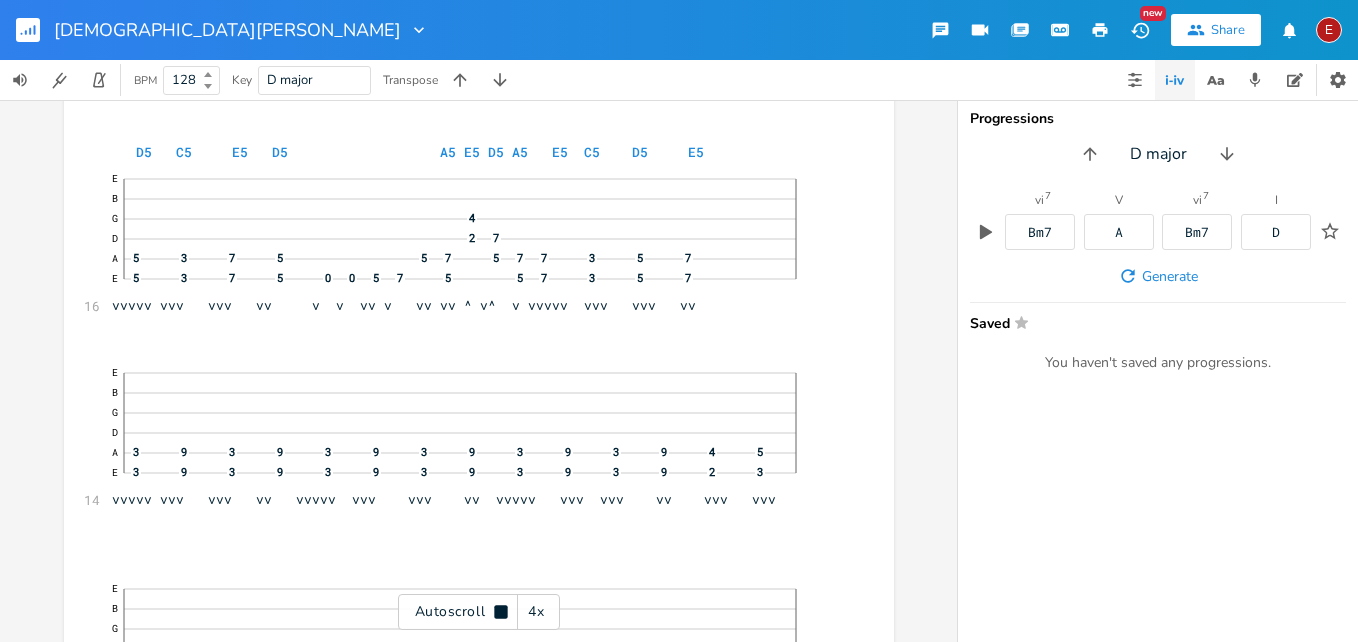 click on "4x" at bounding box center (536, 612) 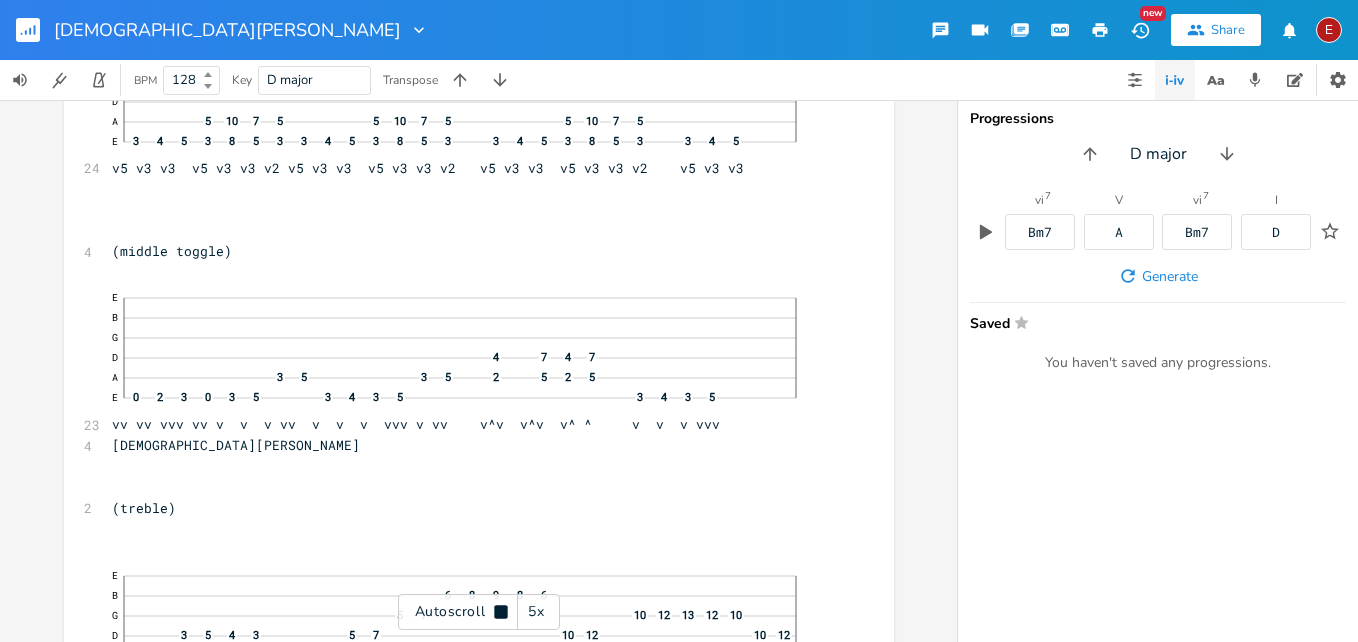 click 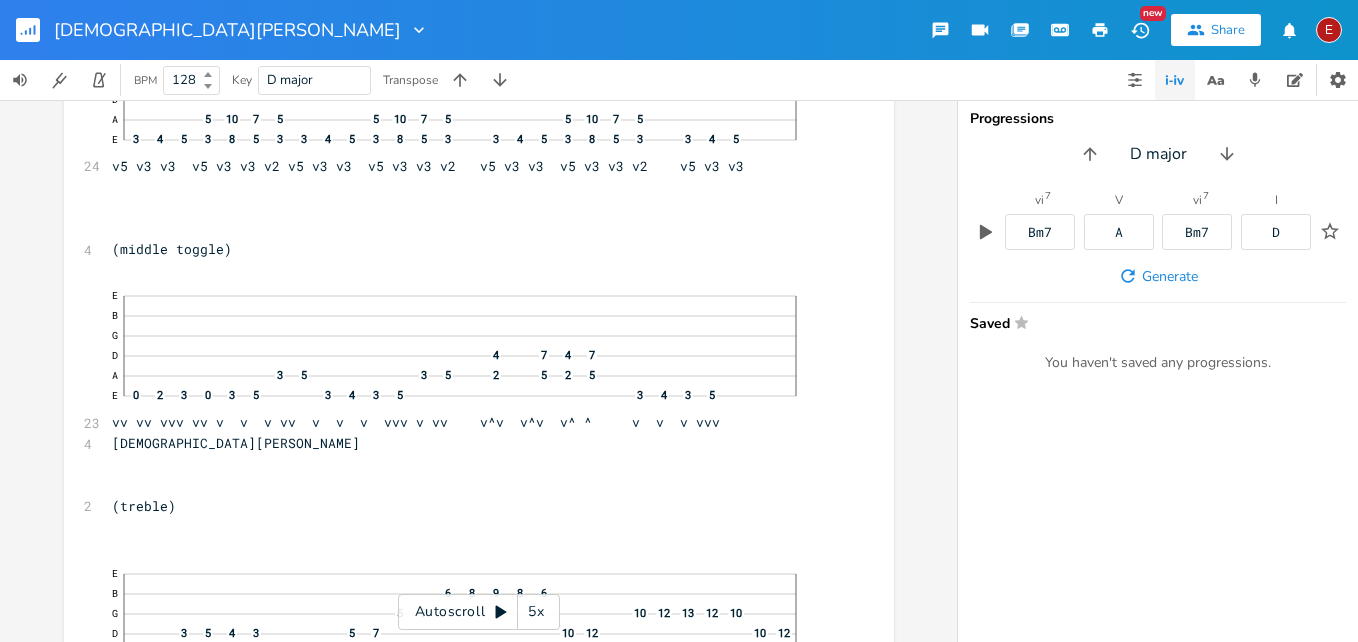 click 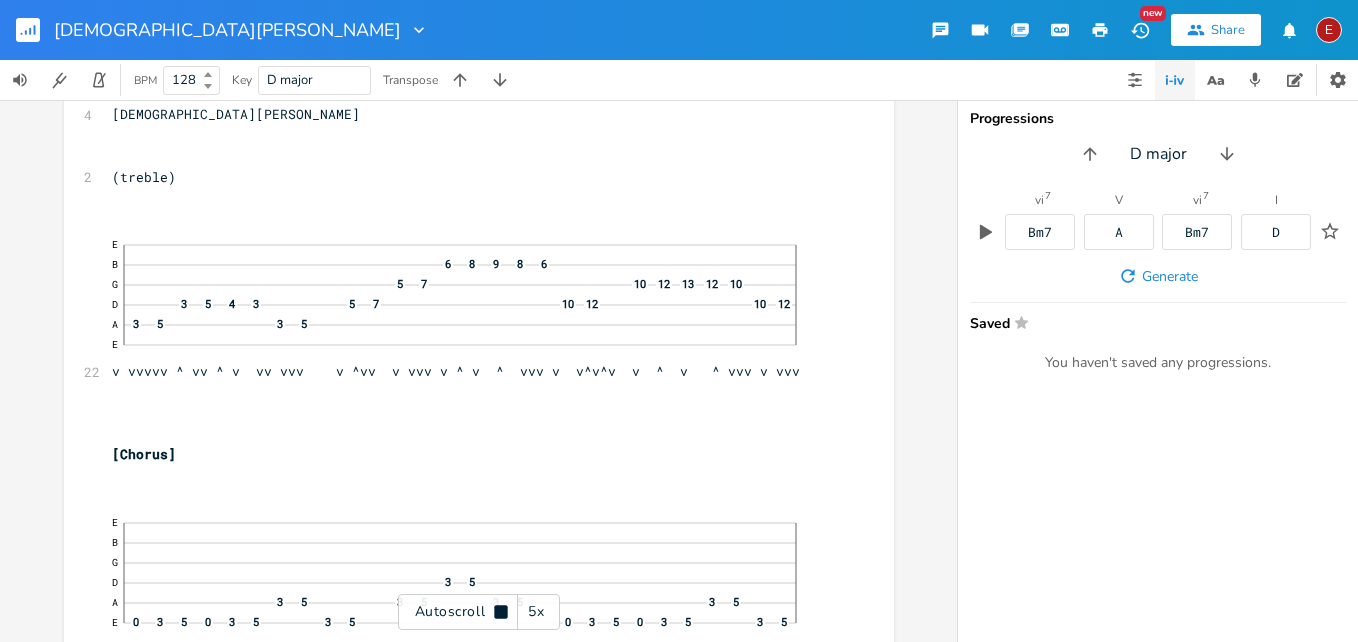 click 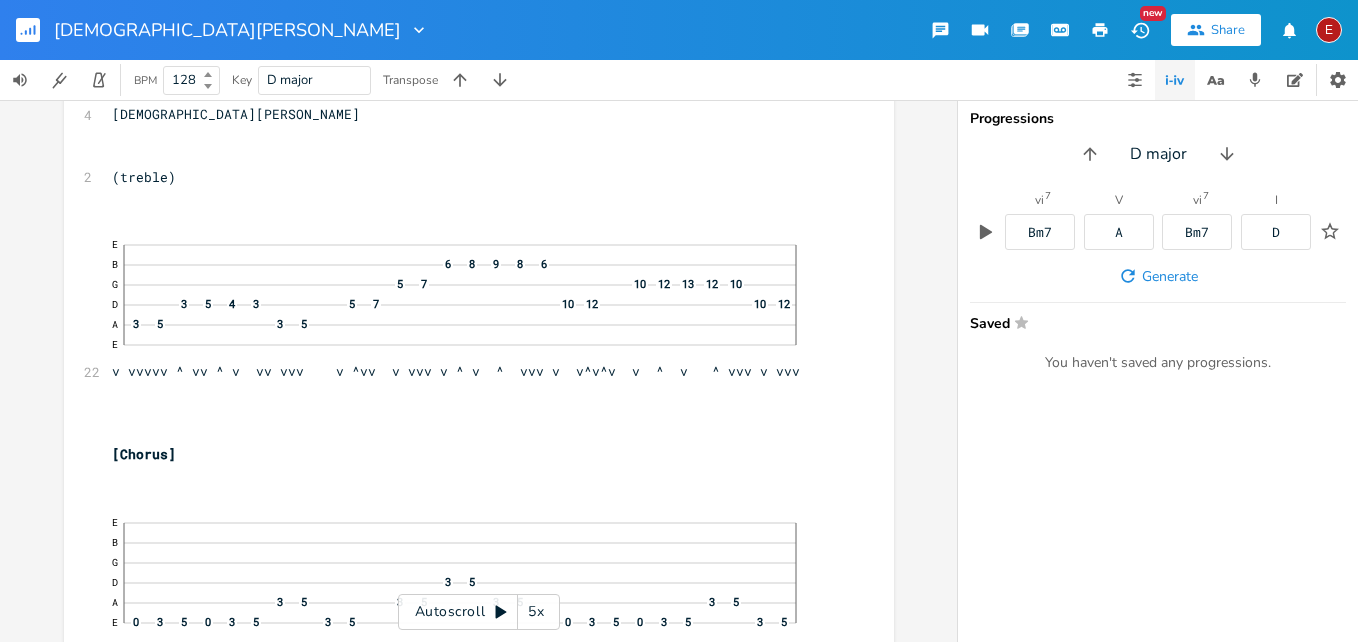scroll, scrollTop: 2703, scrollLeft: 0, axis: vertical 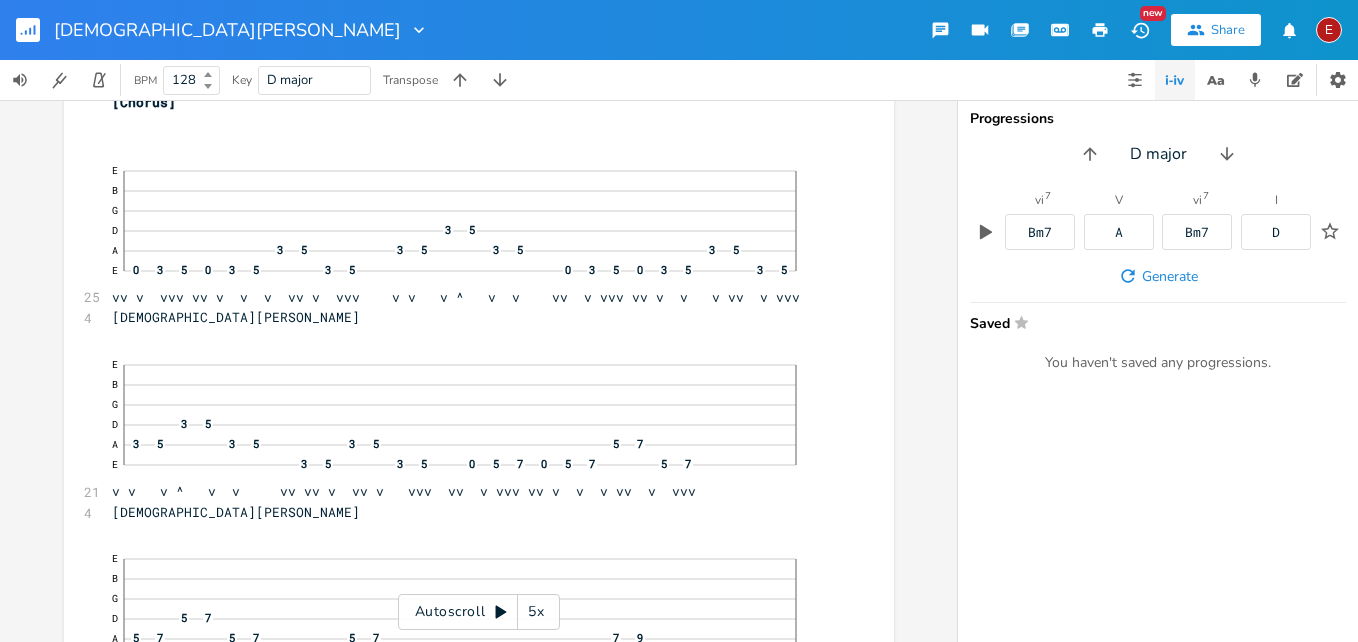 click 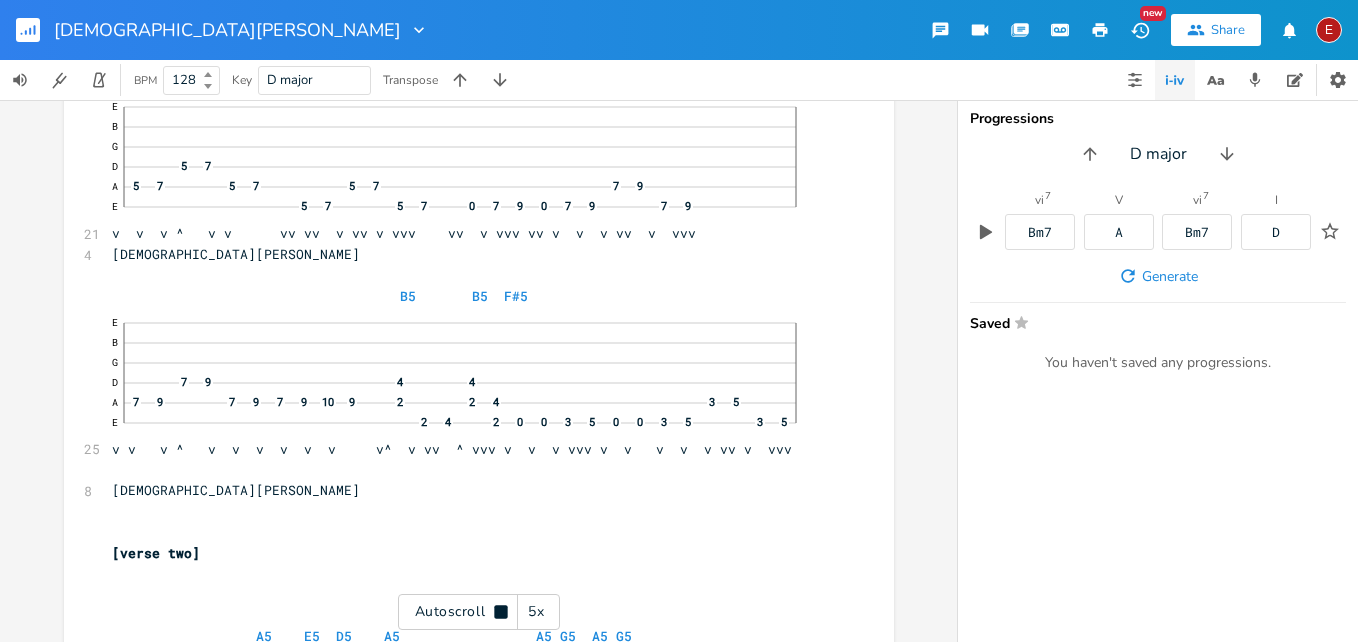 click 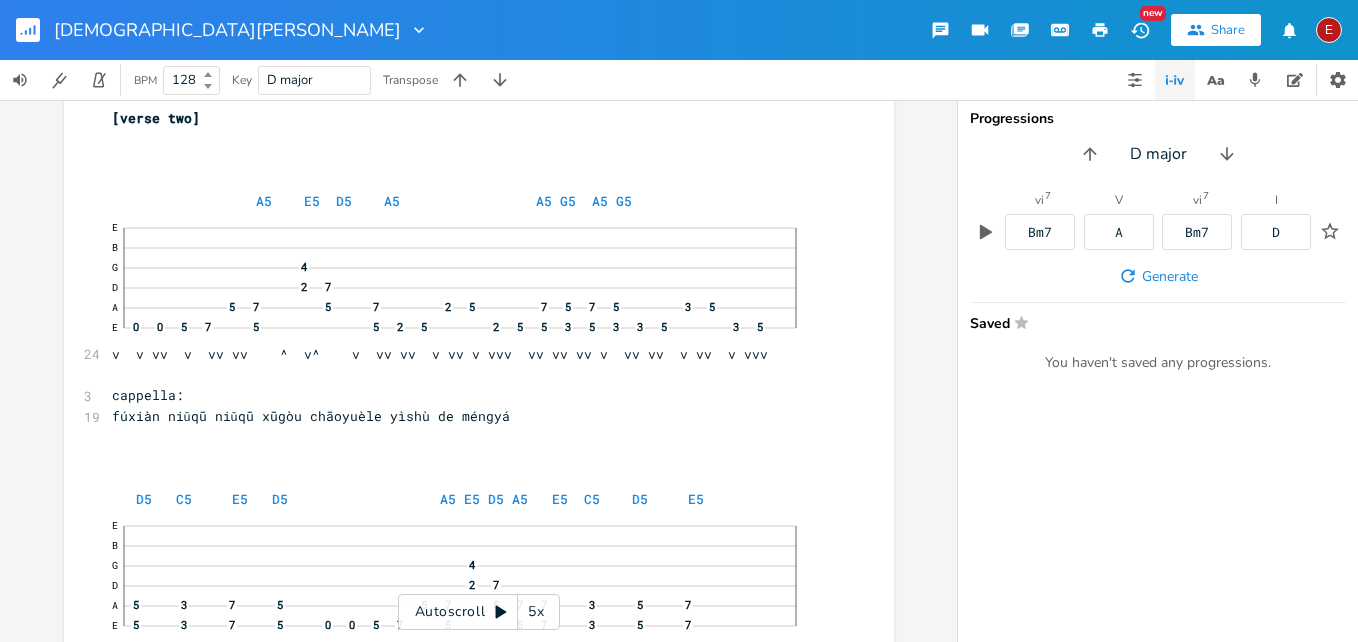 scroll, scrollTop: 4039, scrollLeft: 0, axis: vertical 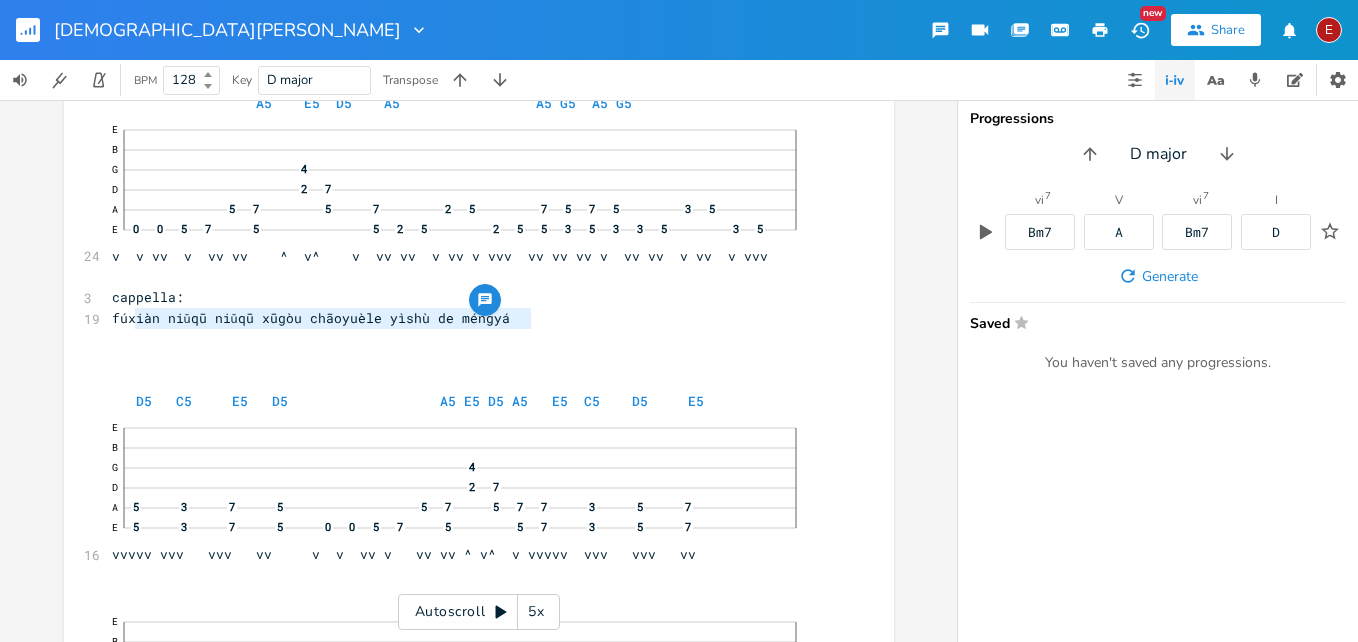 type on "fúxiàn niǔqū niǔqū xūgòu chāoyuèle yìshù de méngyá" 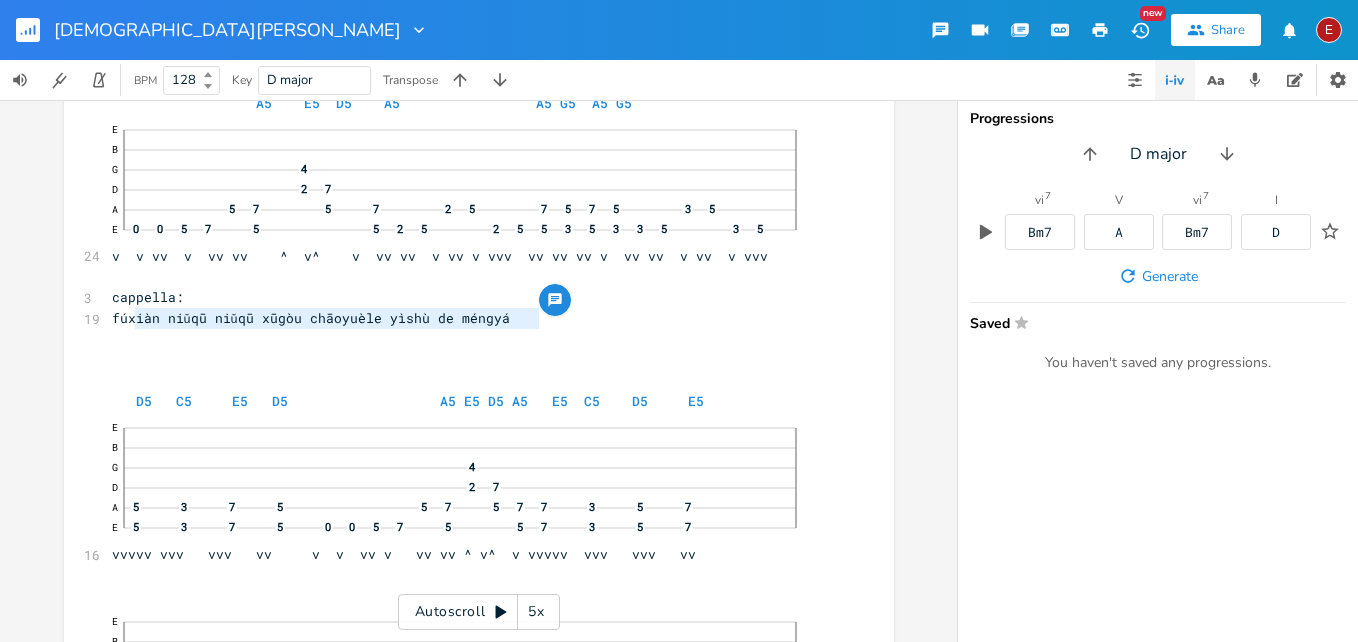 drag, startPoint x: 126, startPoint y: 322, endPoint x: 539, endPoint y: 320, distance: 413.00485 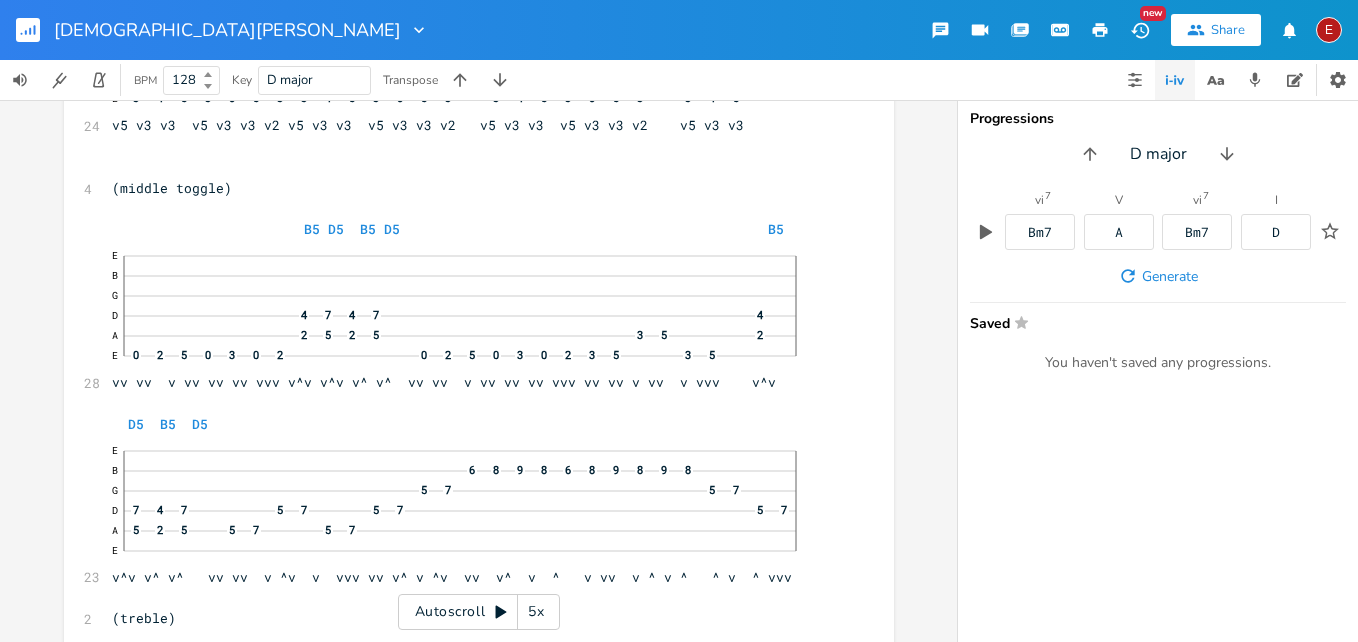 scroll, scrollTop: 4925, scrollLeft: 0, axis: vertical 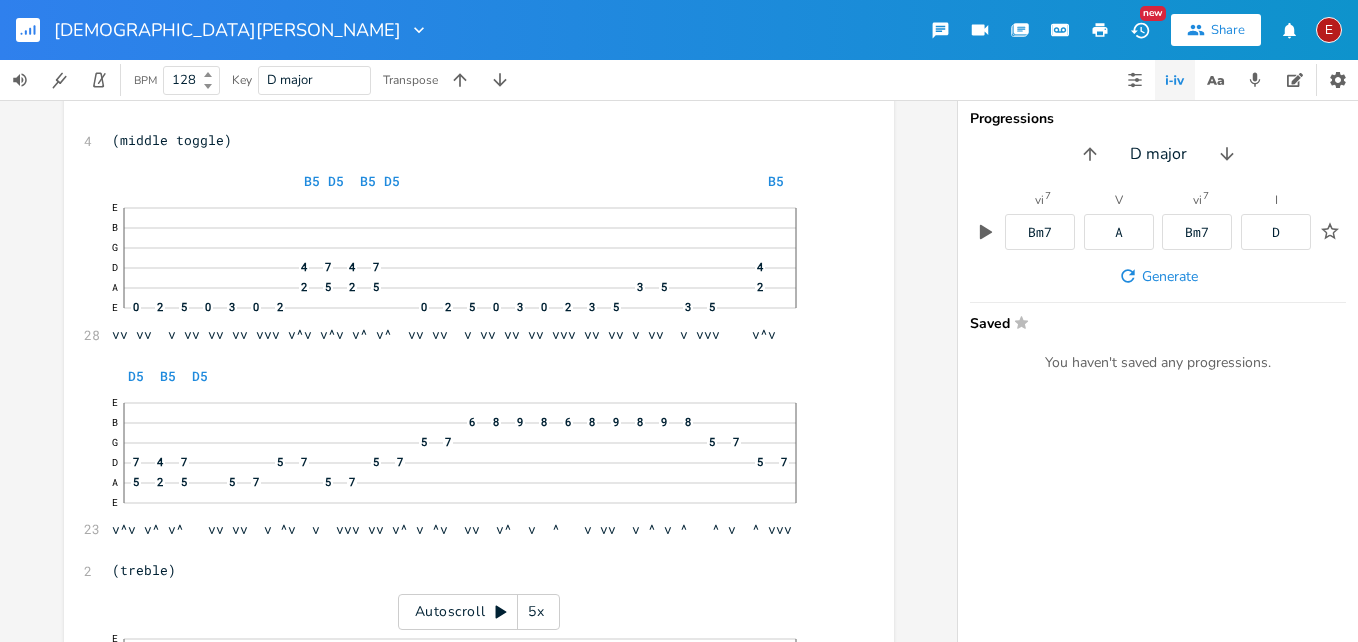 click 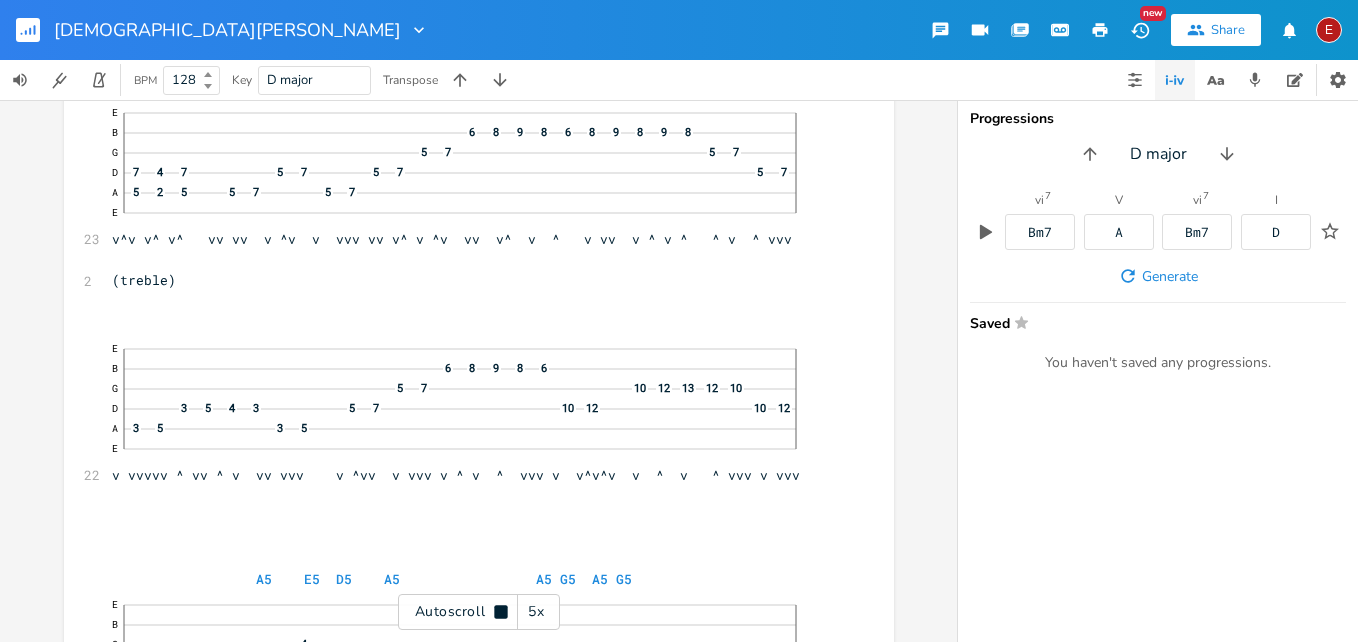 click 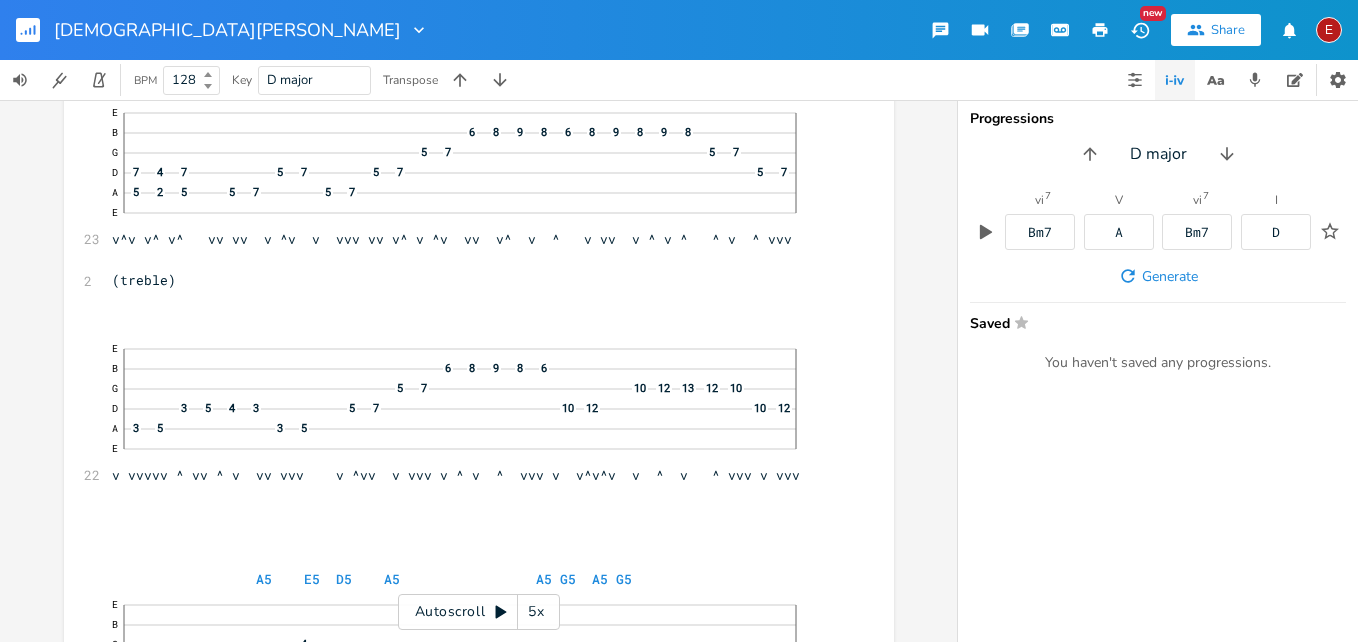 scroll, scrollTop: 5216, scrollLeft: 0, axis: vertical 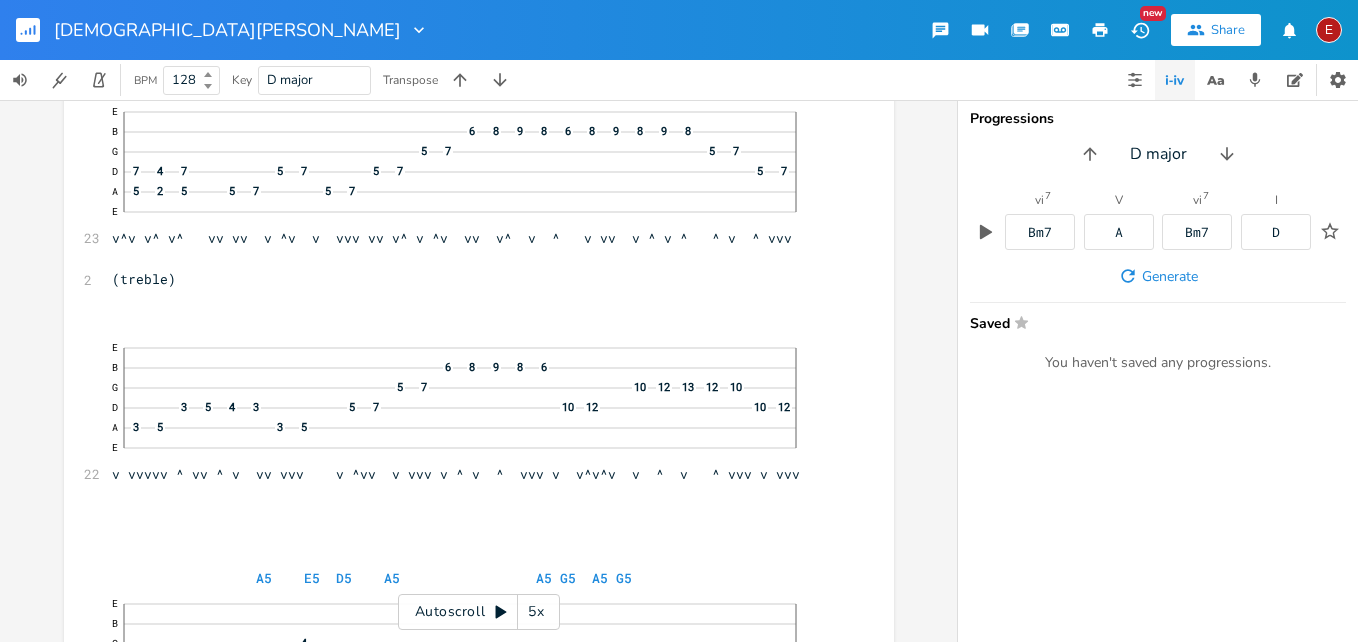 click 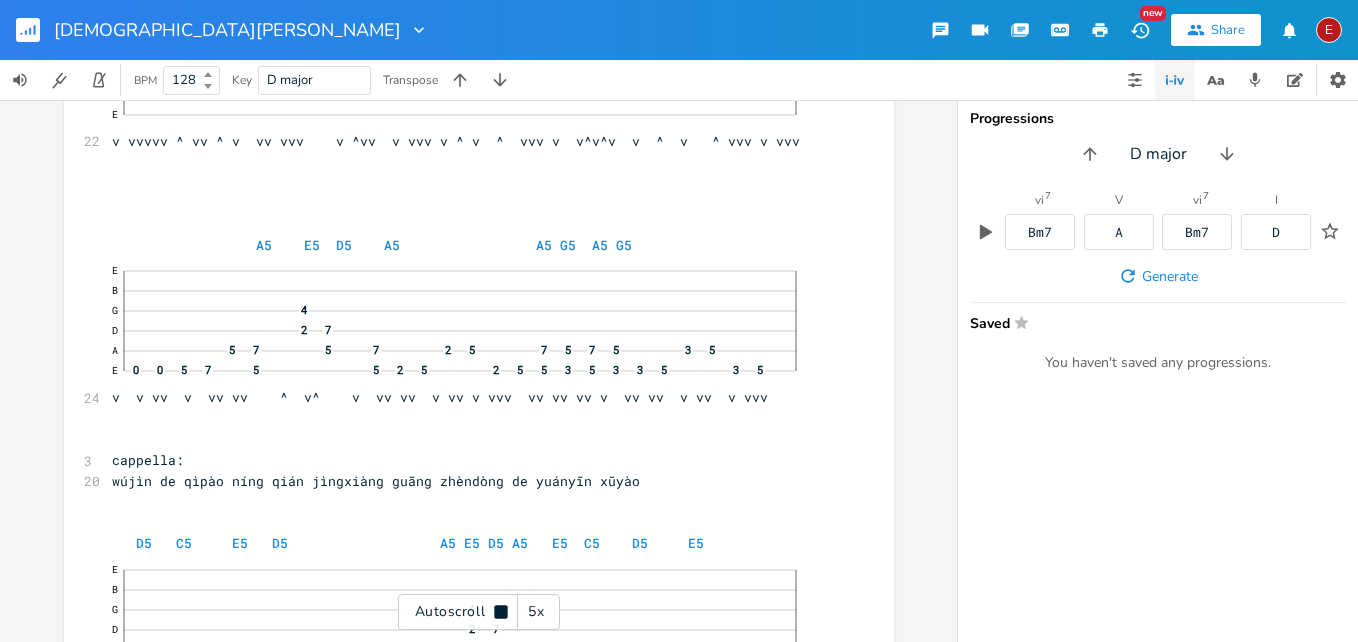 click 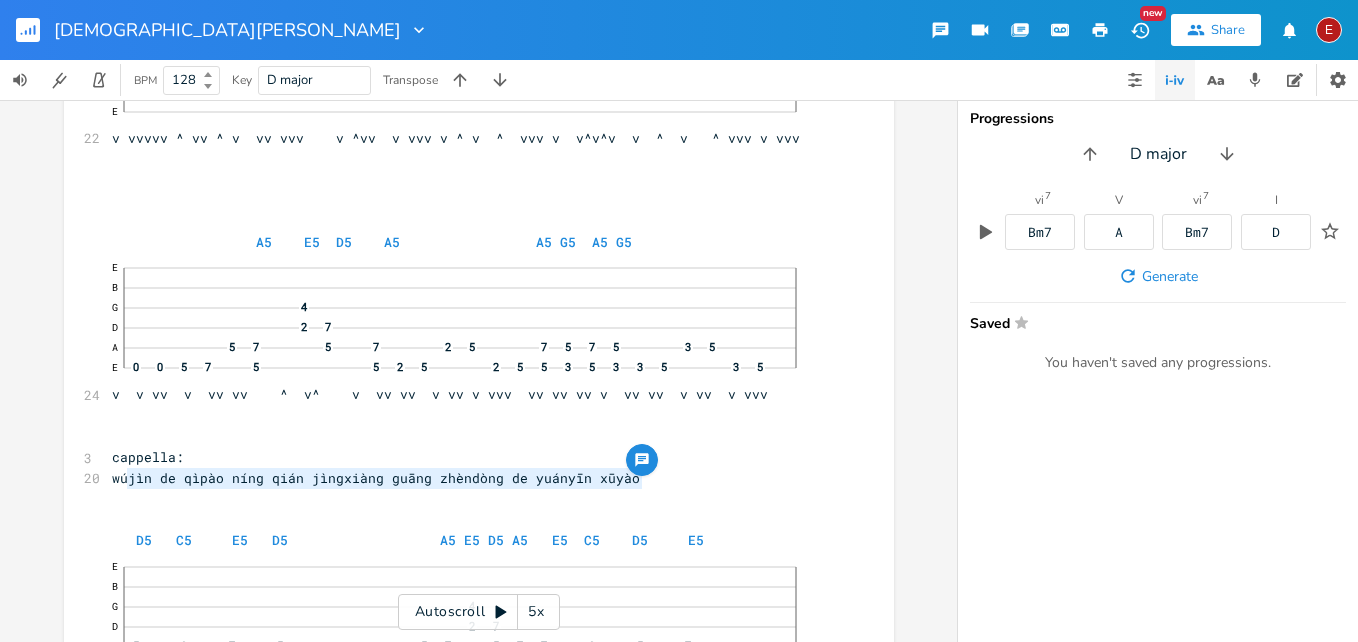 type on "wújìn de qìpào níng qián jìngxiàng guāng zhèndòng de yuányīn xūyào" 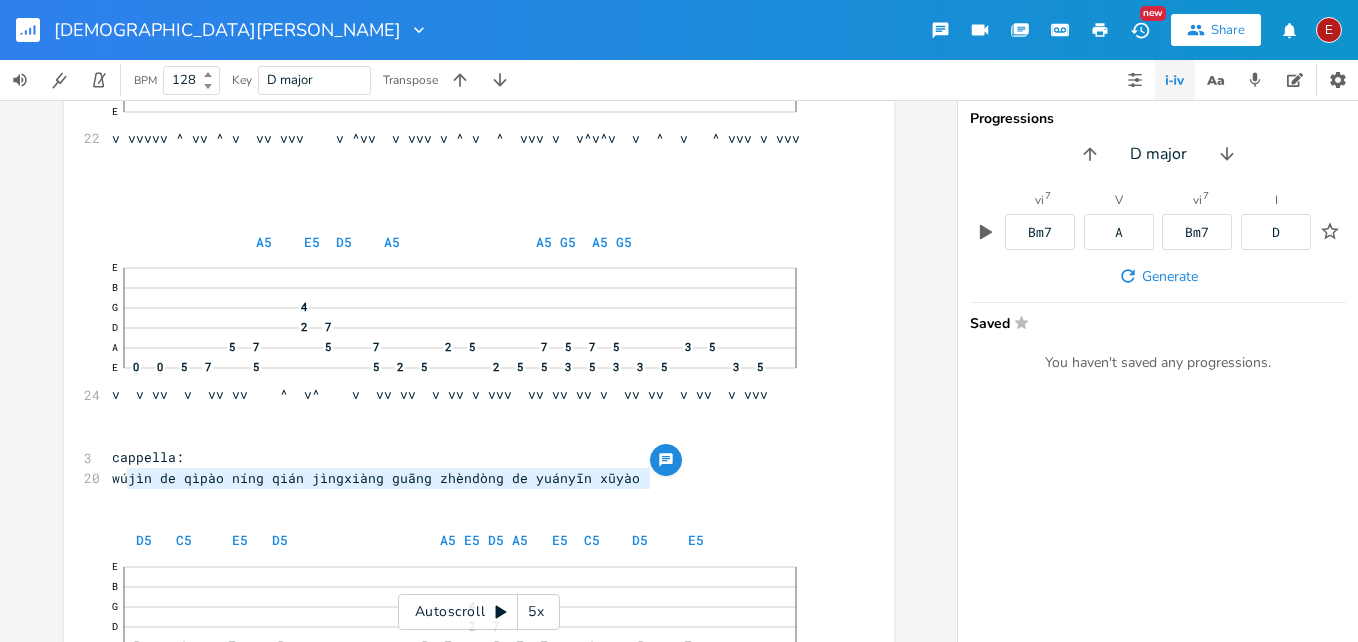 drag, startPoint x: 119, startPoint y: 485, endPoint x: 646, endPoint y: 481, distance: 527.0152 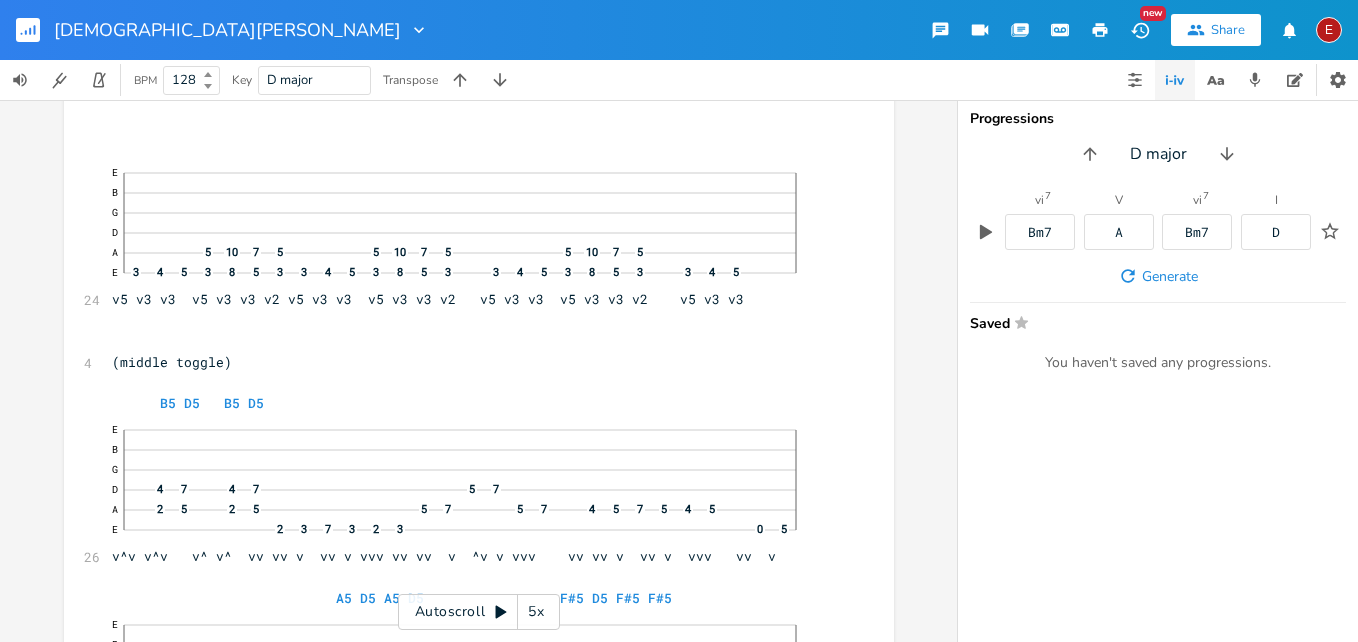 scroll, scrollTop: 6453, scrollLeft: 0, axis: vertical 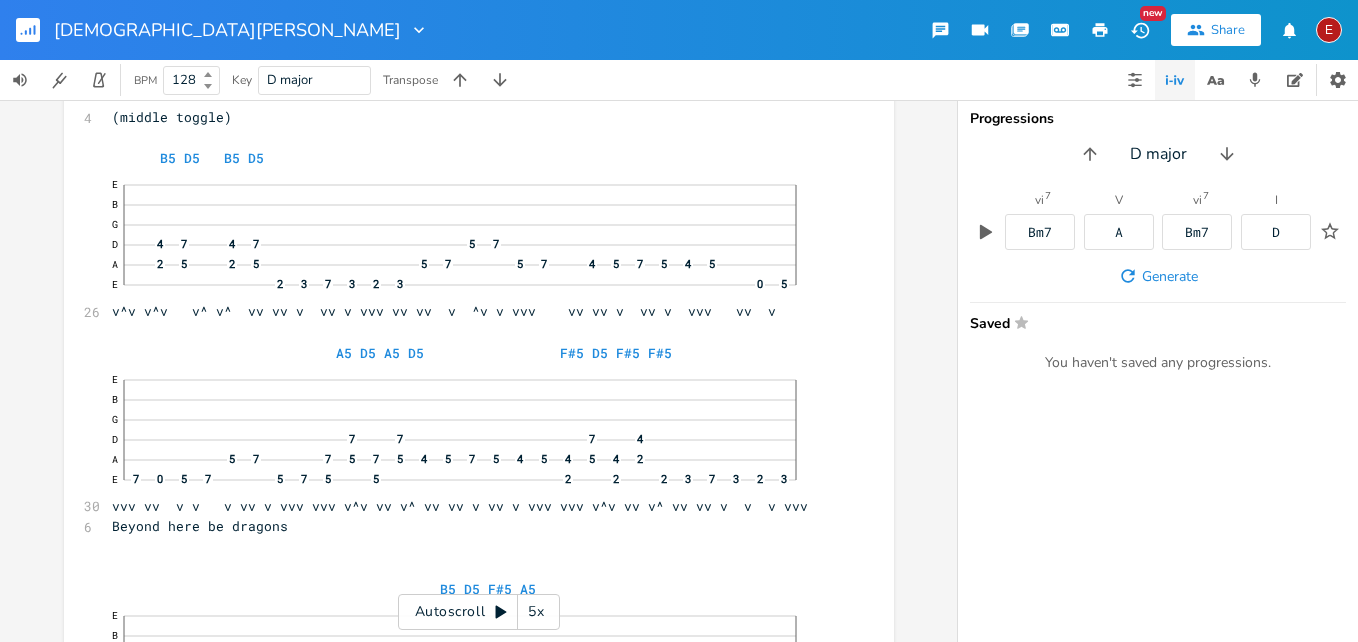 click 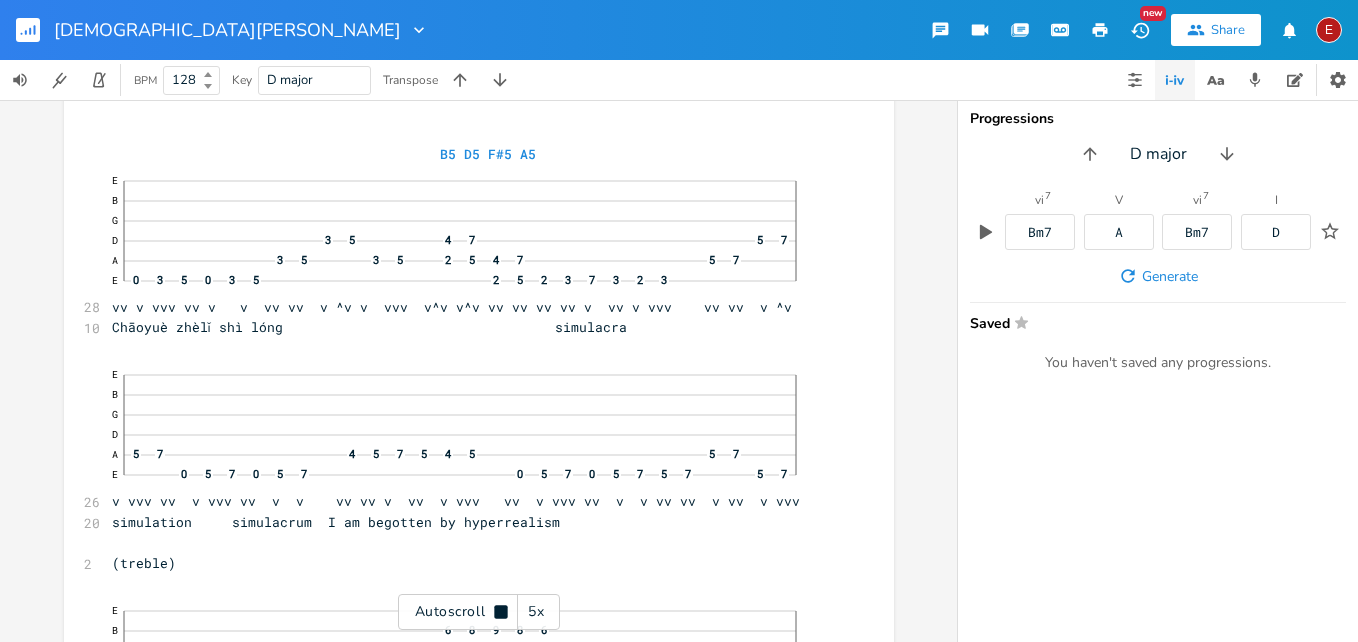 scroll, scrollTop: 7038, scrollLeft: 0, axis: vertical 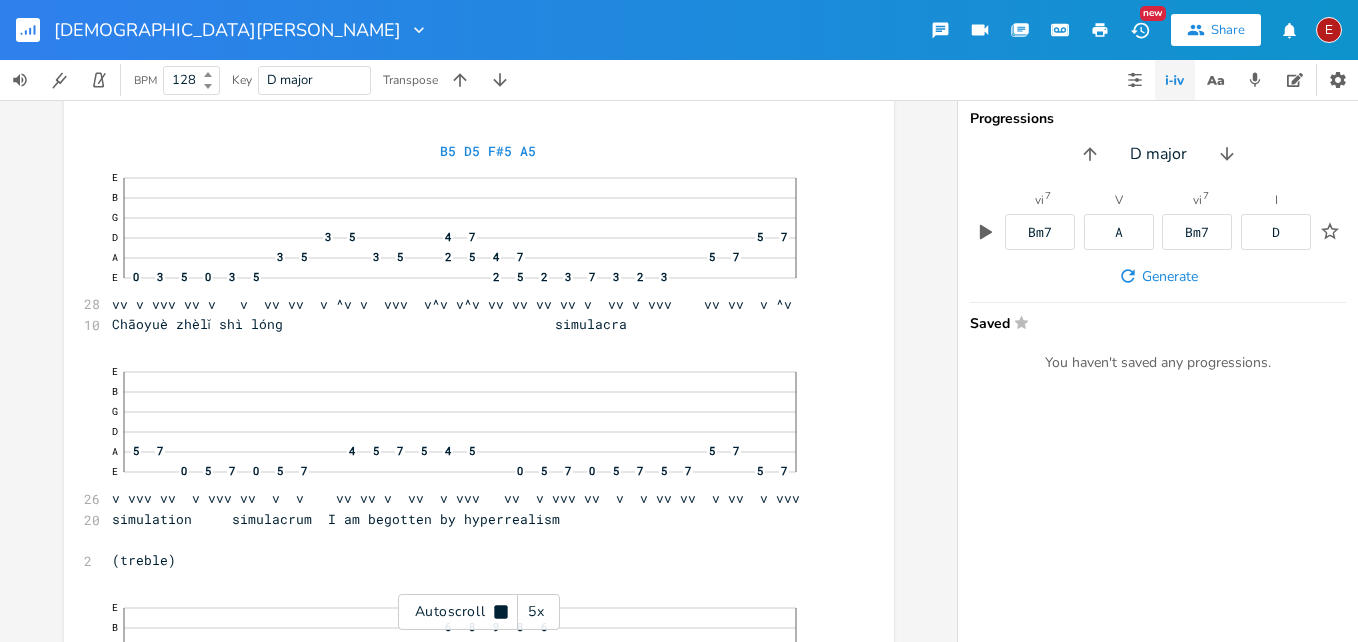 click 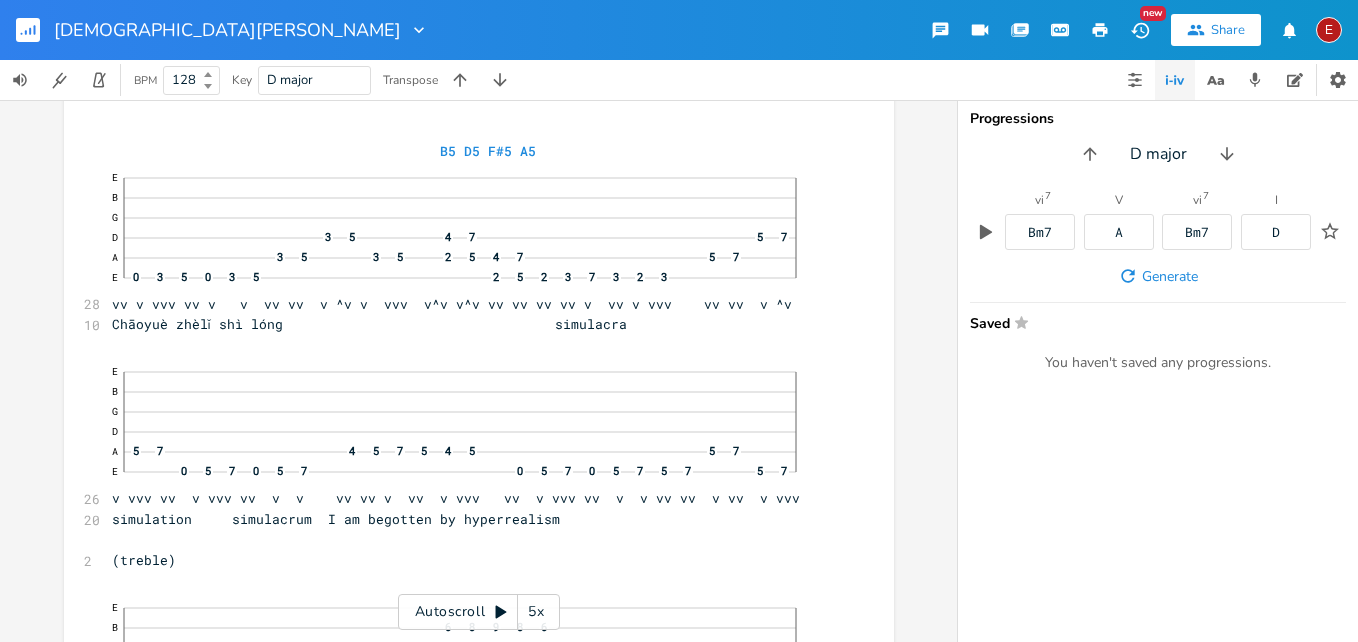 click 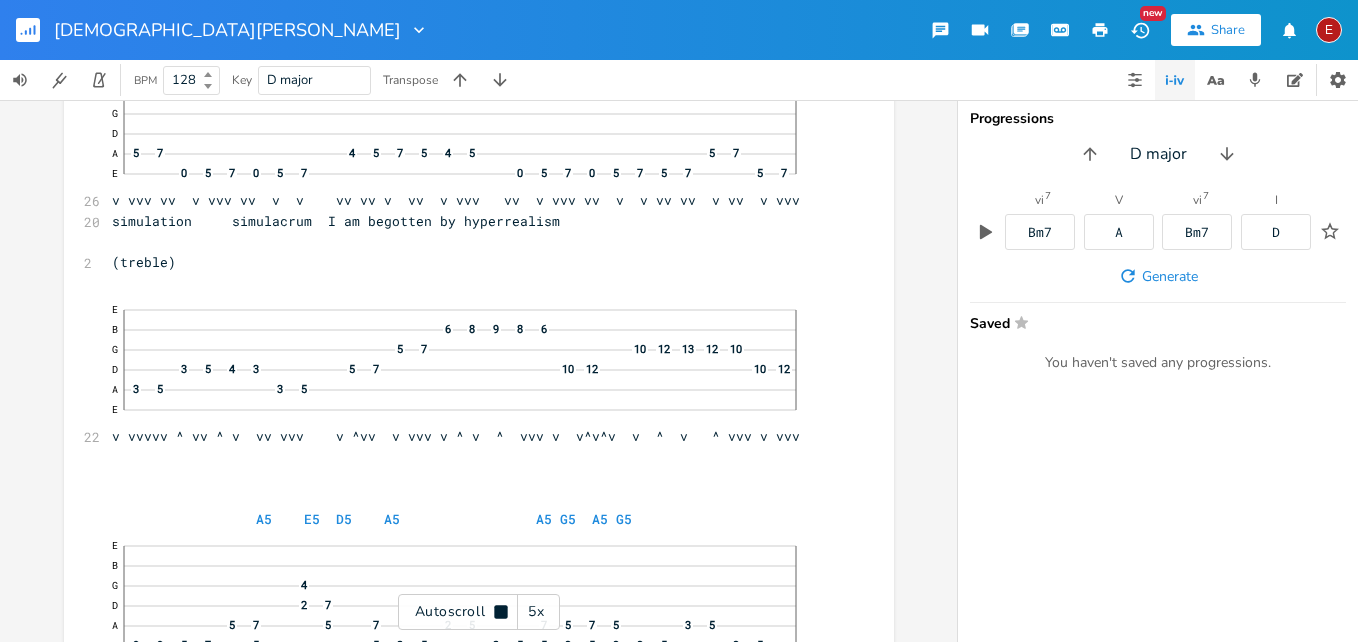 scroll, scrollTop: 7342, scrollLeft: 0, axis: vertical 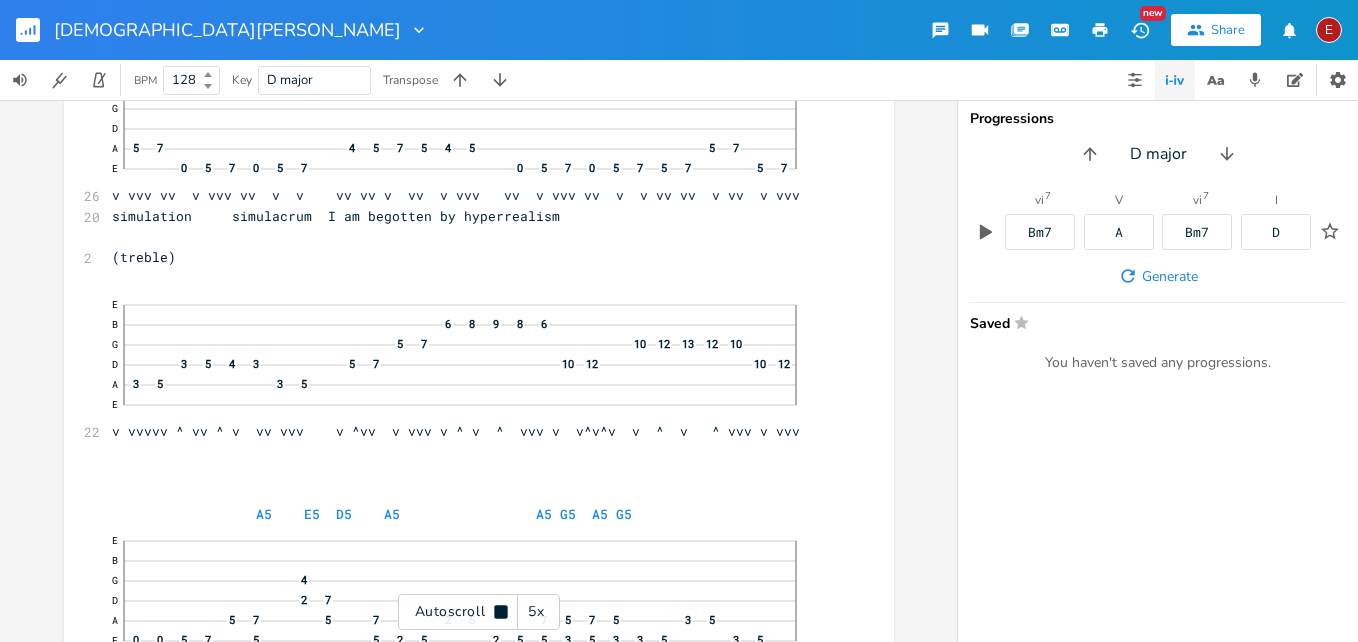 click 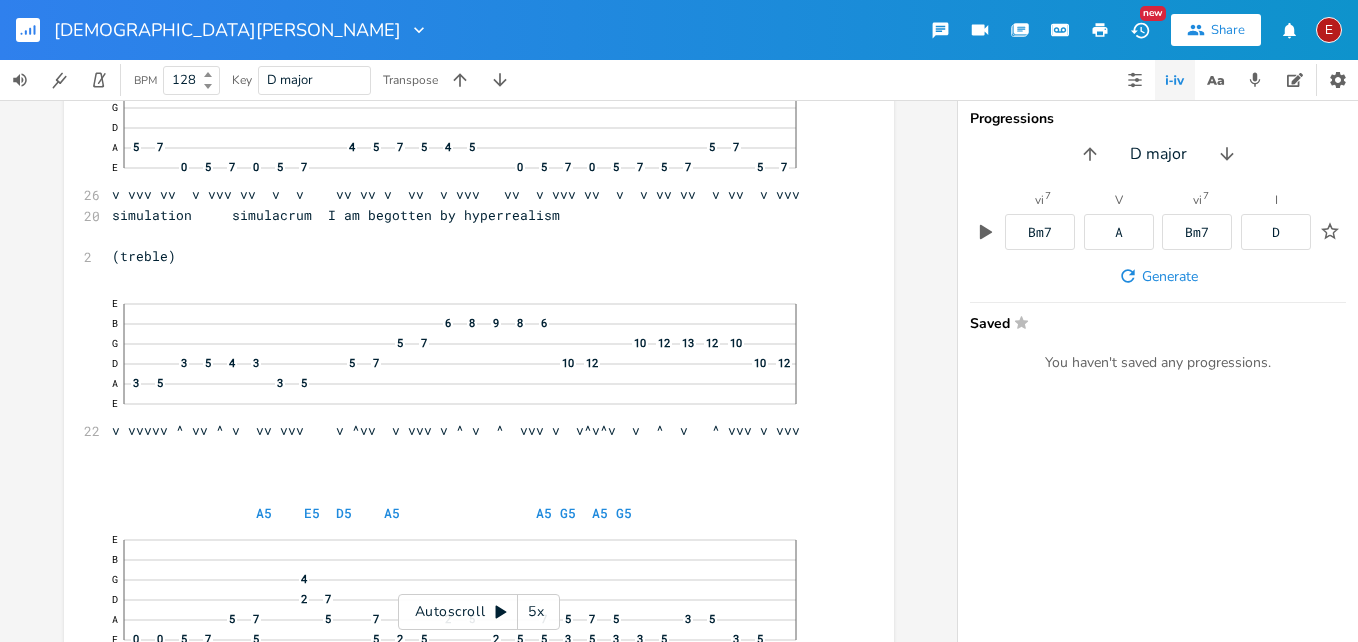 click 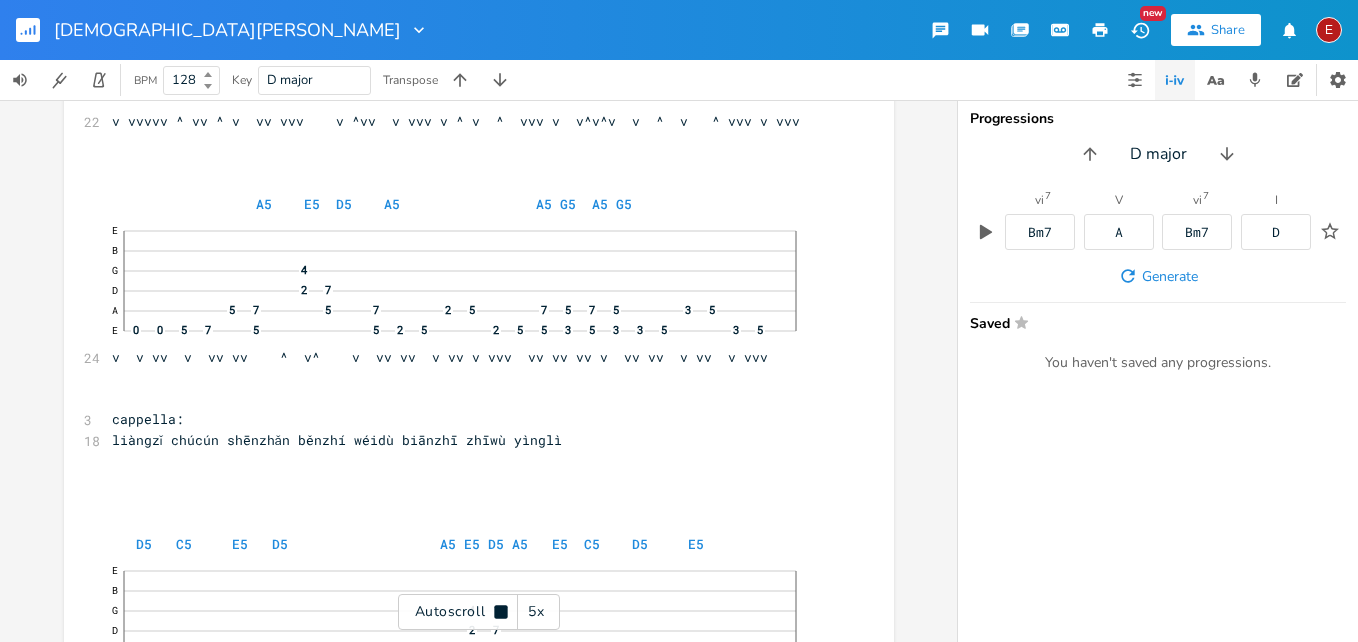 click 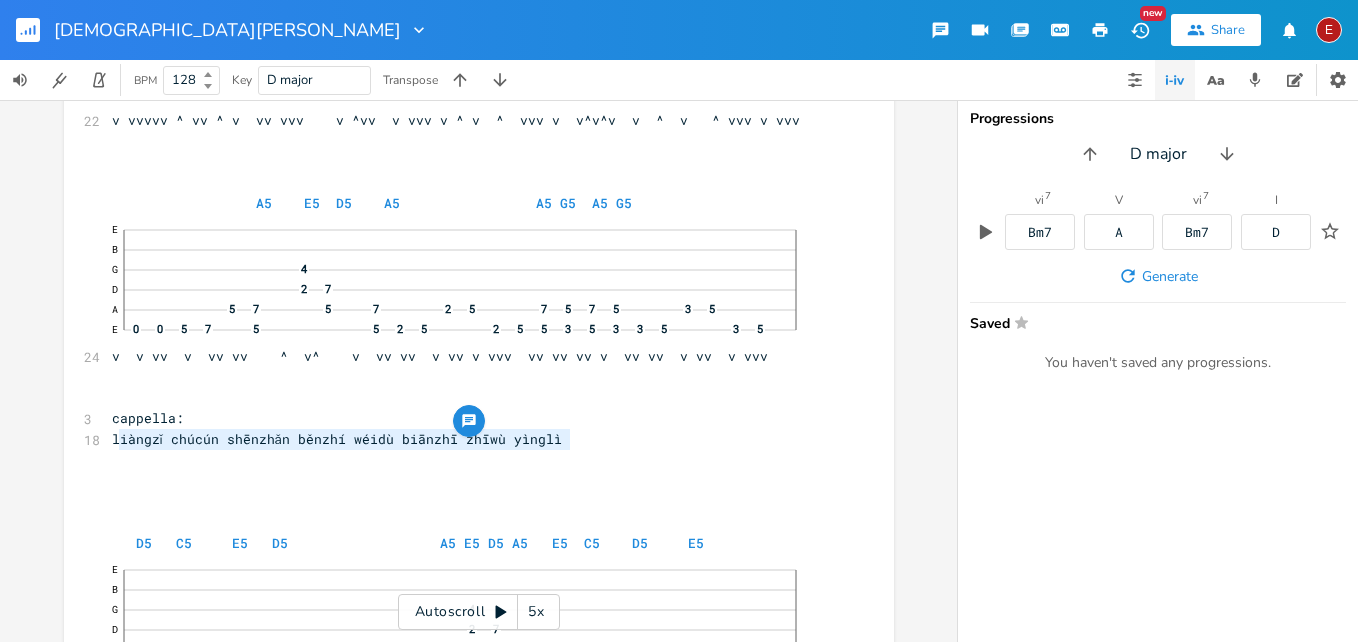 type on "liàngzǐ chúcún shēnzhǎn běnzhí wéidù biānzhī zhīwù yìnglì" 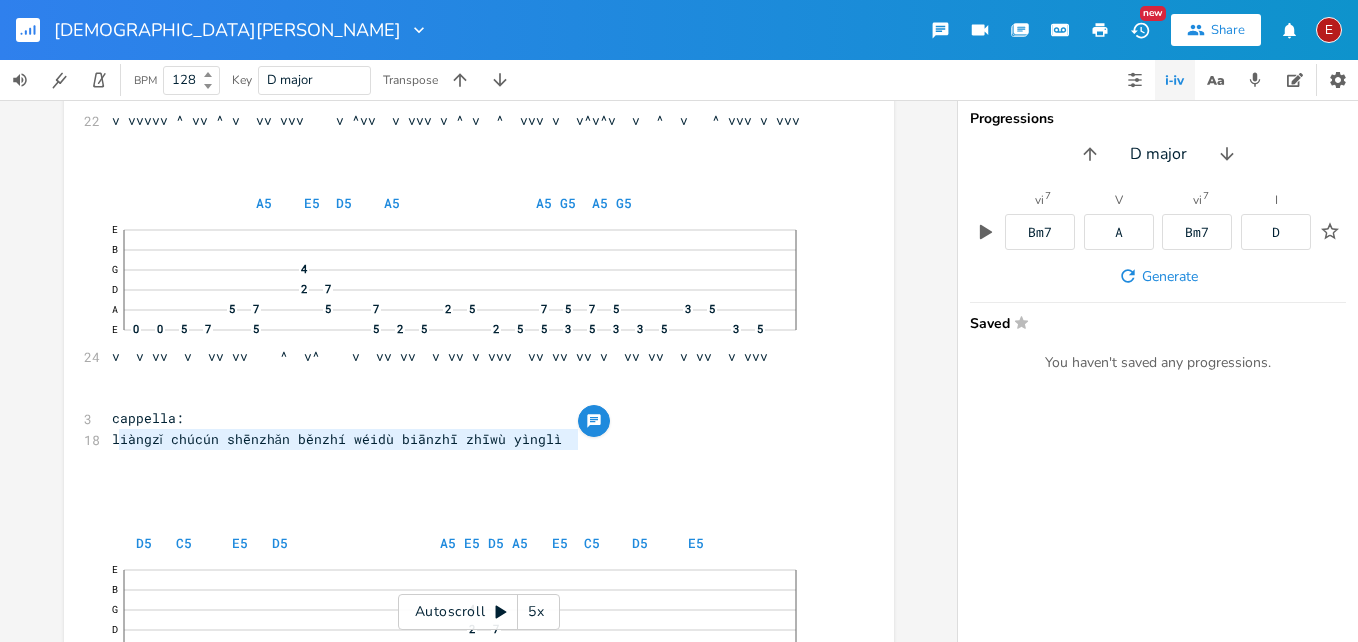 drag, startPoint x: 115, startPoint y: 442, endPoint x: 571, endPoint y: 436, distance: 456.03946 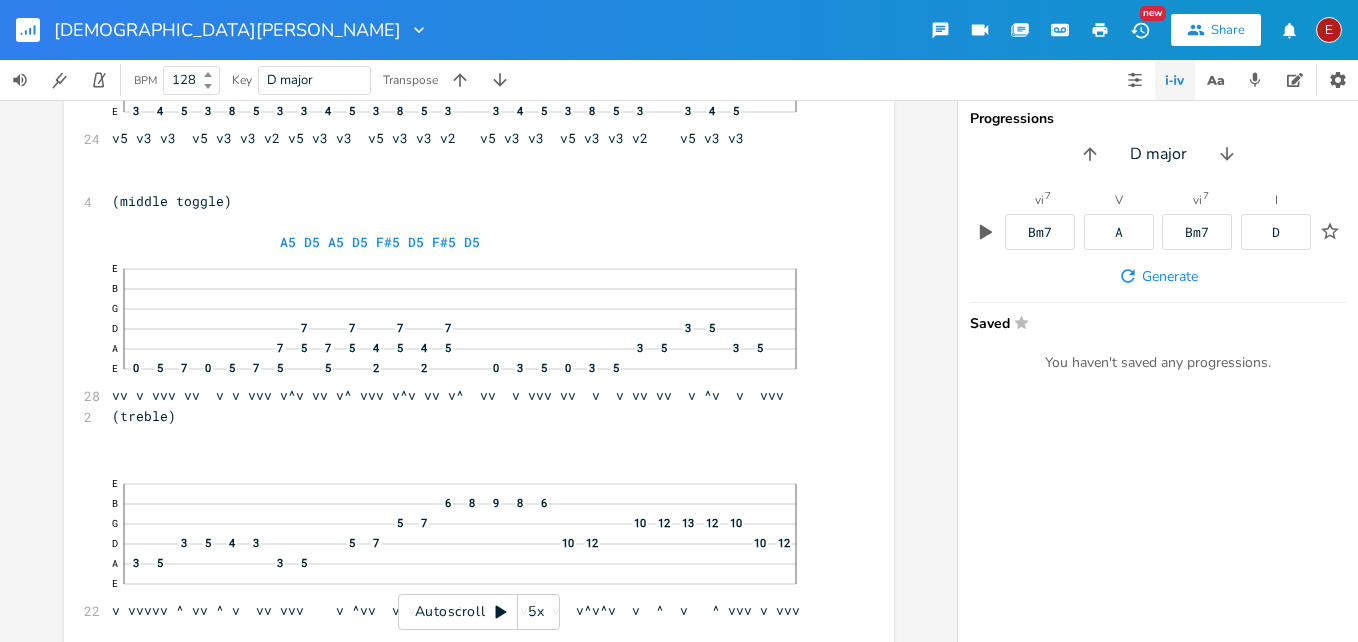 scroll, scrollTop: 8718, scrollLeft: 0, axis: vertical 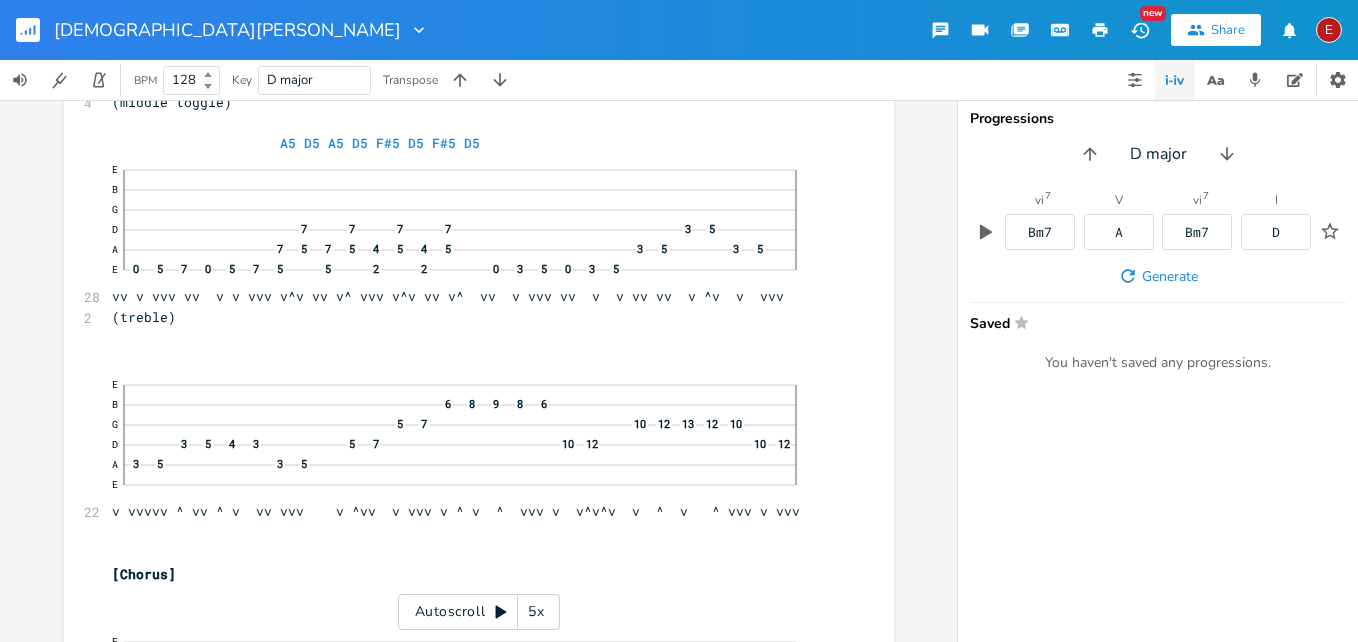 click 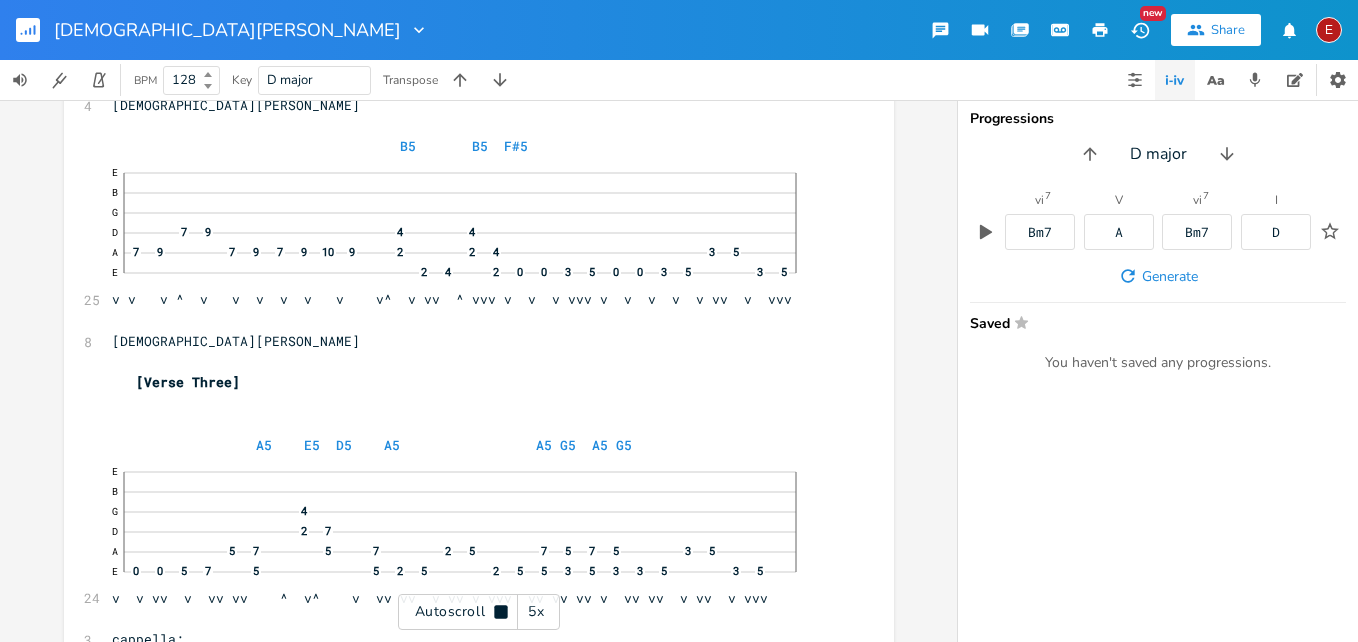 click 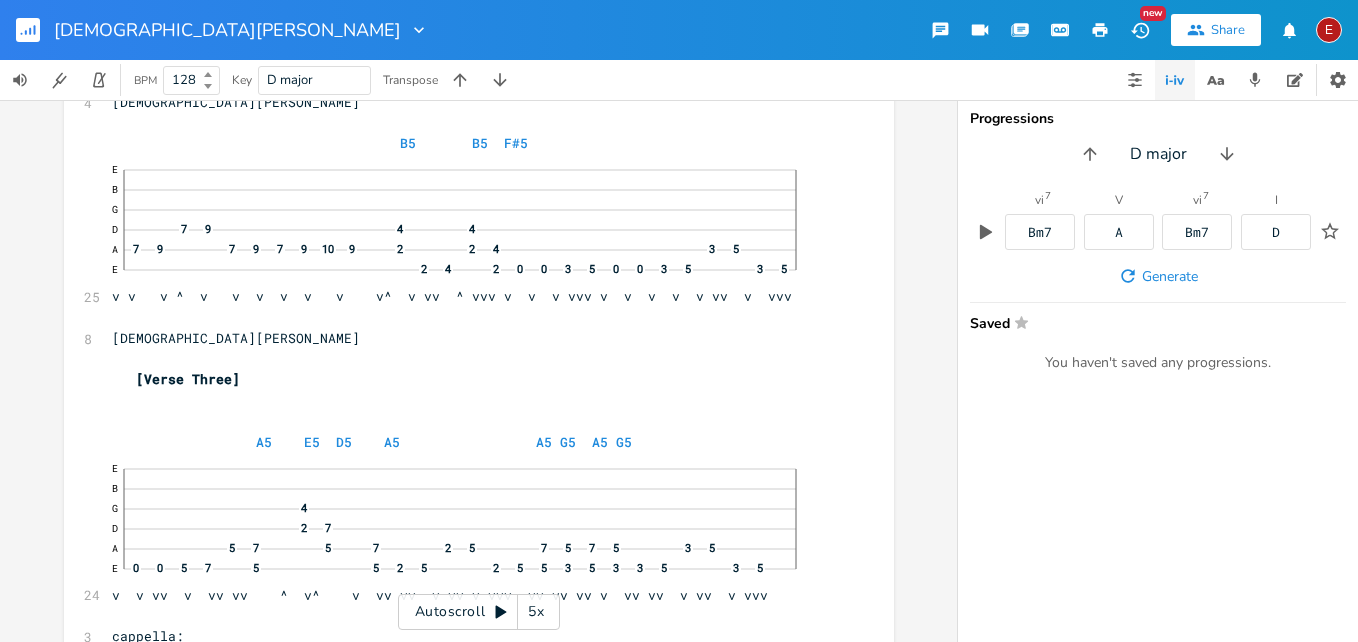 click 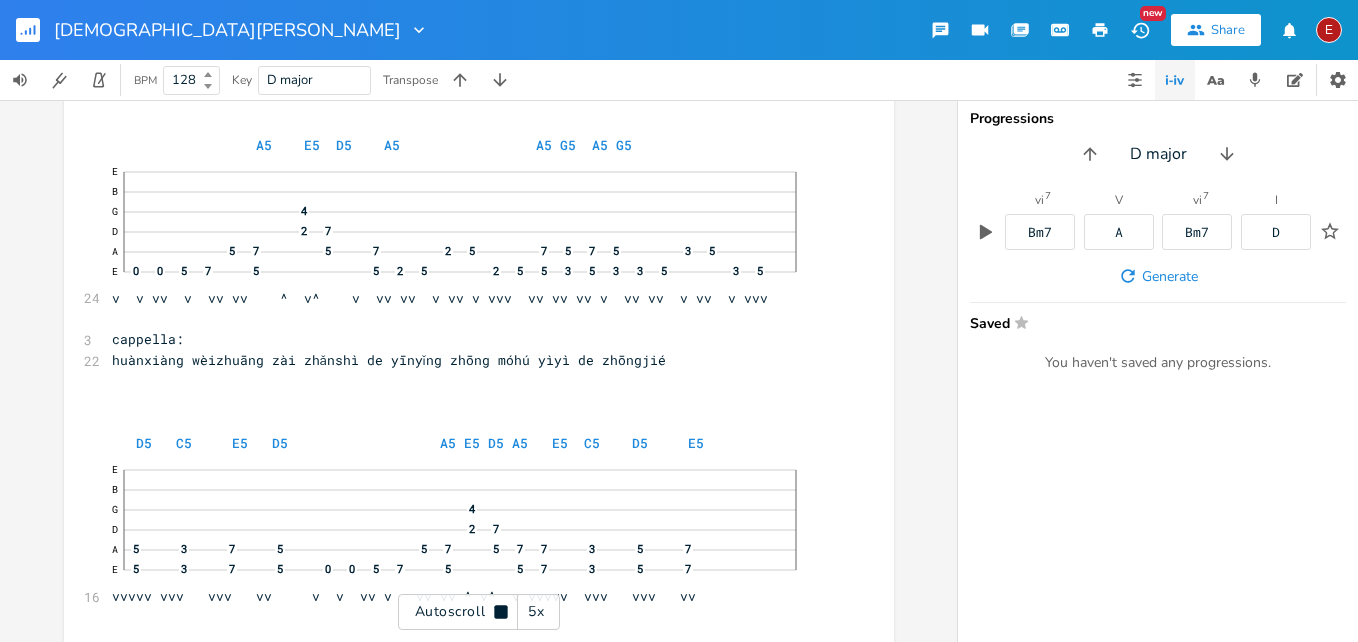 click 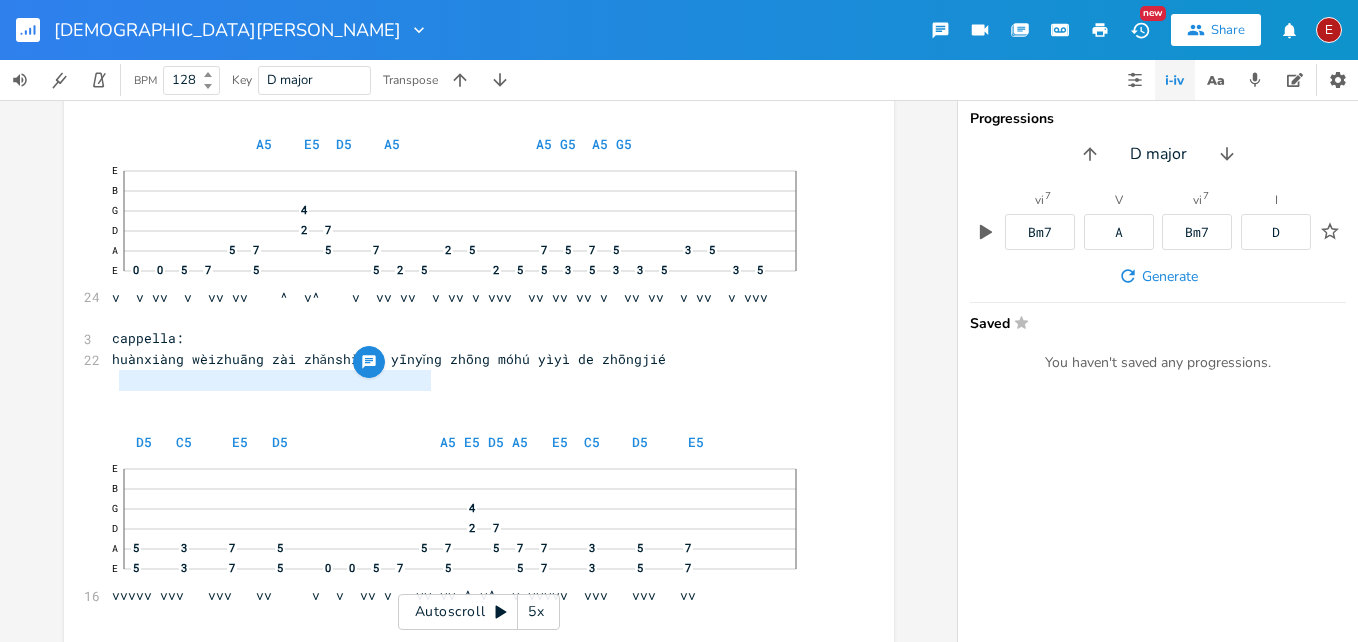 type on "huànxiàng wèizhuāng zài zhǎnshì de yīnyǐng zhō" 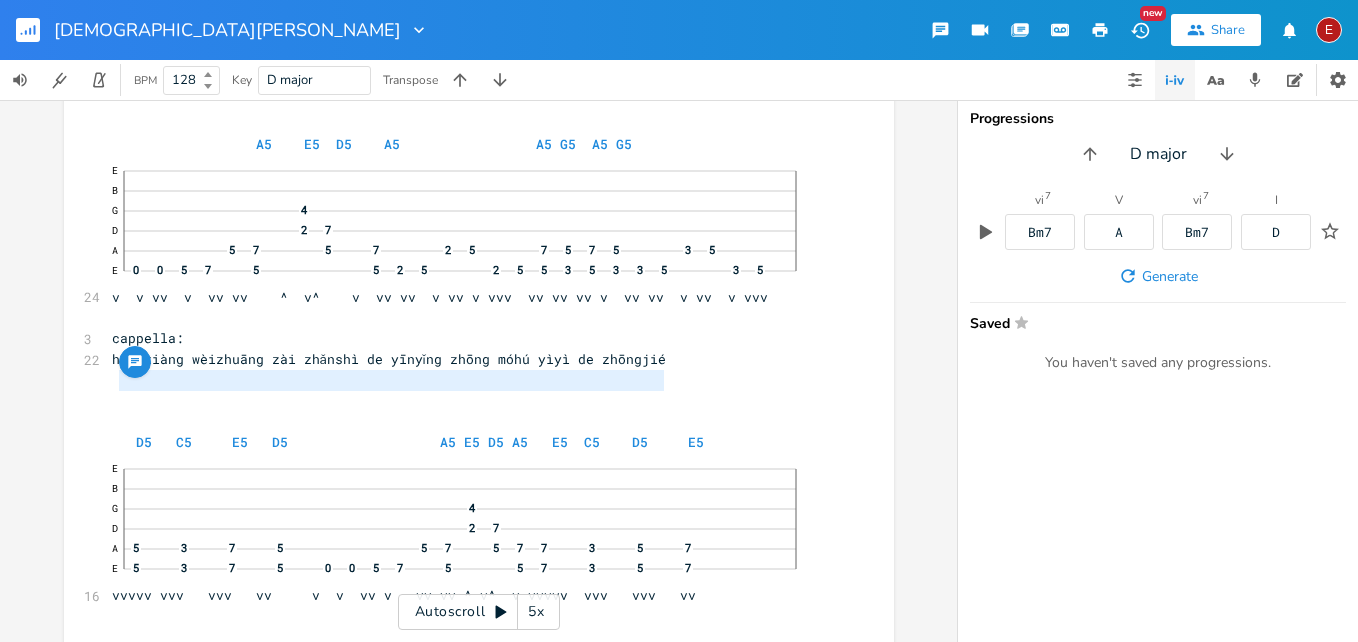 type on "huànxiàng wèizhuāng zài zhǎnshì de yīnyǐng zhōng móhú yìyì de zhōngjié" 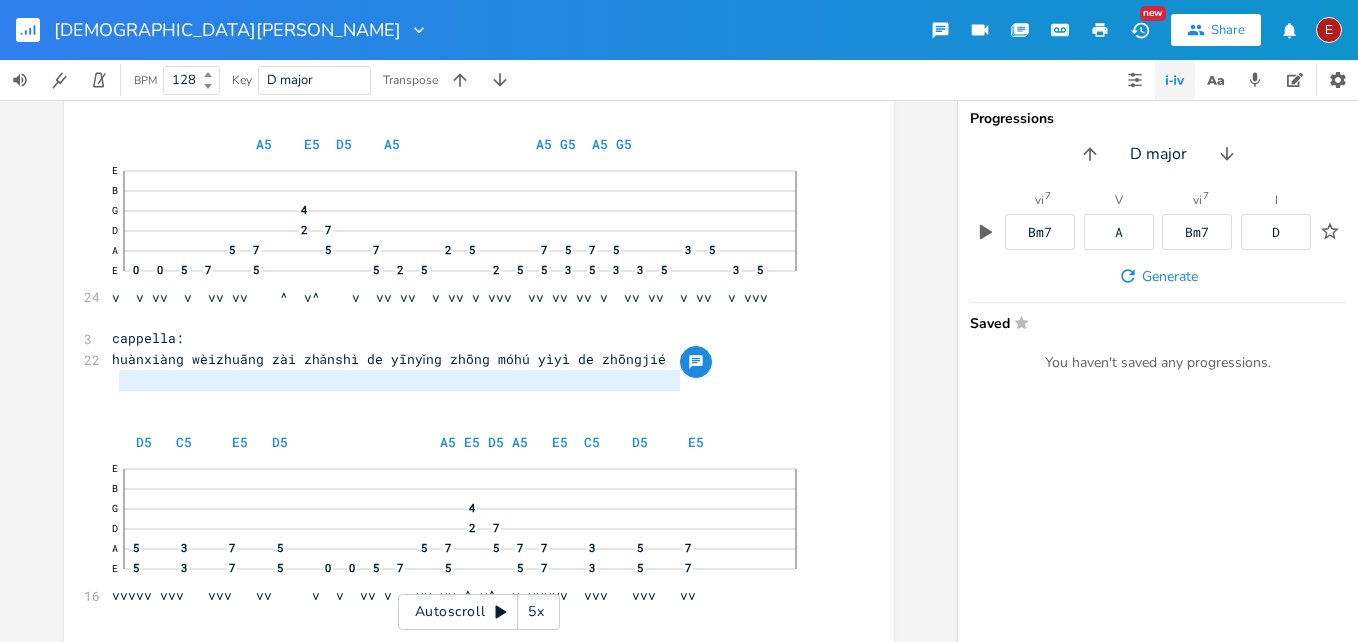 drag, startPoint x: 115, startPoint y: 385, endPoint x: 675, endPoint y: 389, distance: 560.0143 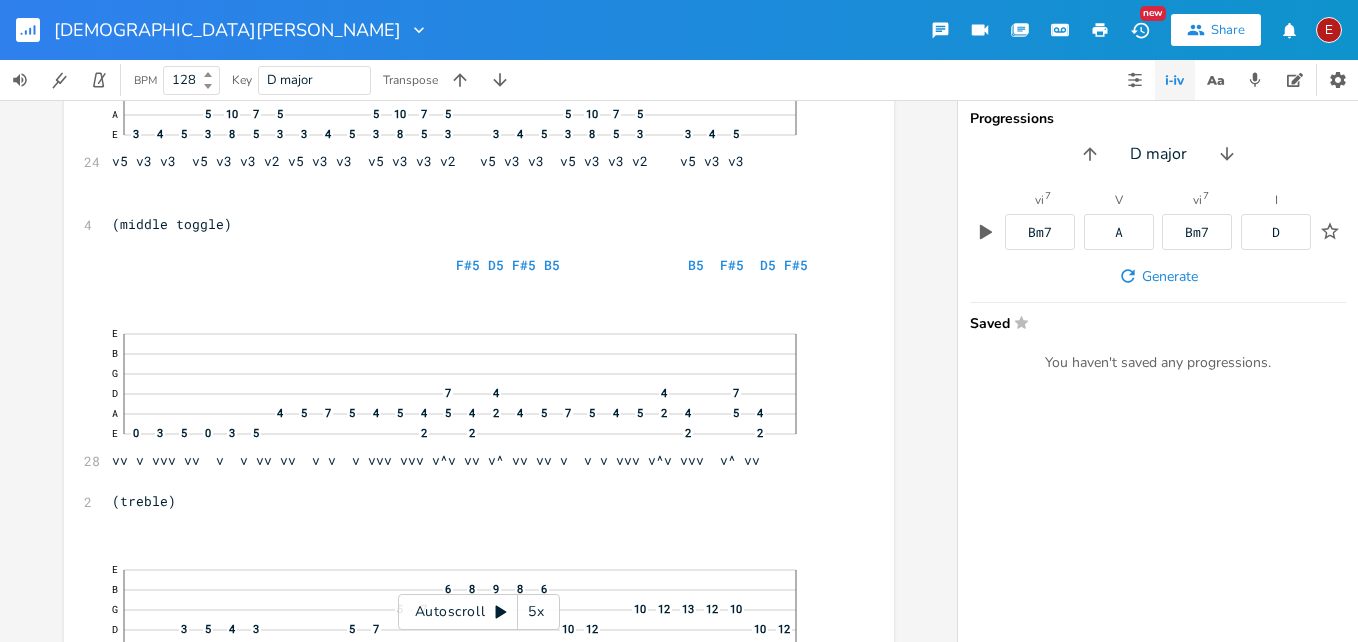 scroll, scrollTop: 10985, scrollLeft: 0, axis: vertical 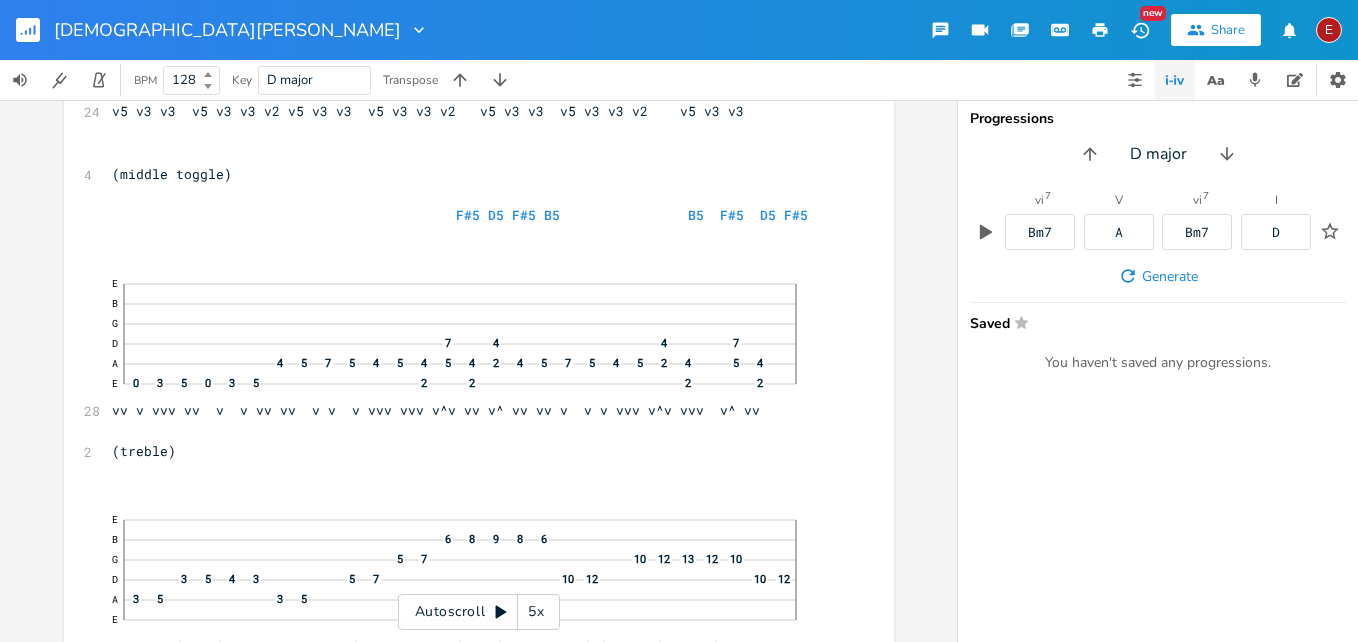 click 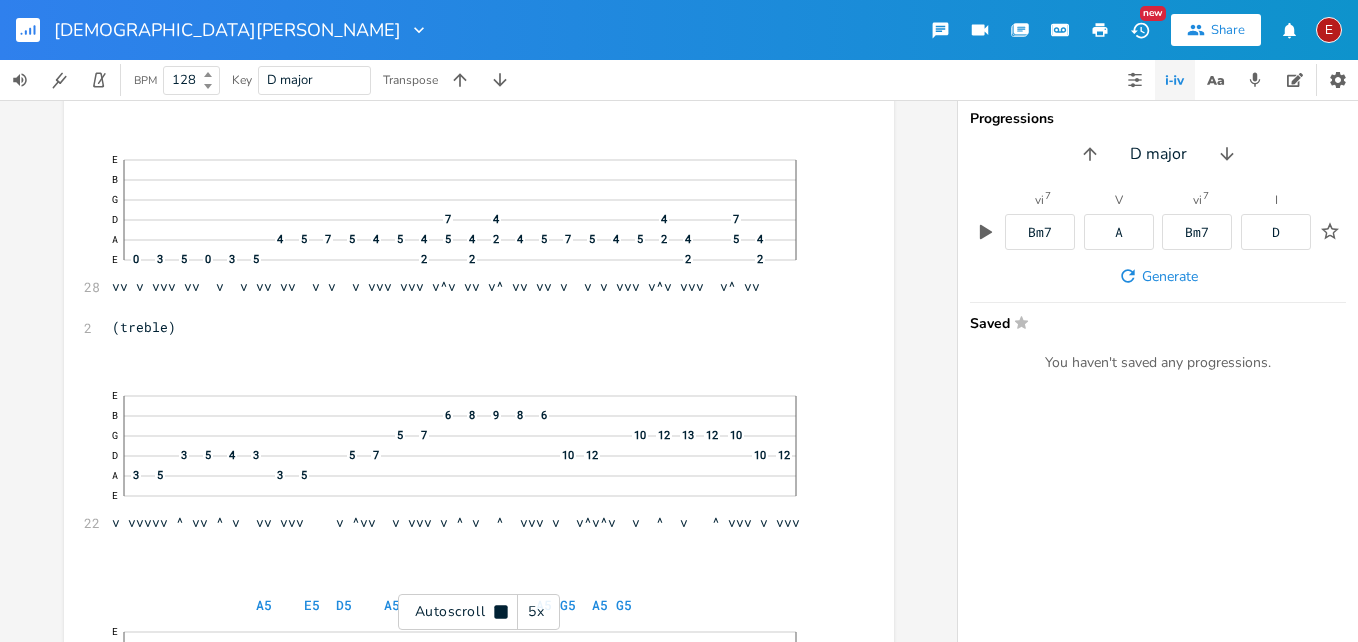 click 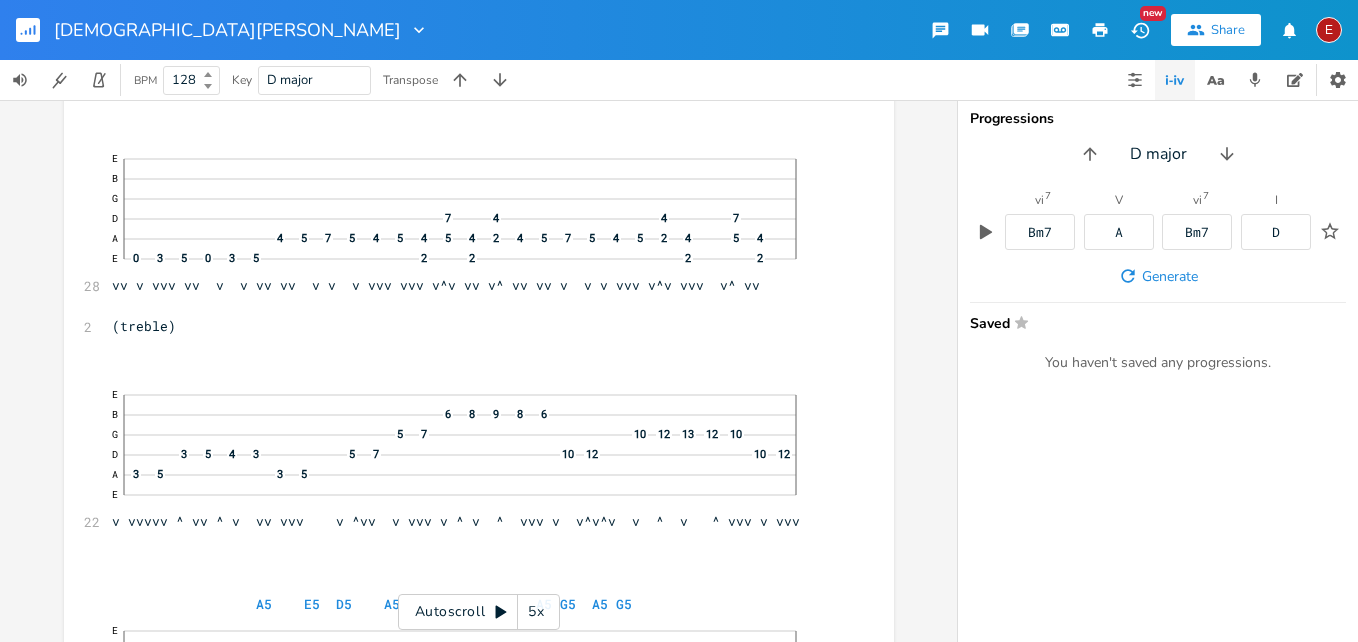 click 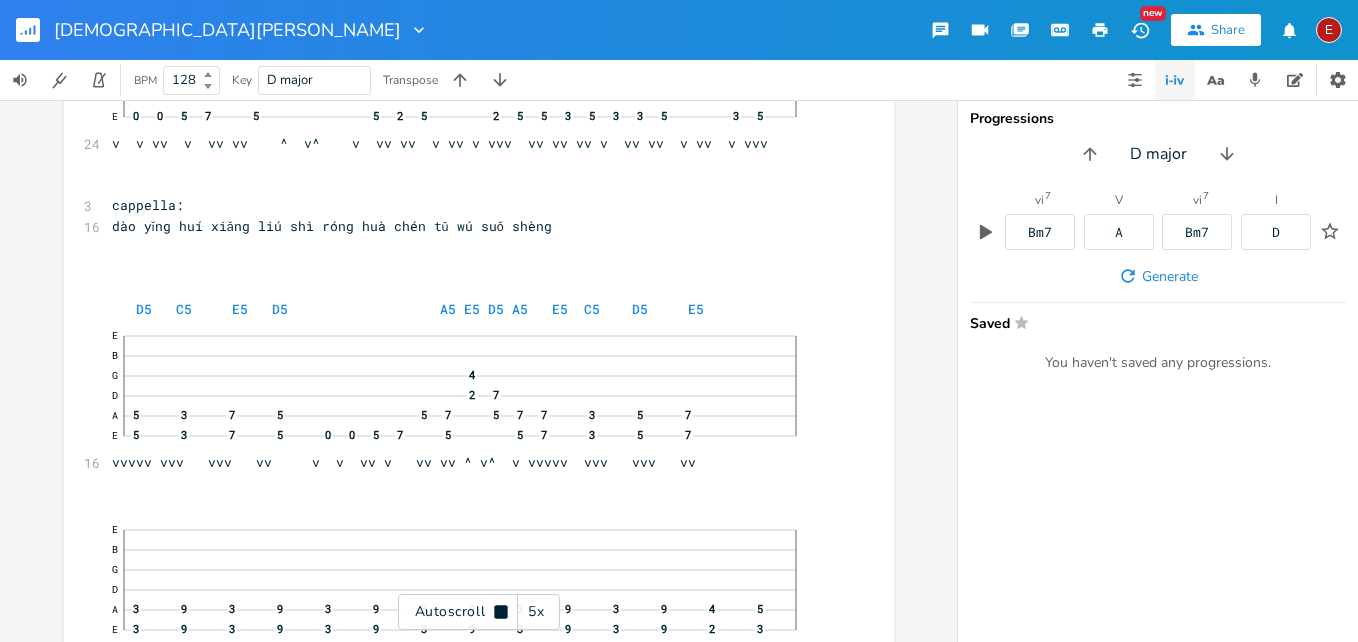 click 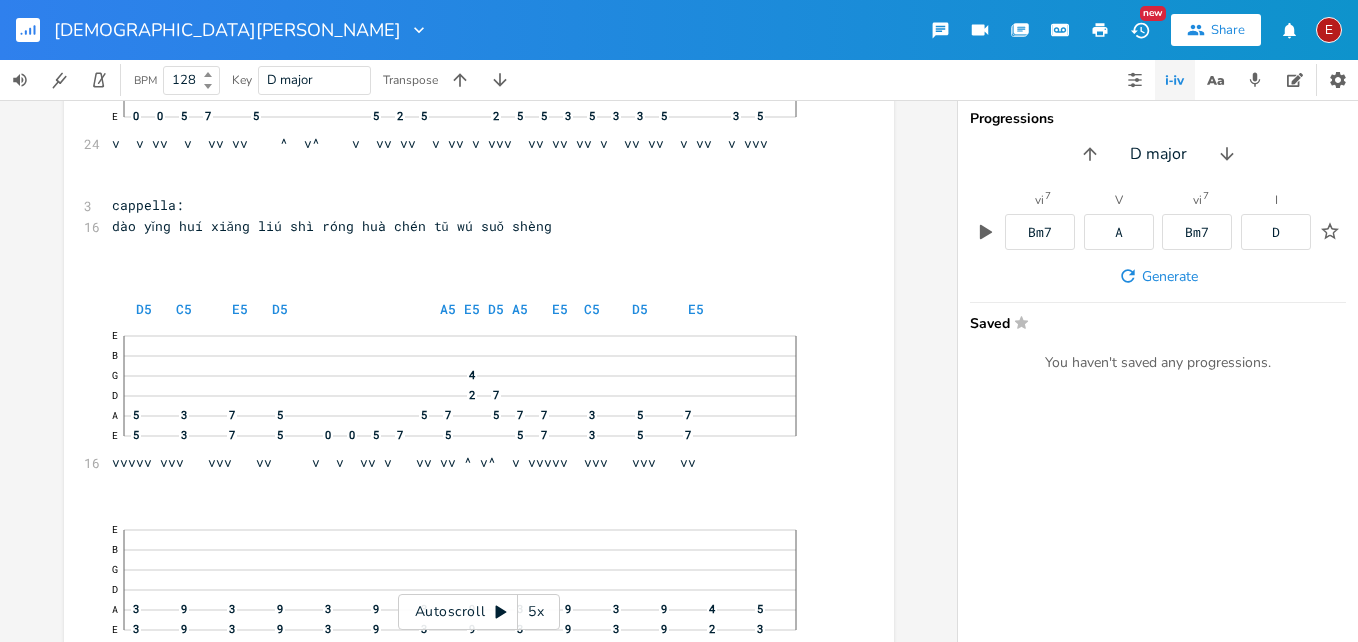 scroll, scrollTop: 11725, scrollLeft: 0, axis: vertical 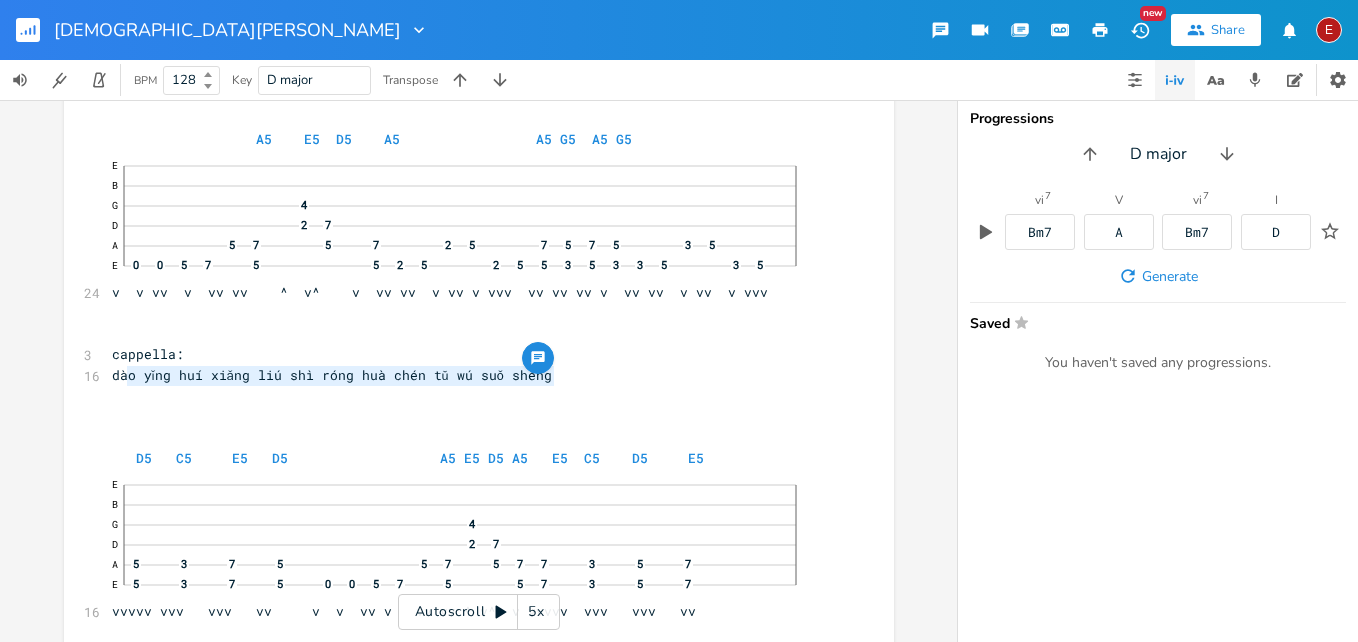 type on "dào yǐng huí xiǎng liú shì róng huà chén tǔ wú suǒ shèng" 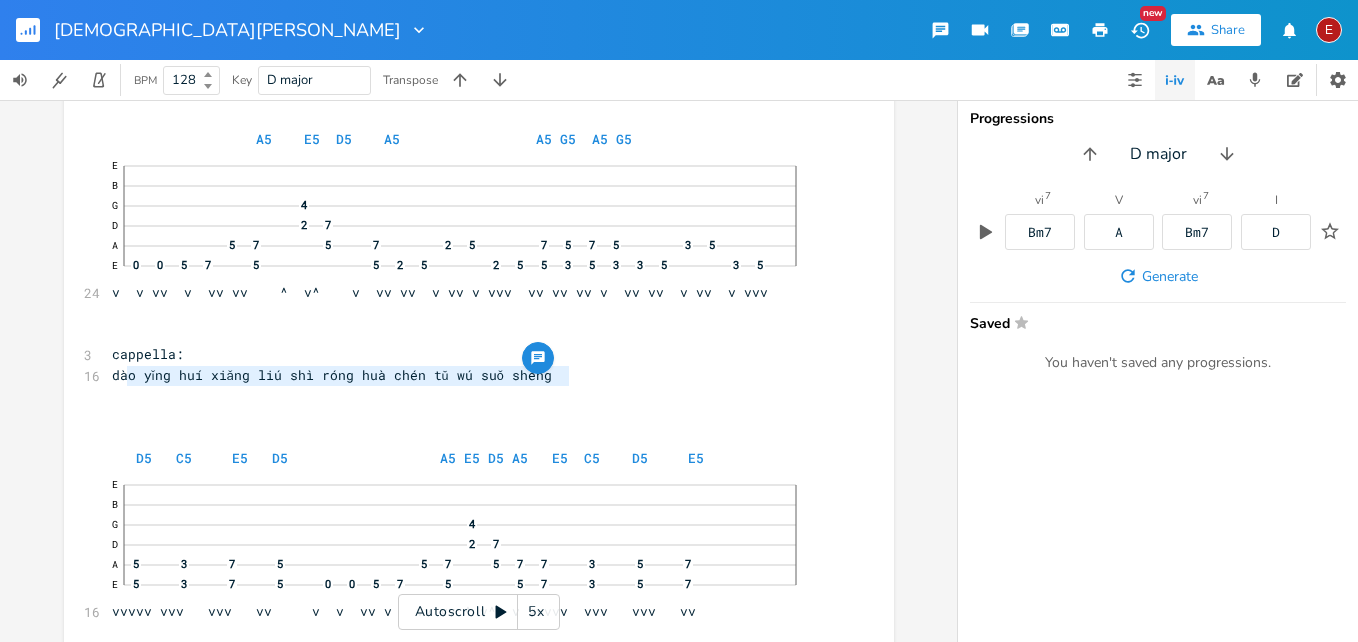 drag, startPoint x: 119, startPoint y: 378, endPoint x: 570, endPoint y: 376, distance: 451.00443 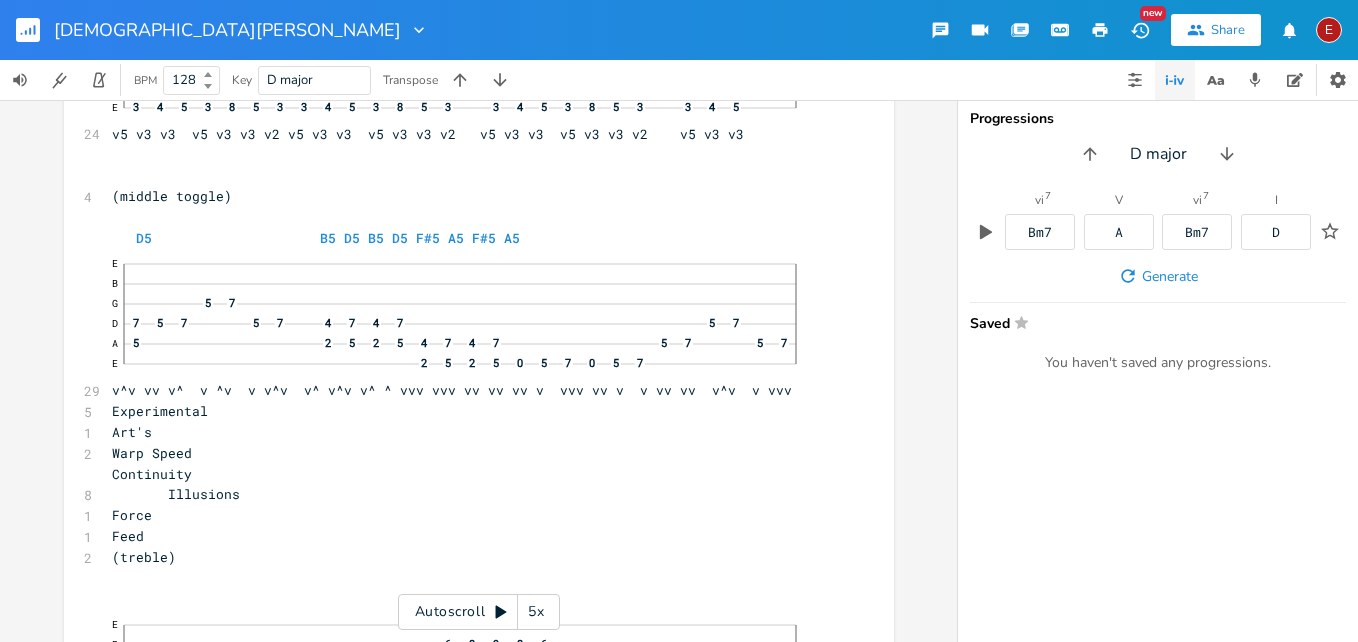 scroll, scrollTop: 12511, scrollLeft: 0, axis: vertical 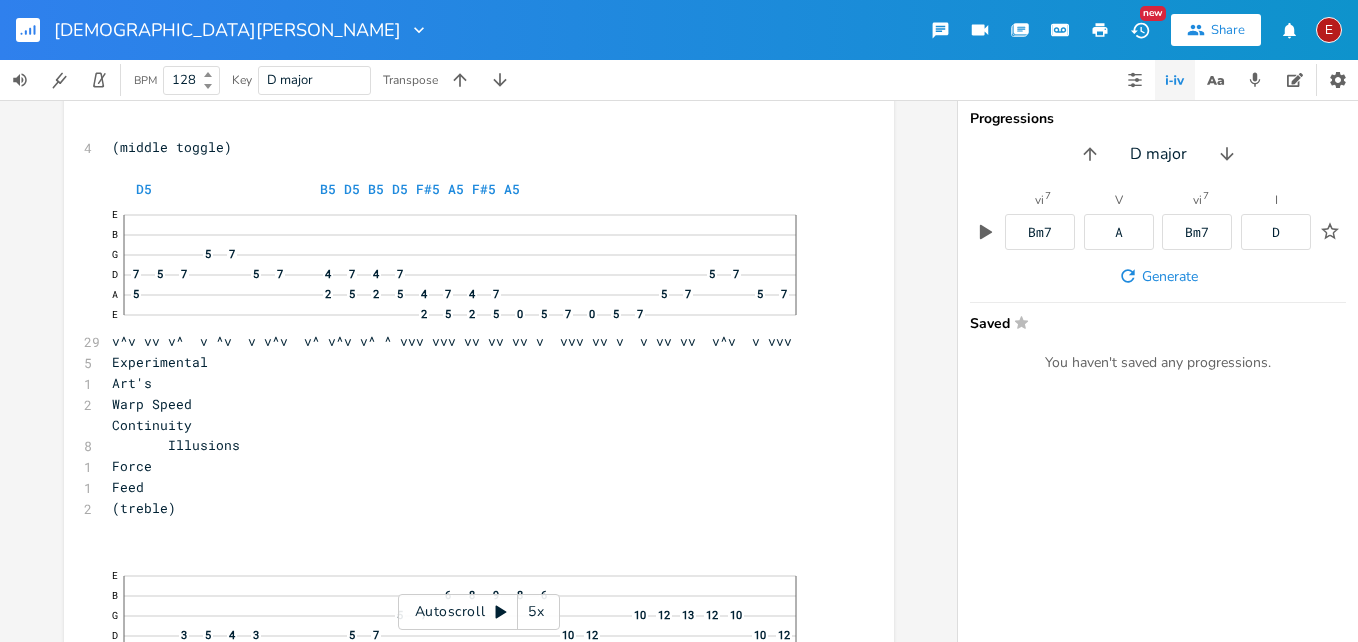 click 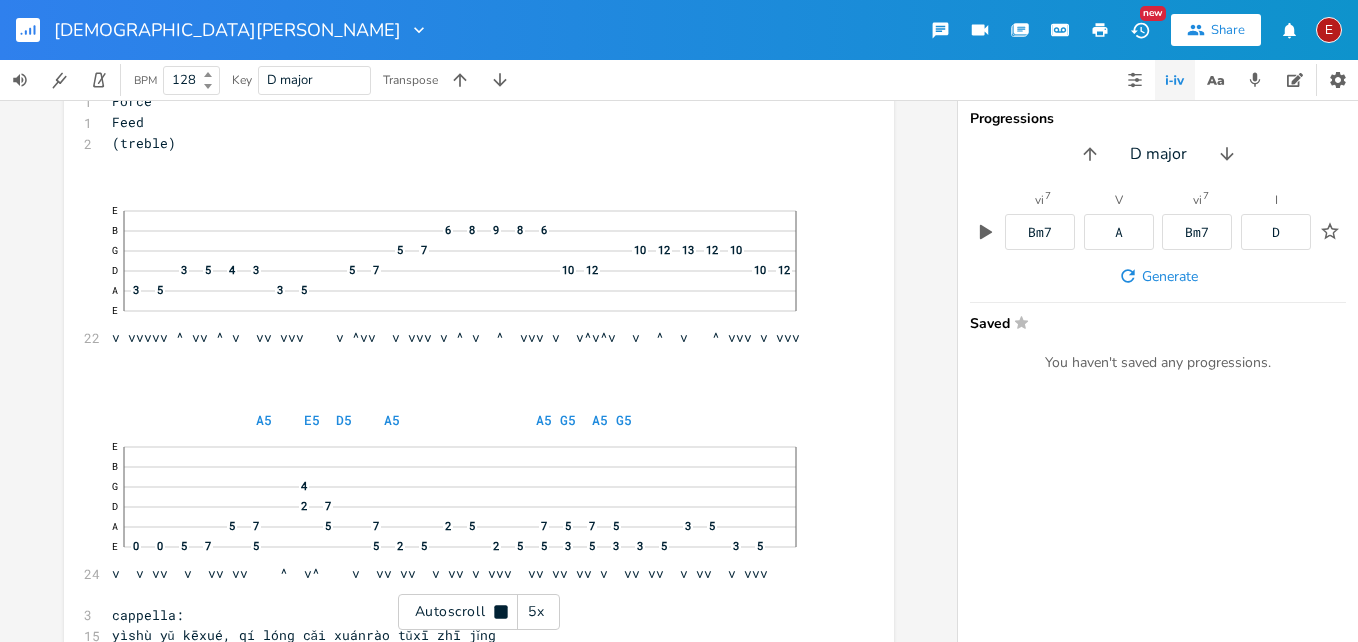 click 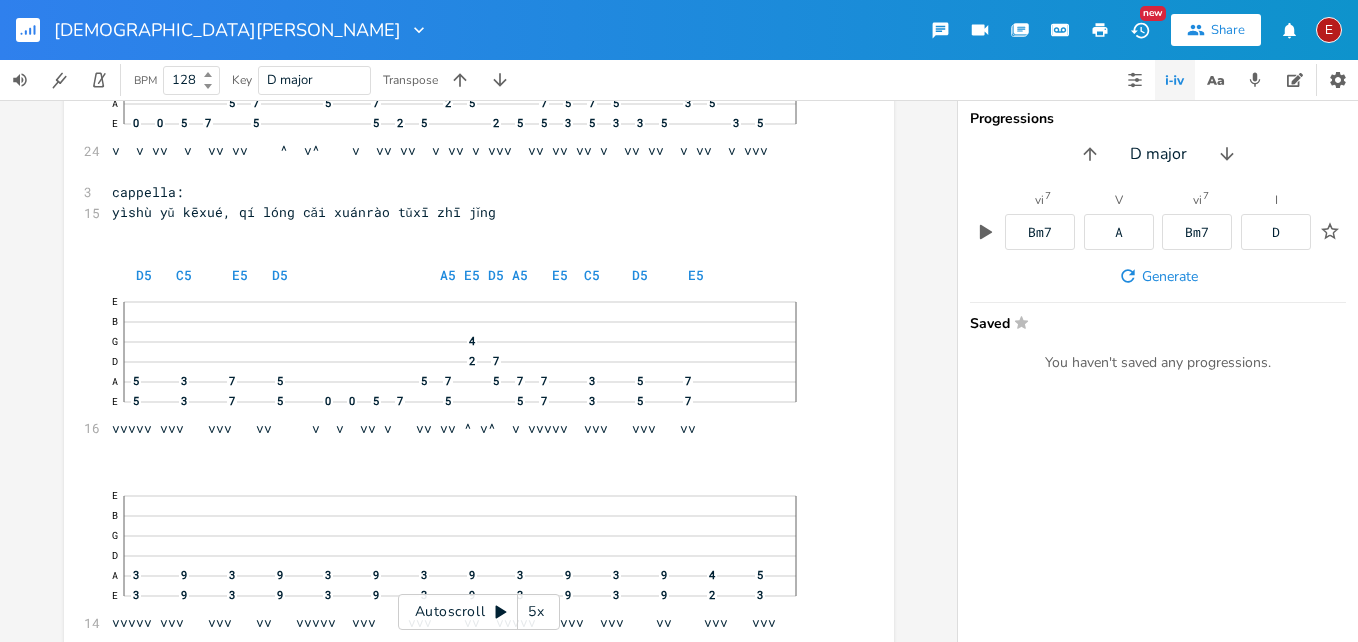 scroll, scrollTop: 13349, scrollLeft: 0, axis: vertical 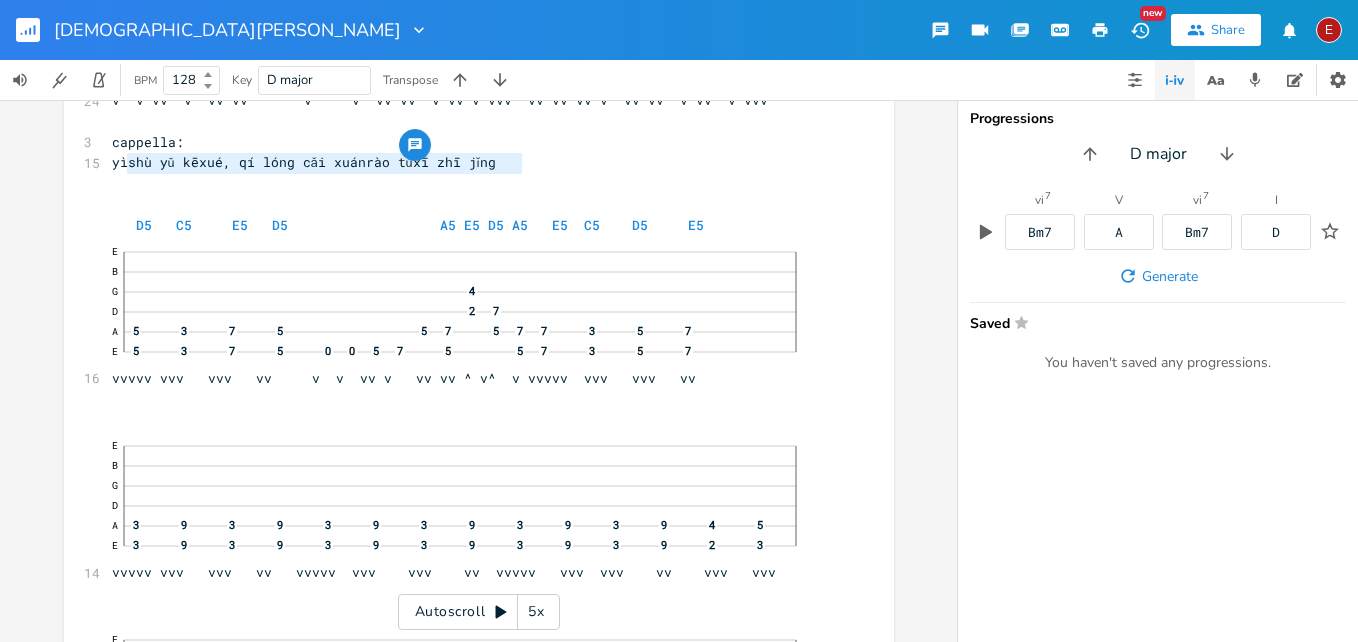 type on "yìshù yǔ kēxué, qí lóng cǎi xuánrào tǔxī zhī jǐng" 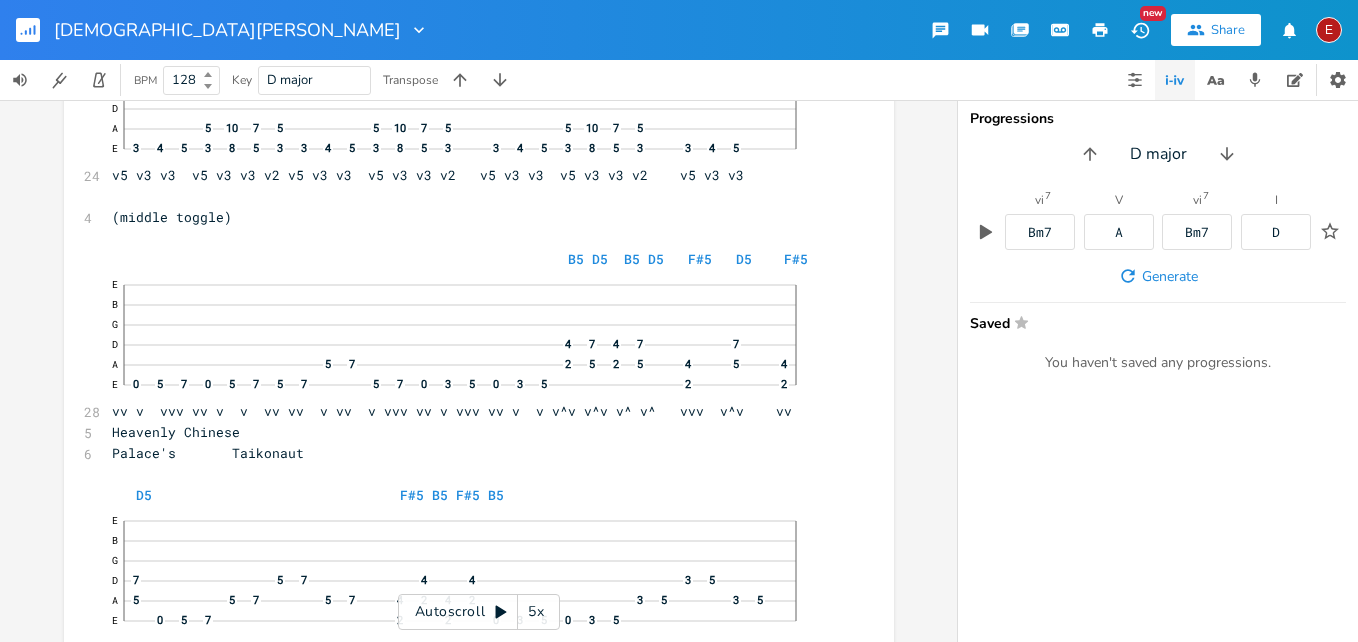 scroll, scrollTop: 14038, scrollLeft: 0, axis: vertical 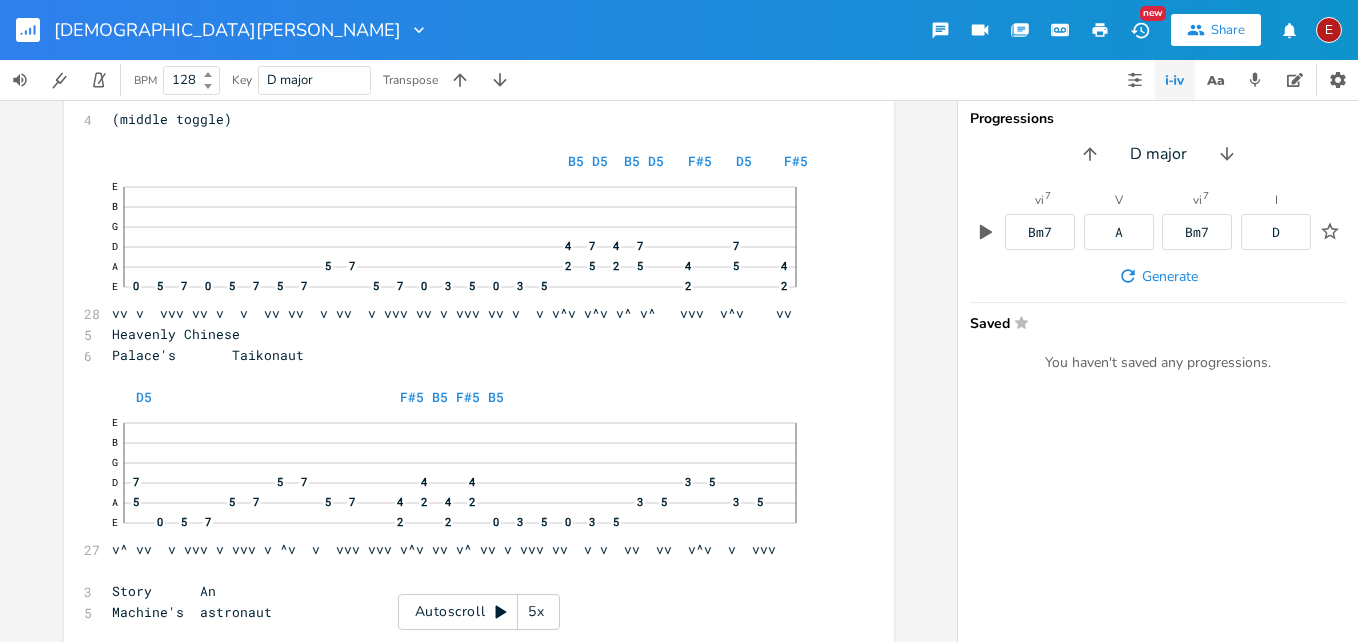 click 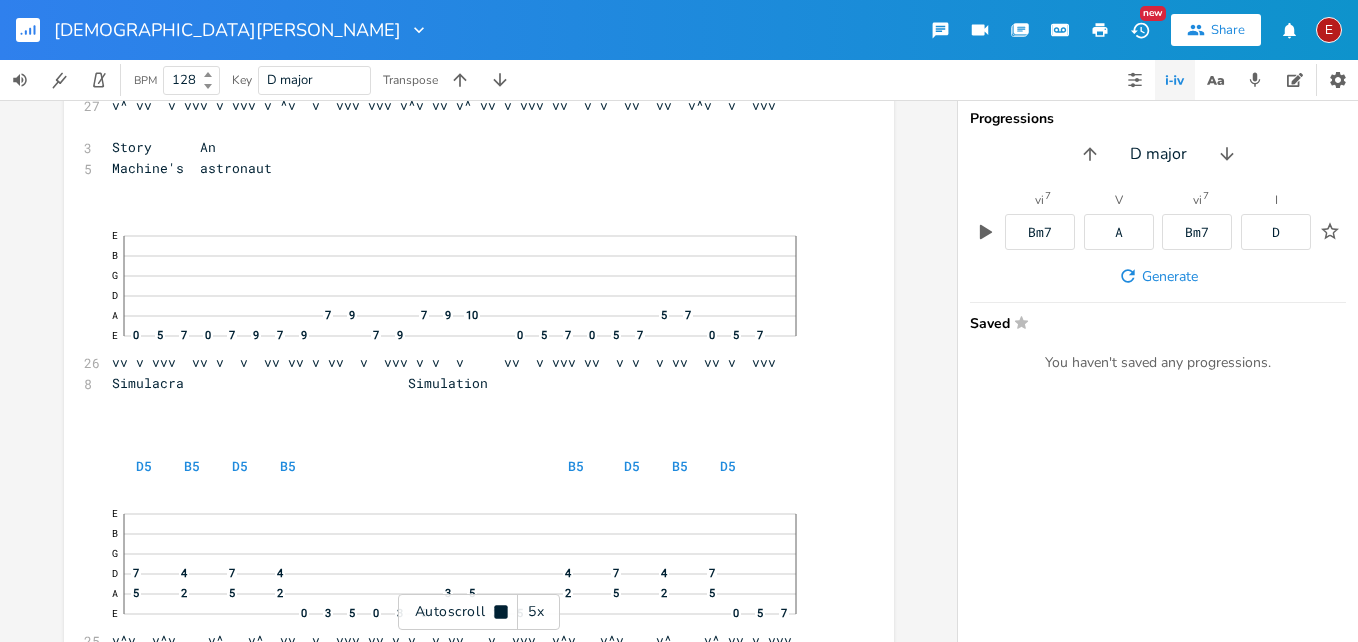 click 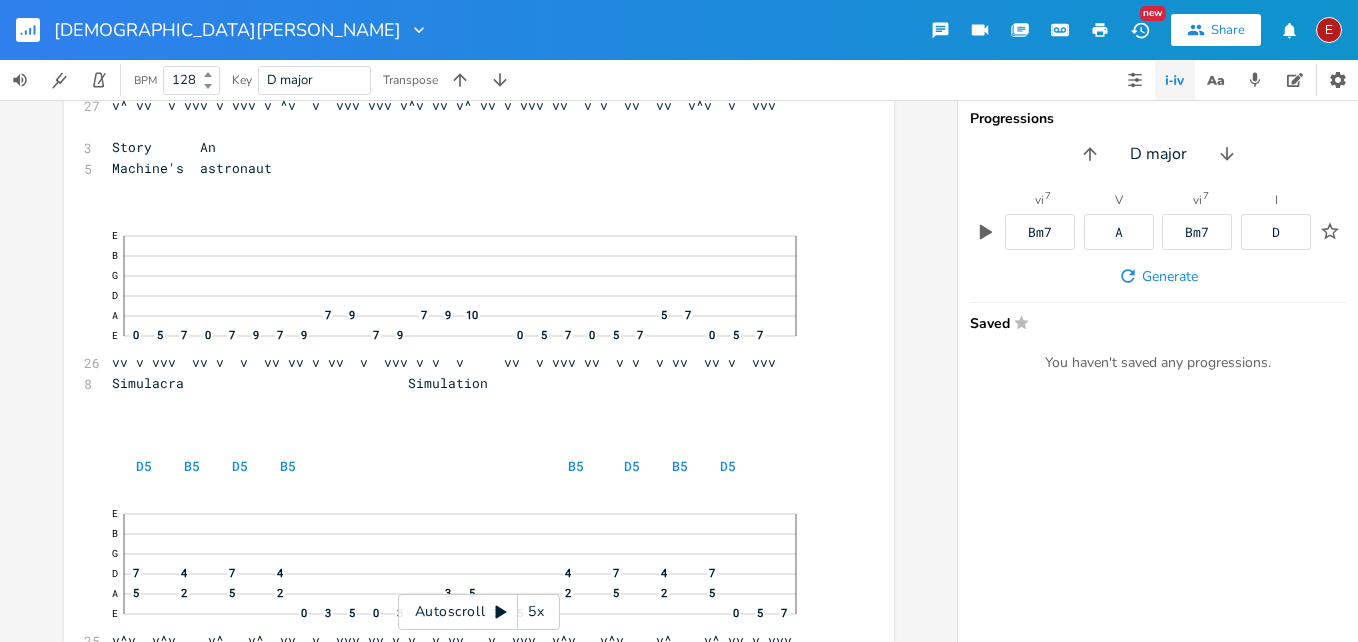 scroll, scrollTop: 14483, scrollLeft: 0, axis: vertical 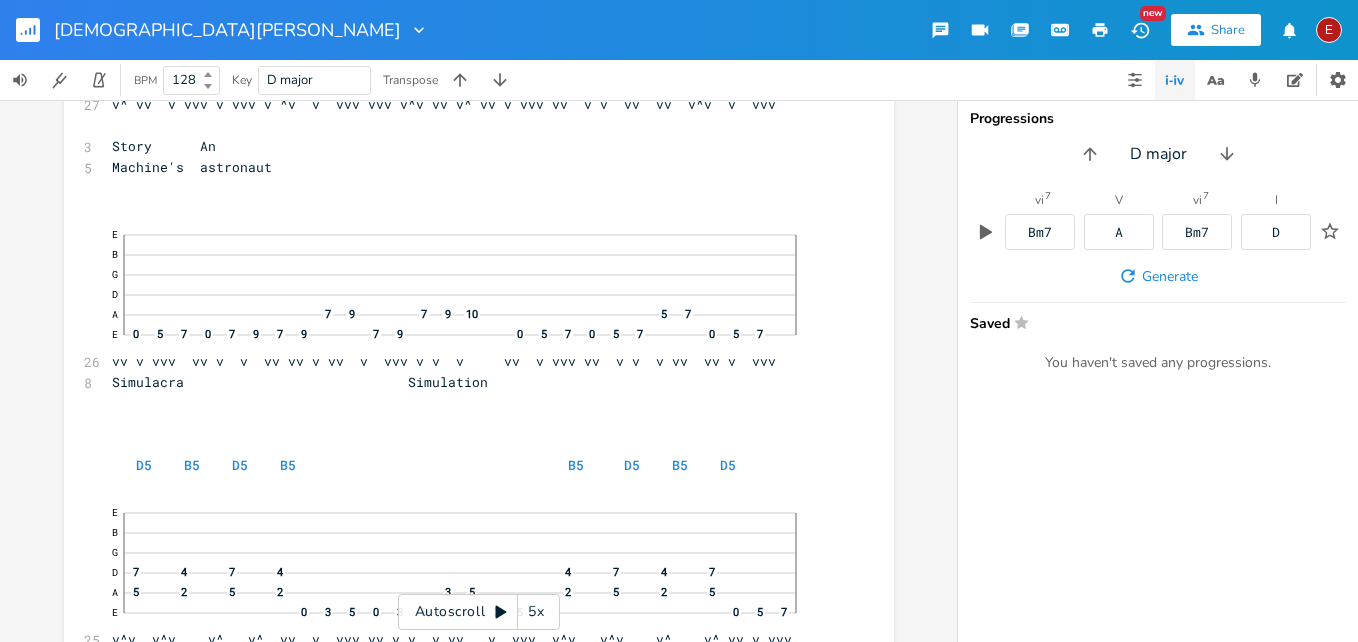 click 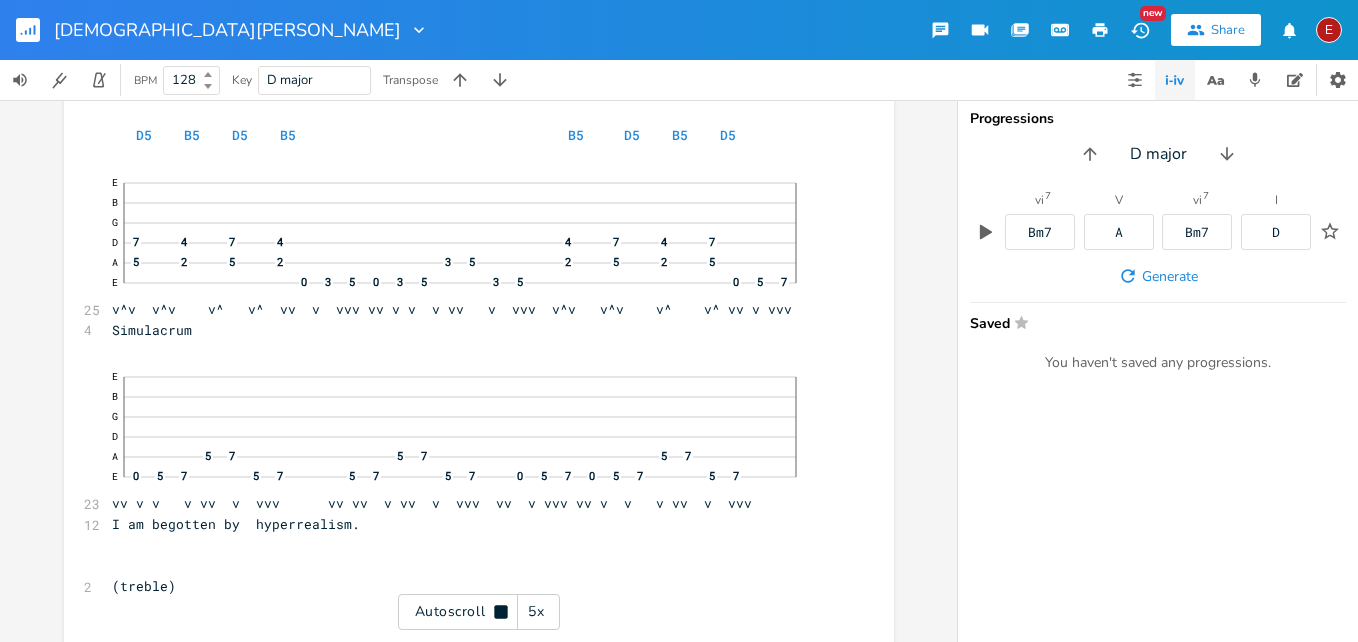 click 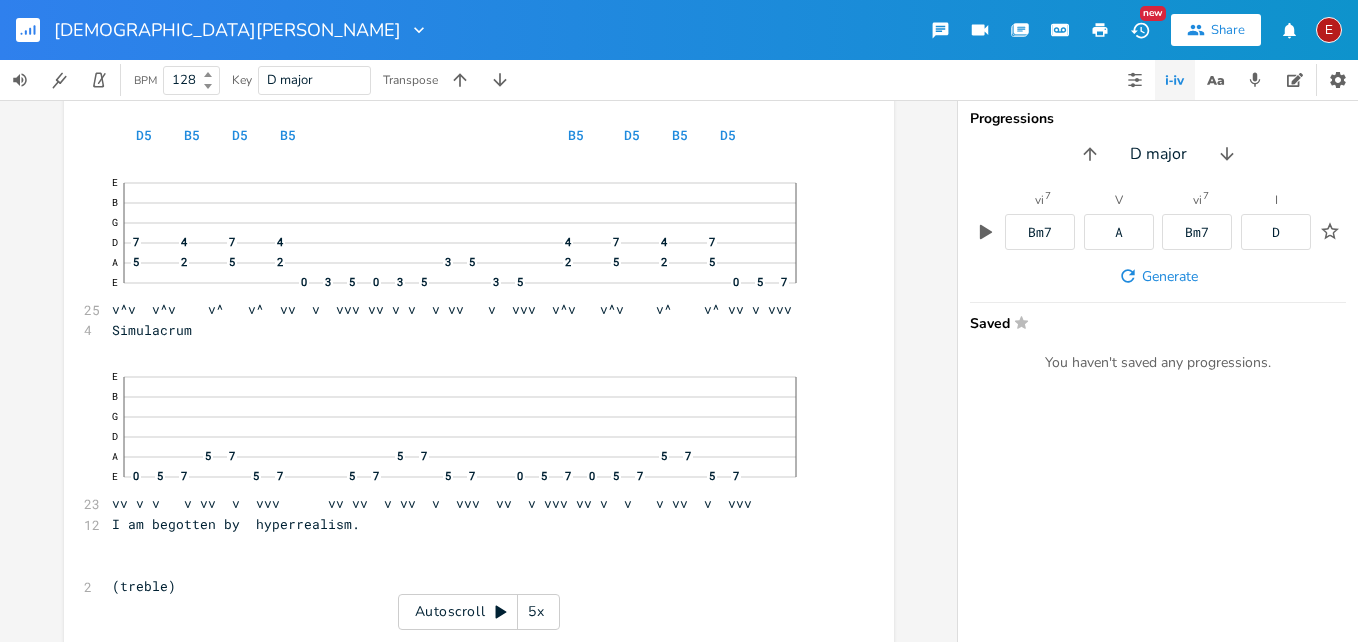 scroll, scrollTop: 14814, scrollLeft: 0, axis: vertical 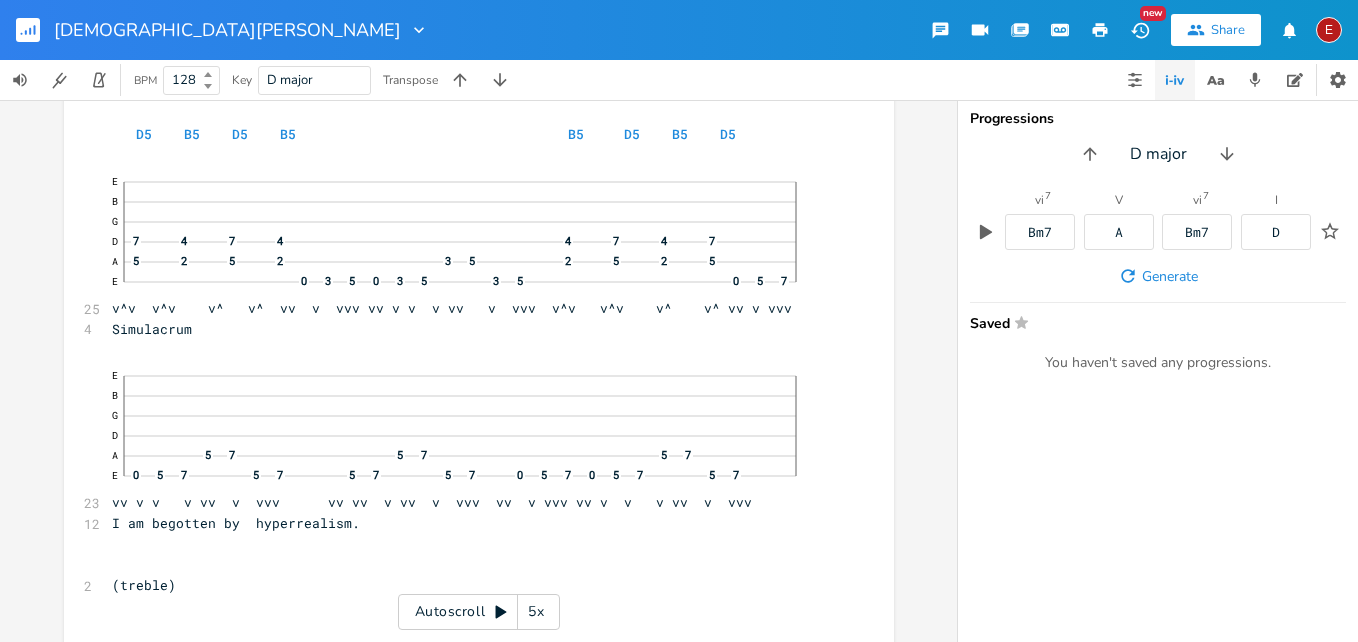 click 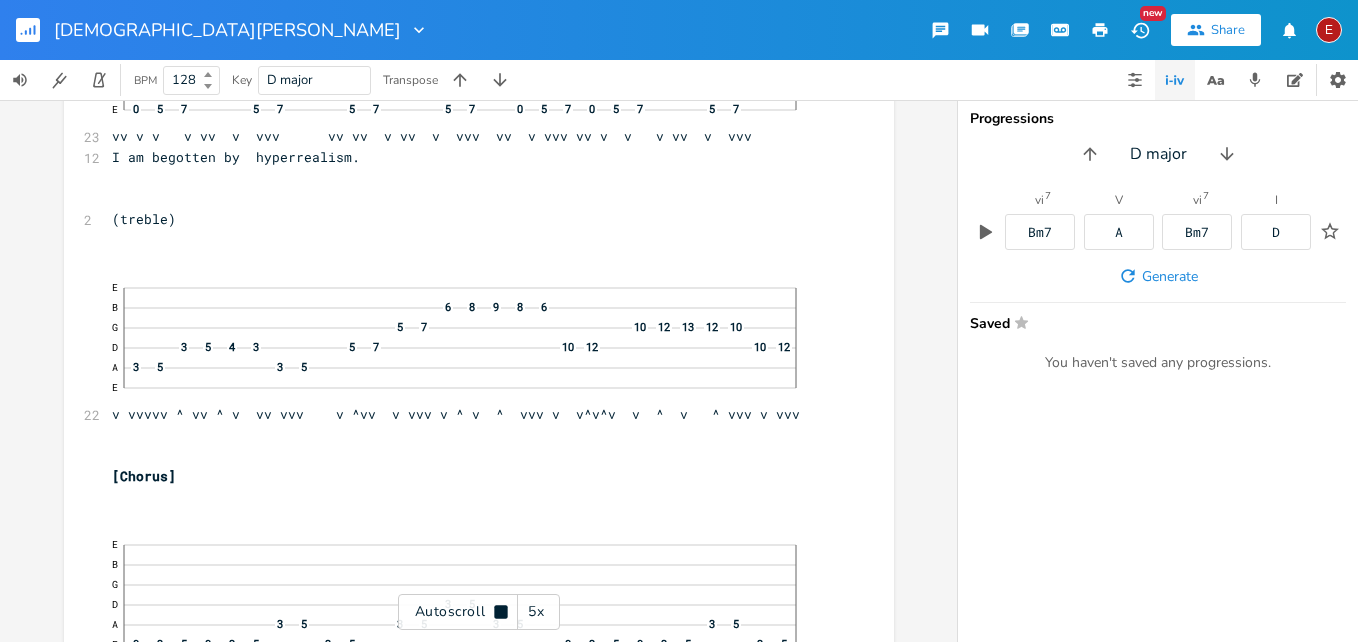 click 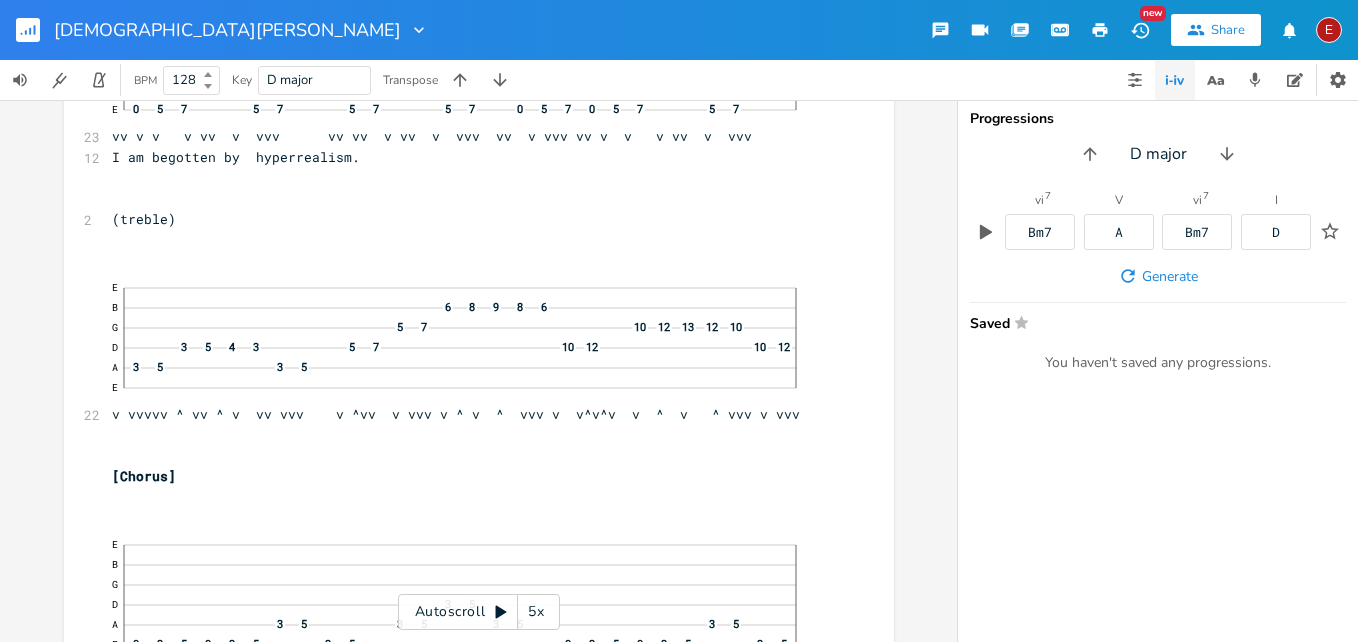 scroll, scrollTop: 15181, scrollLeft: 0, axis: vertical 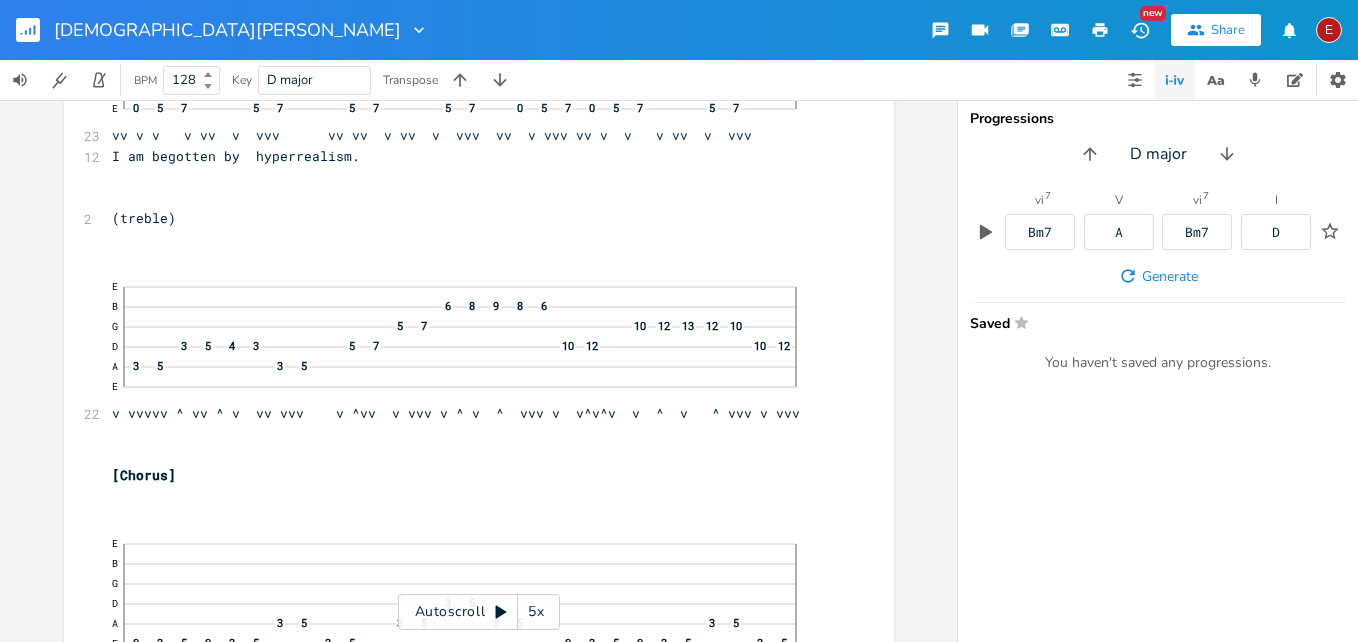 click 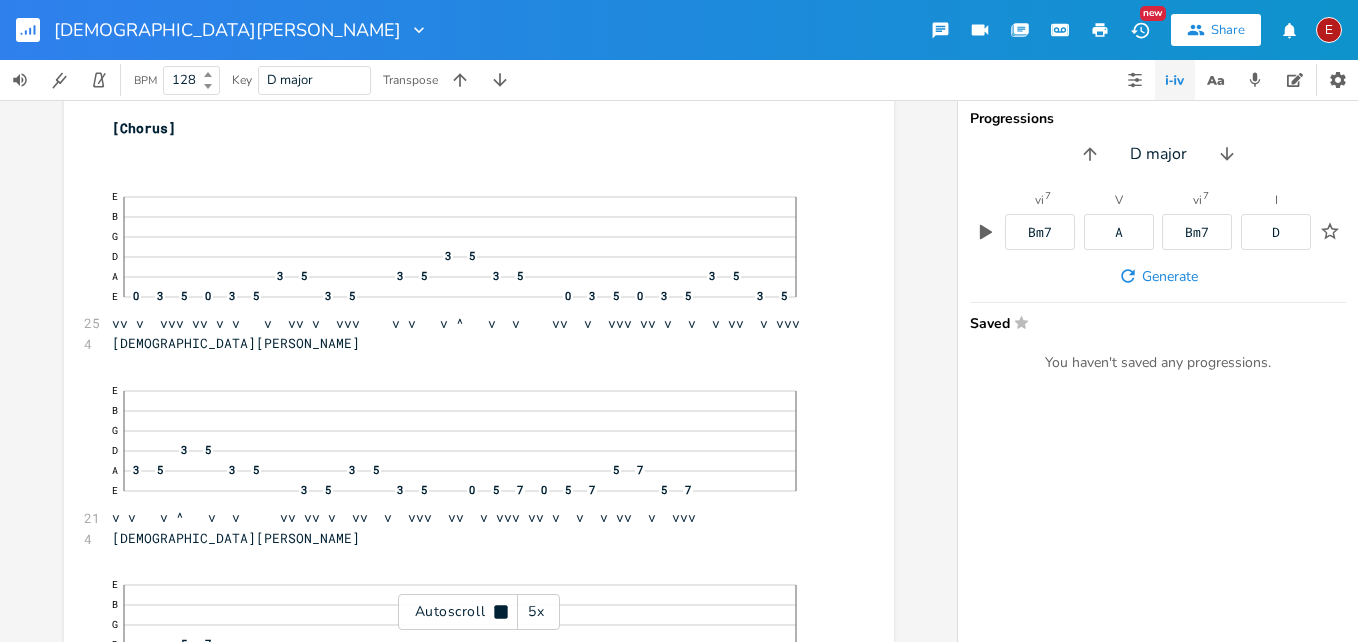 scroll, scrollTop: 15532, scrollLeft: 0, axis: vertical 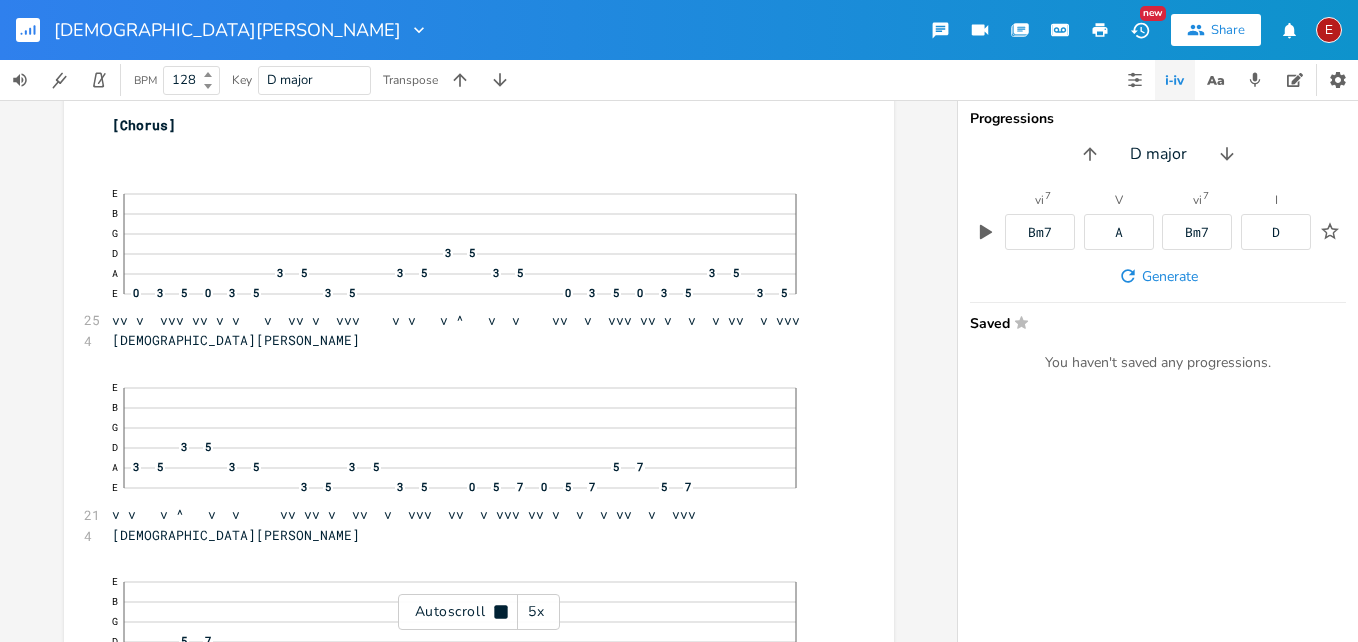 click 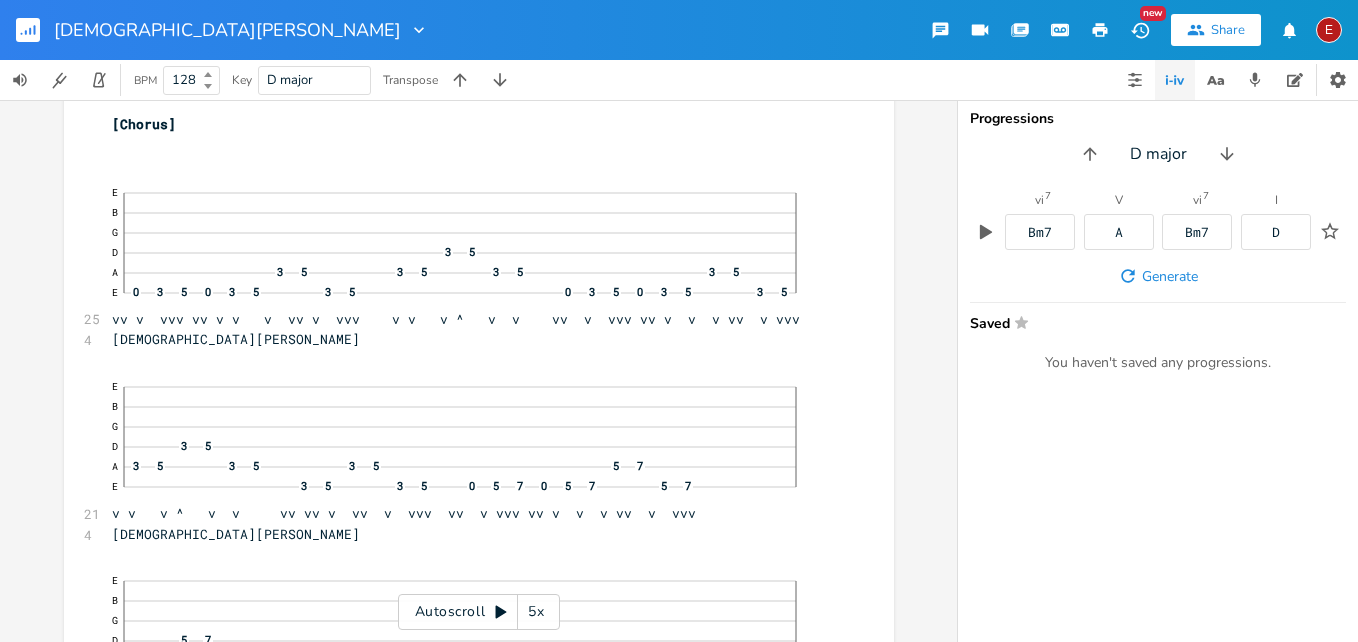 click 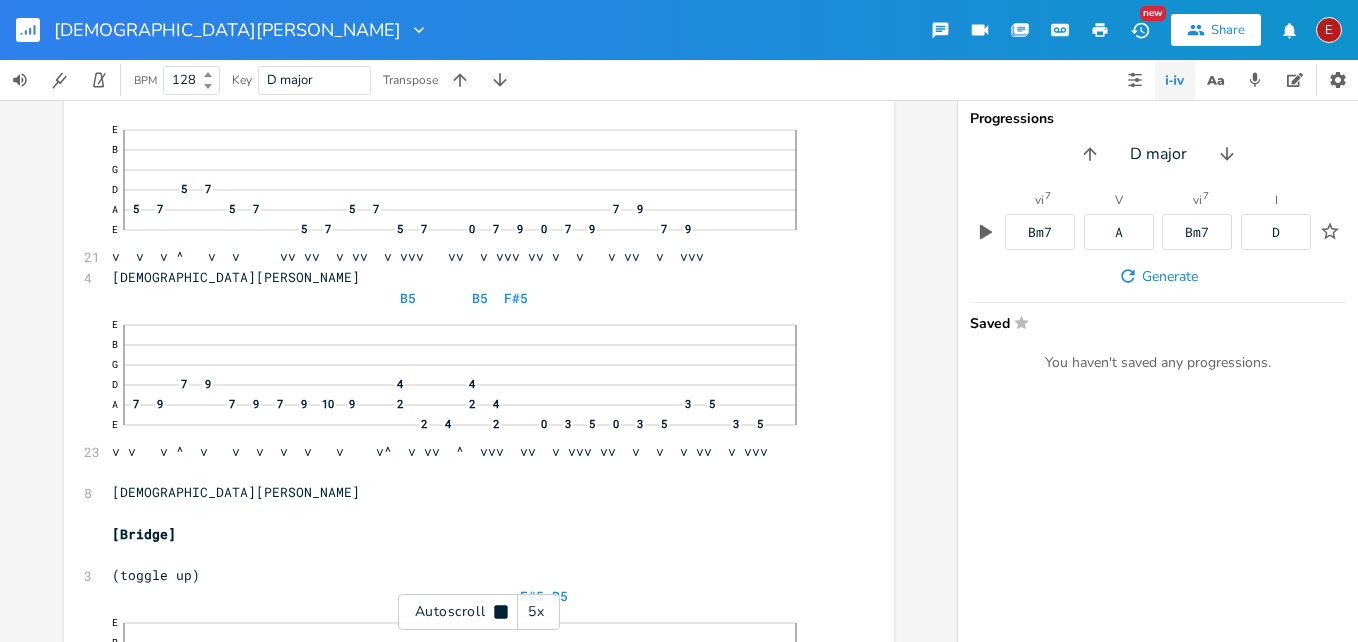 click 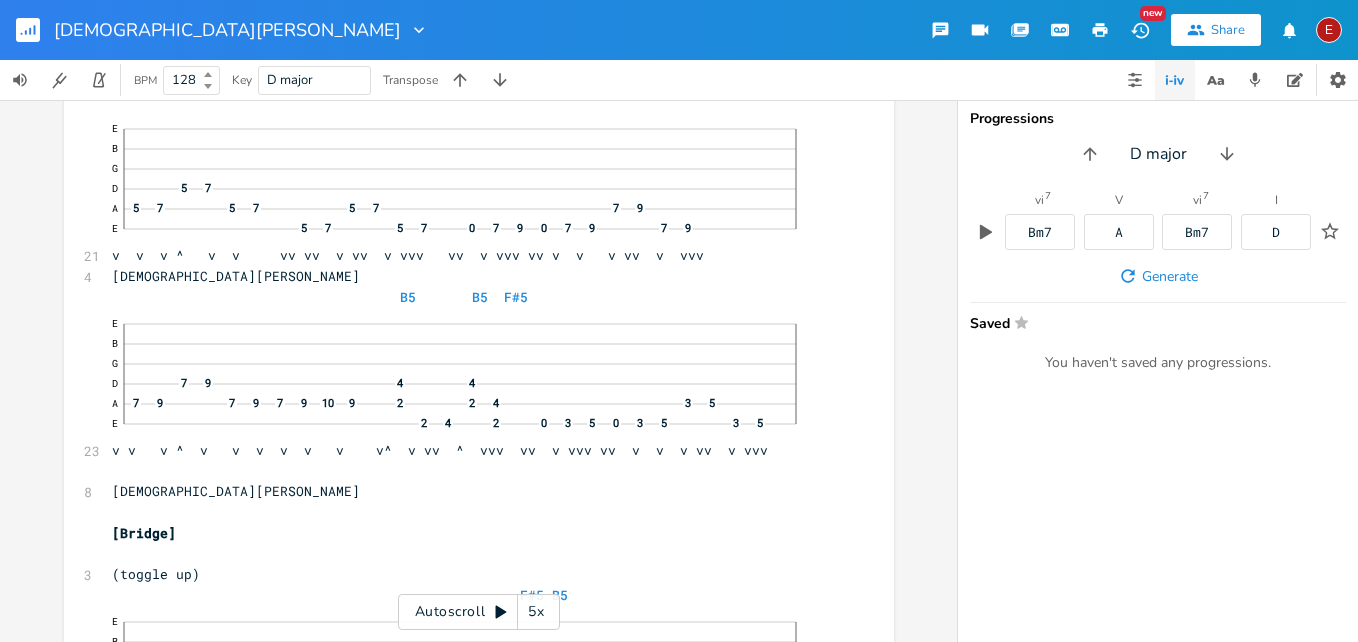 click 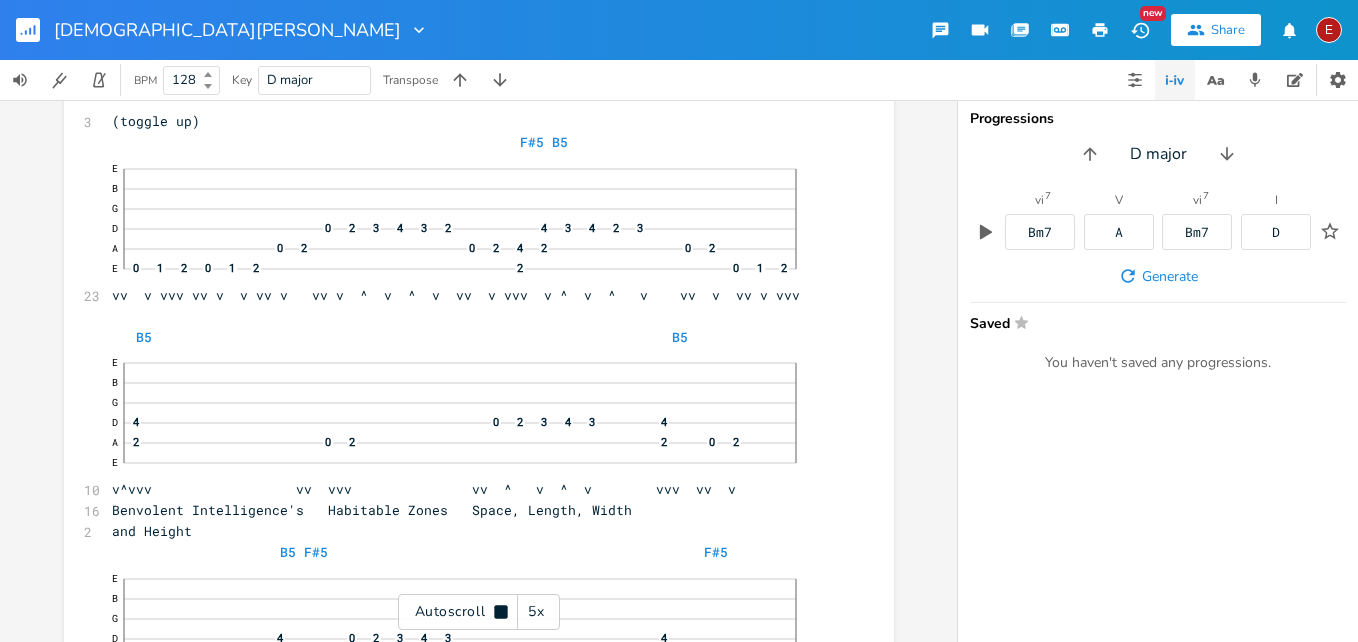 click 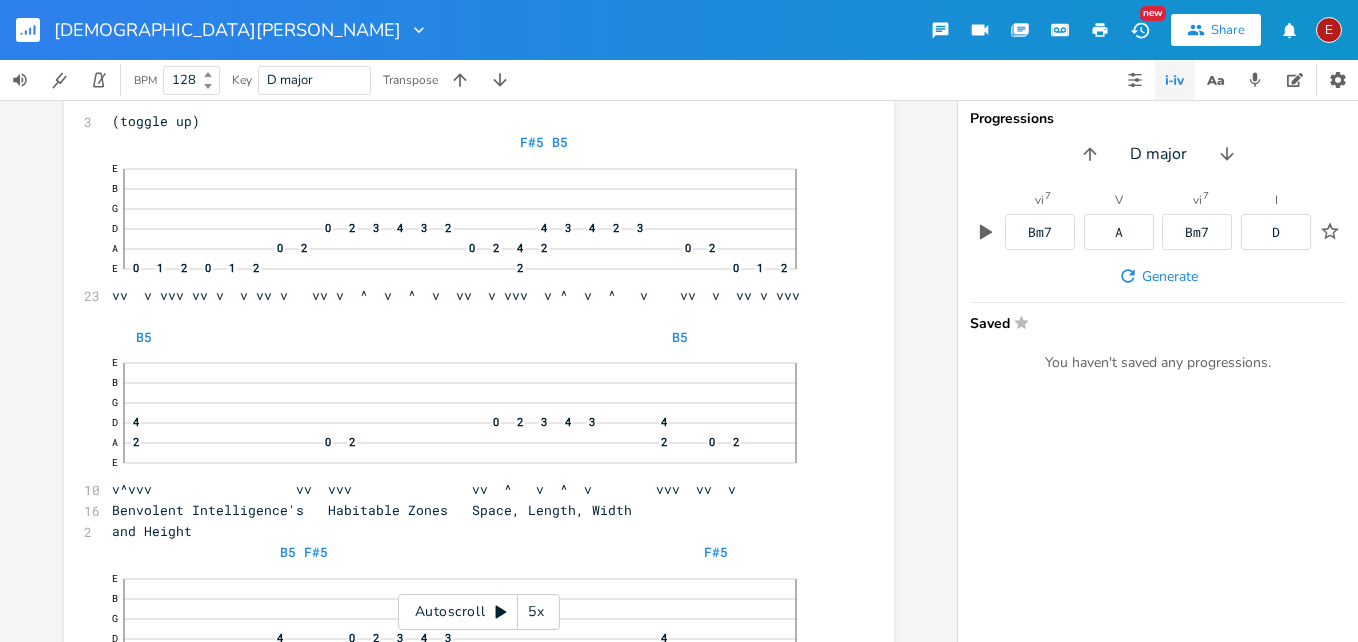 scroll, scrollTop: 16439, scrollLeft: 0, axis: vertical 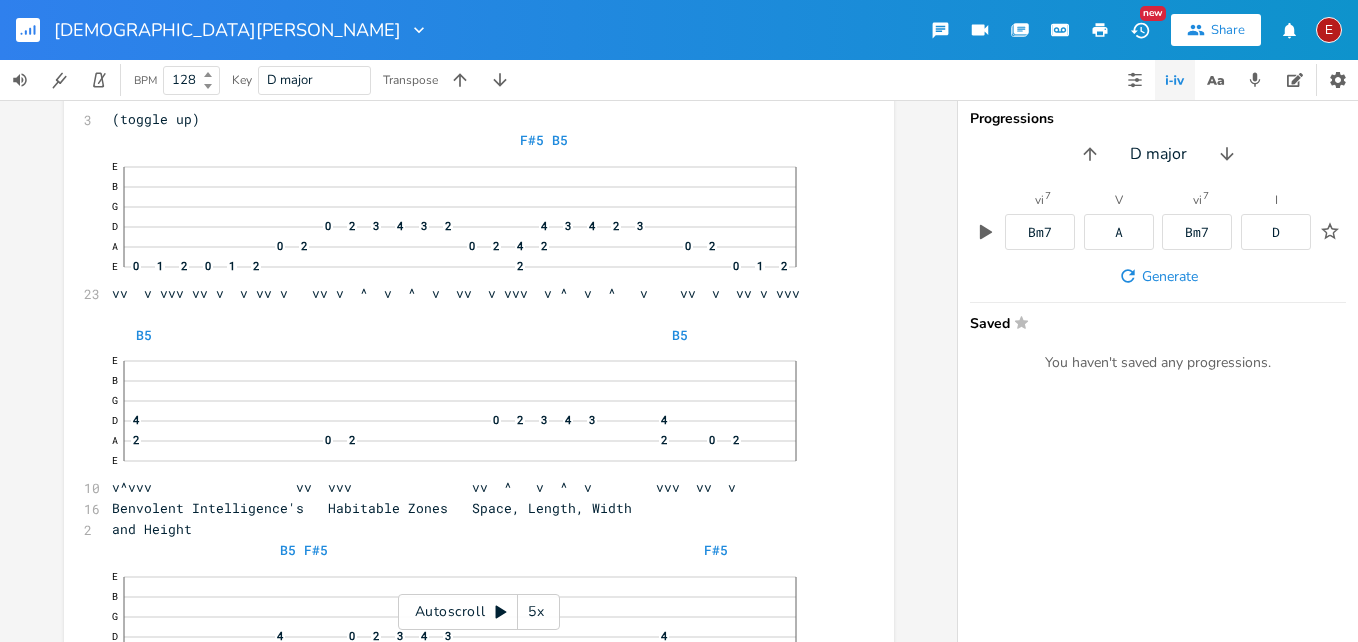 click 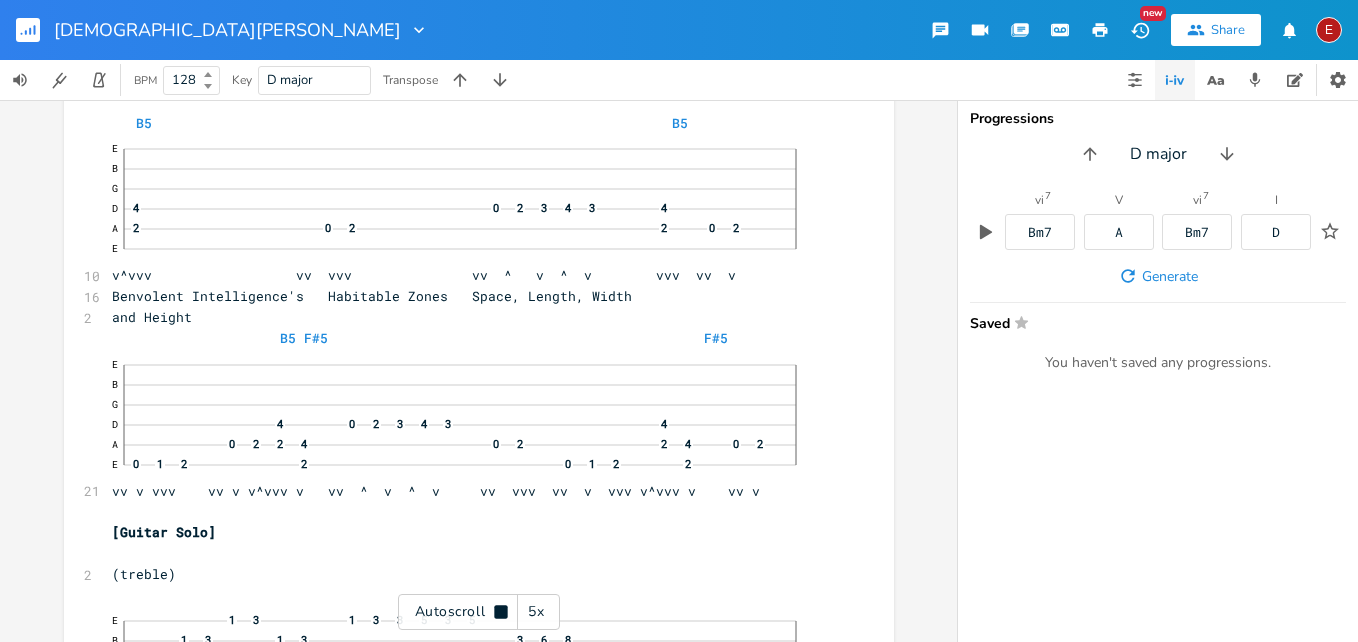scroll, scrollTop: 16655, scrollLeft: 0, axis: vertical 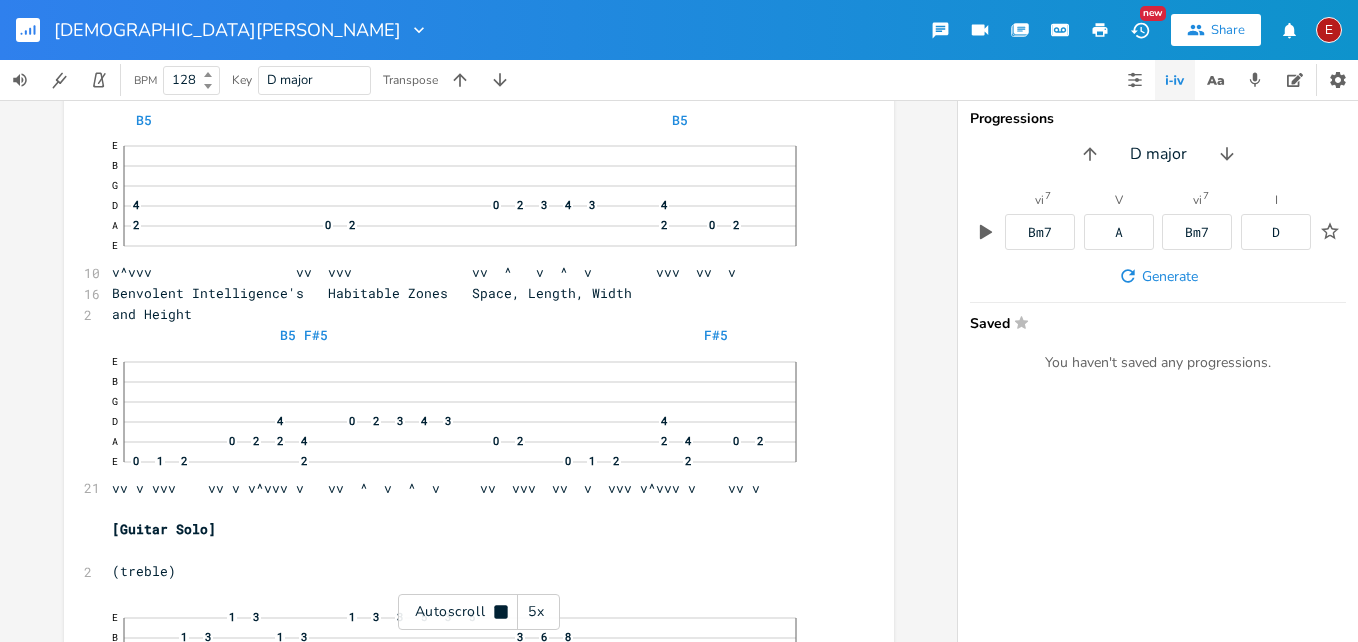 click 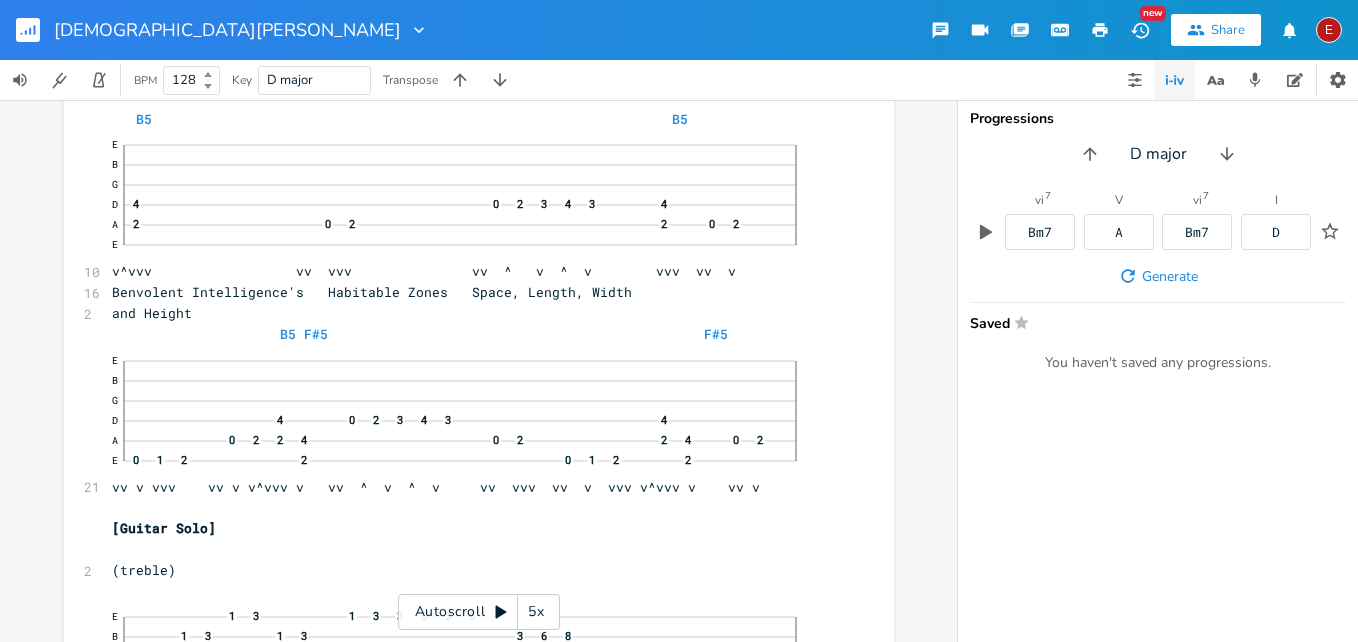 click 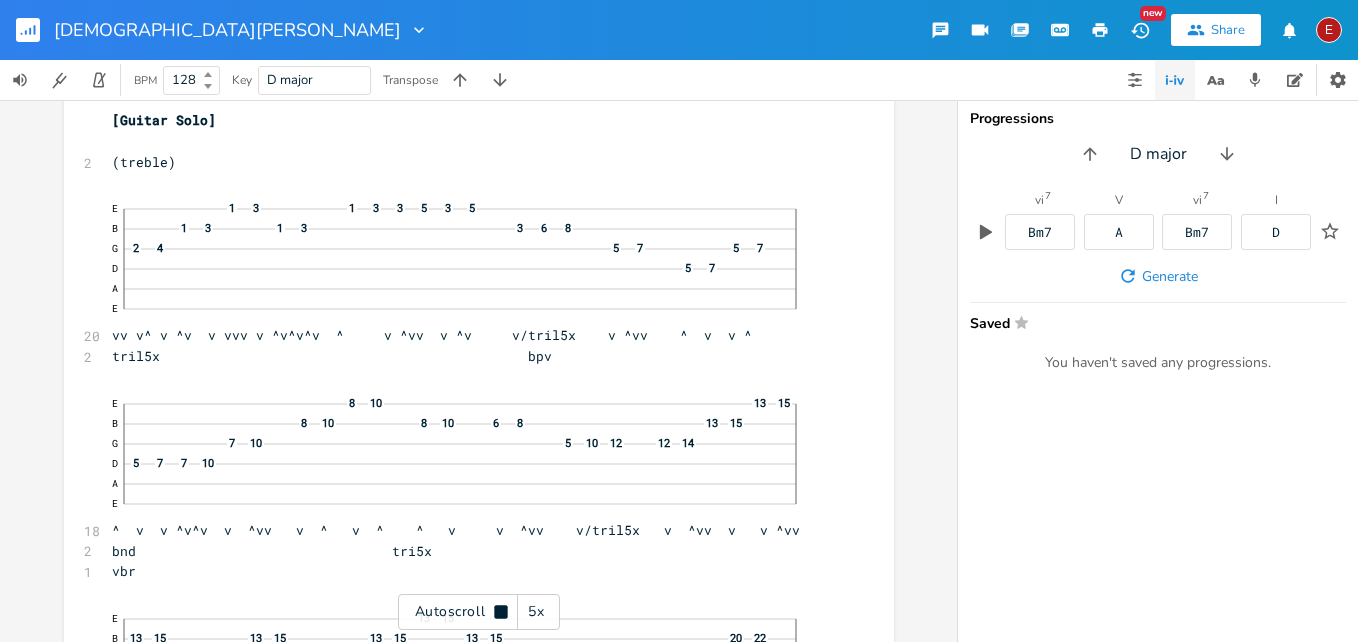 scroll, scrollTop: 17067, scrollLeft: 0, axis: vertical 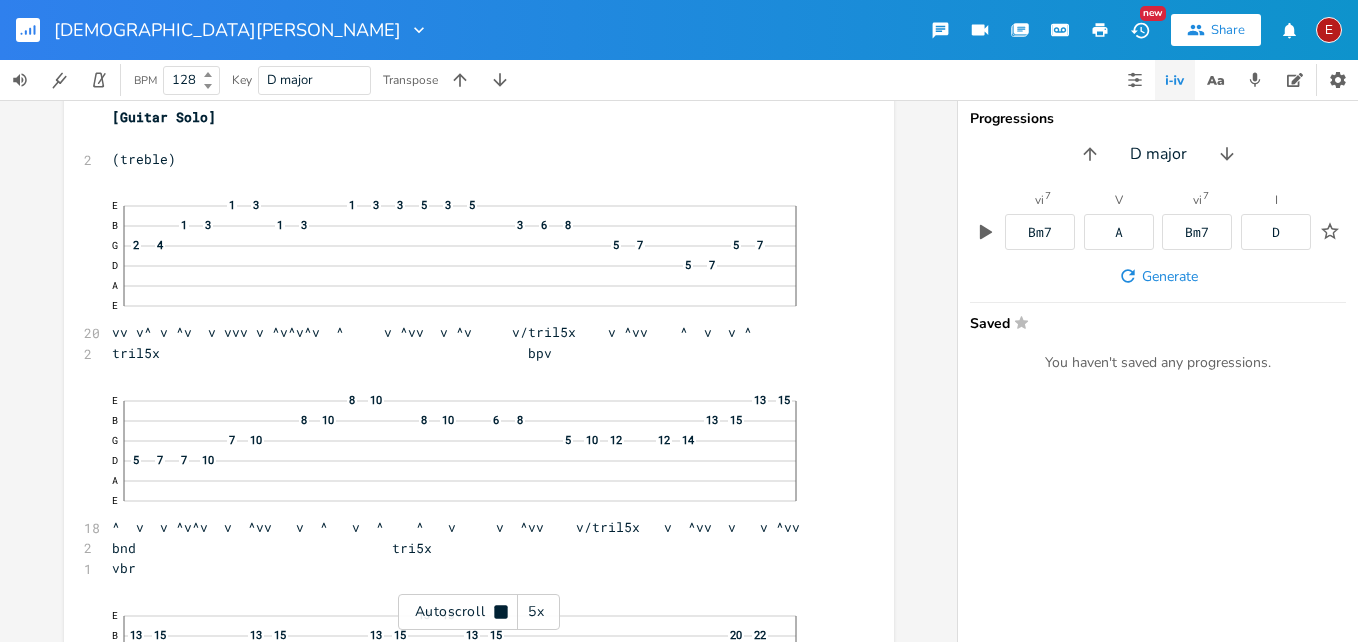 click 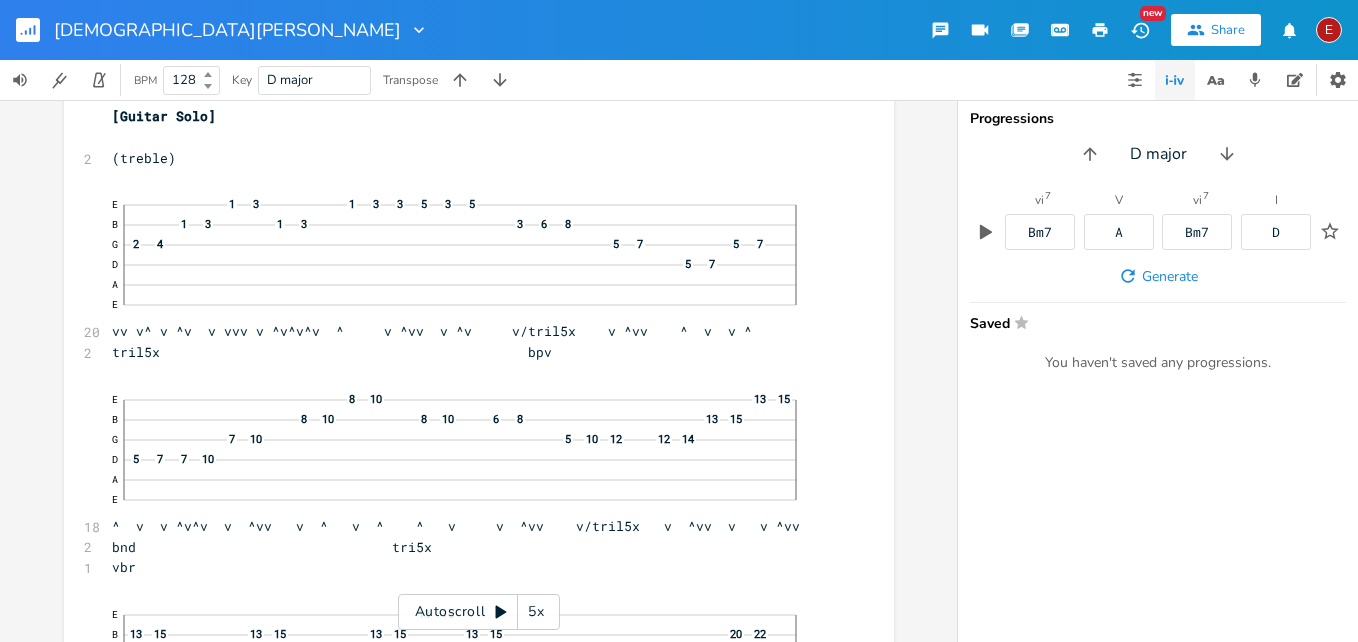 click 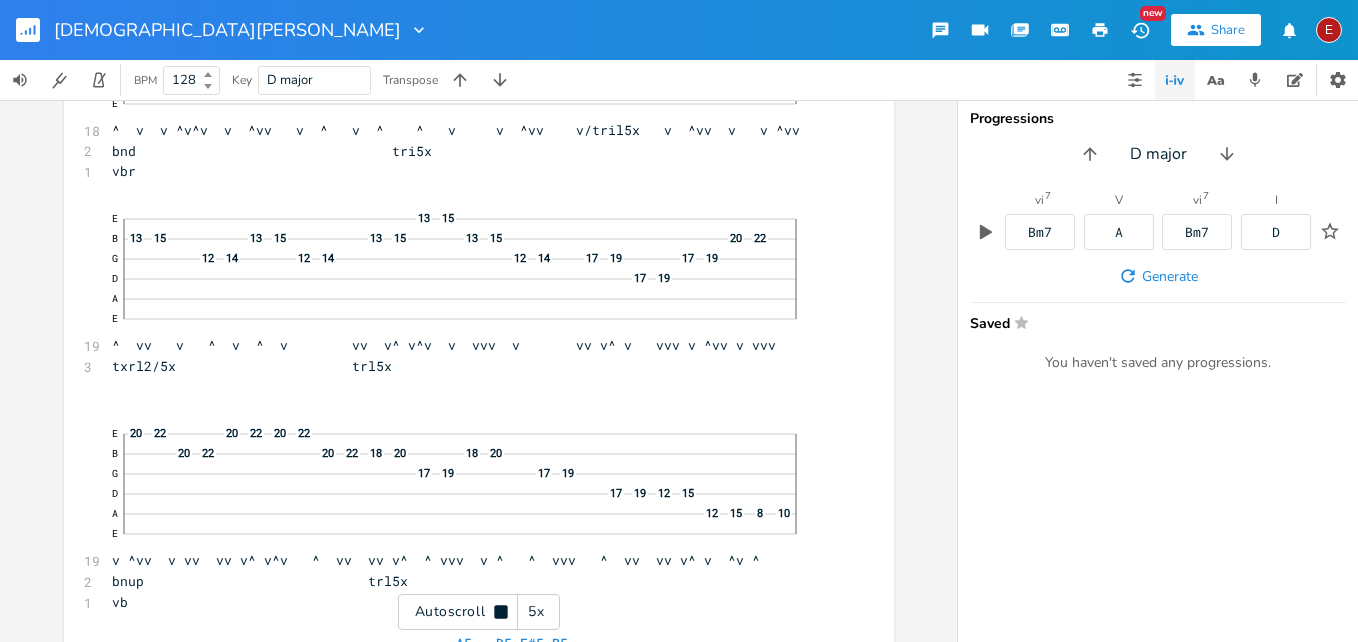 click 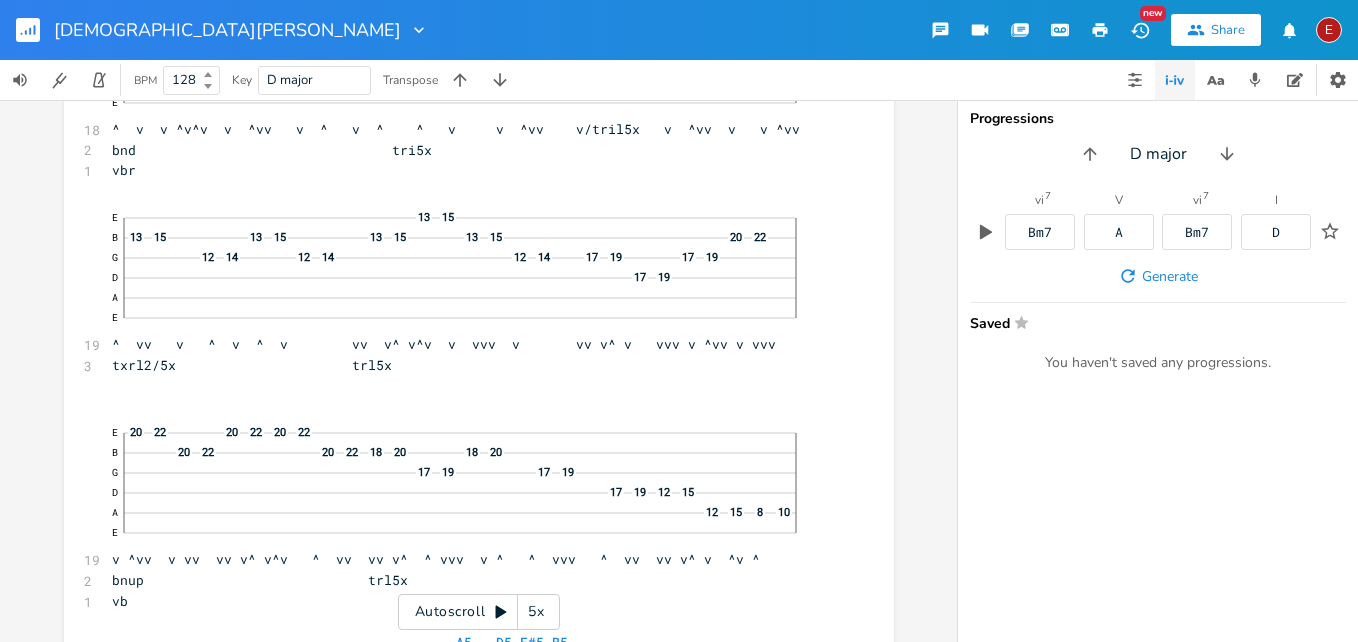 click 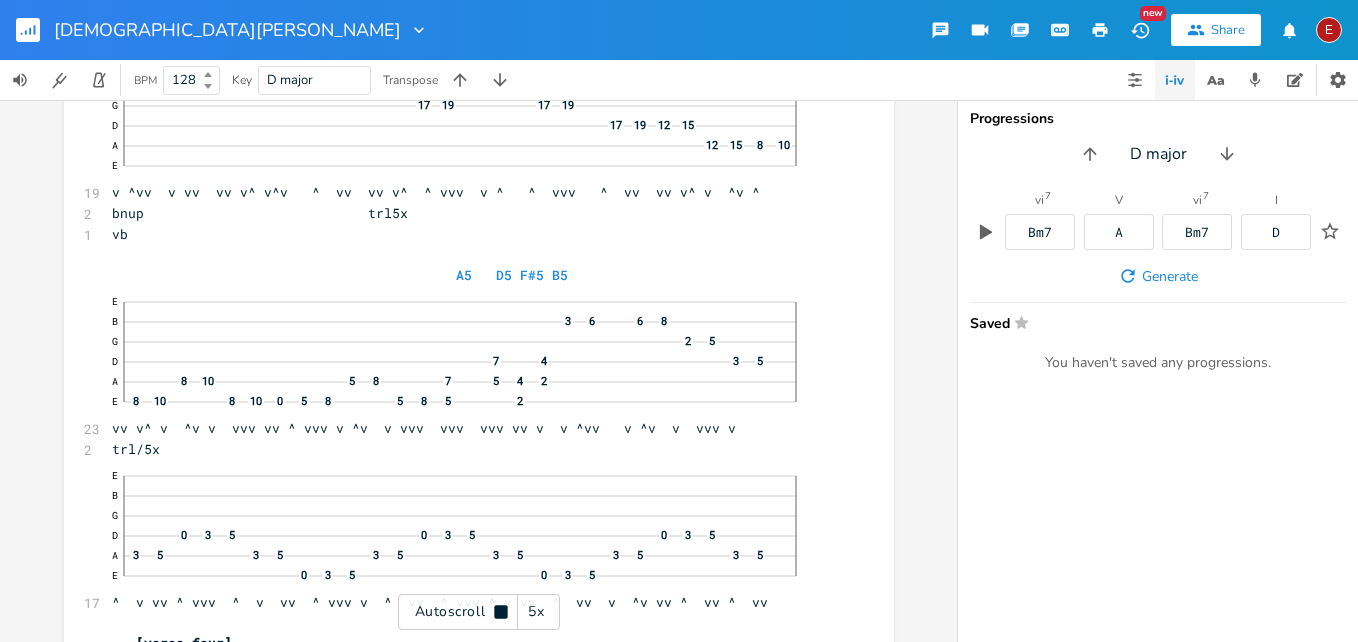 click 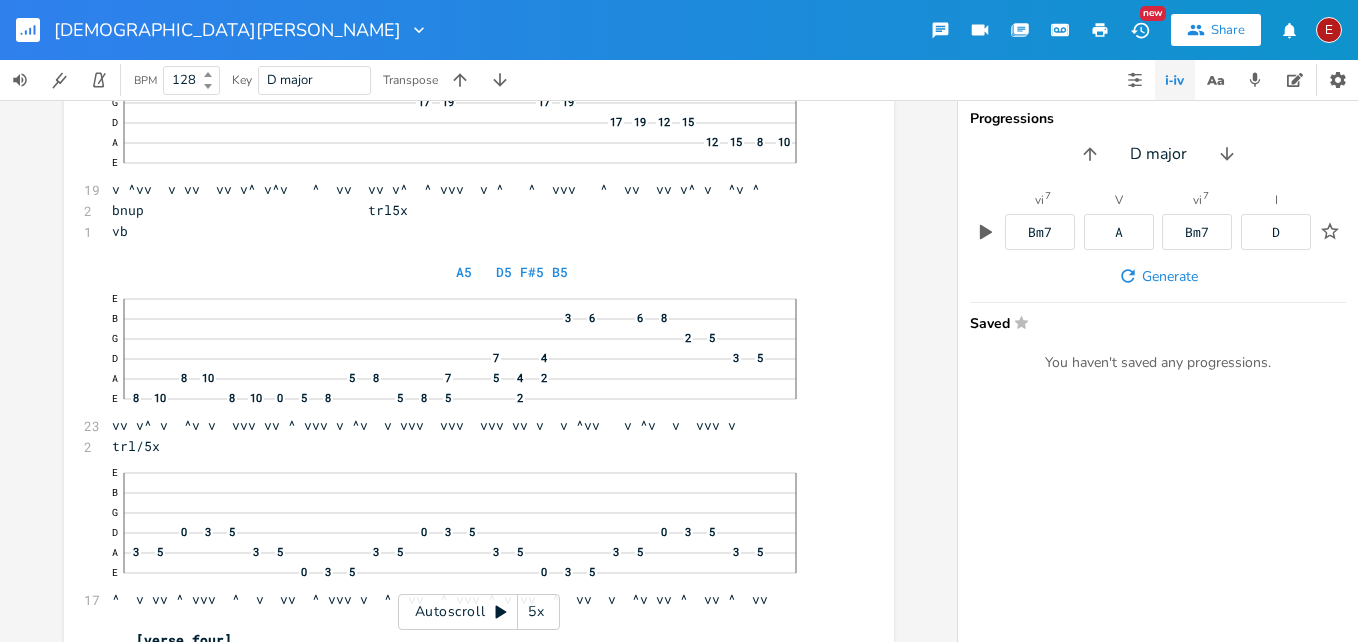 click 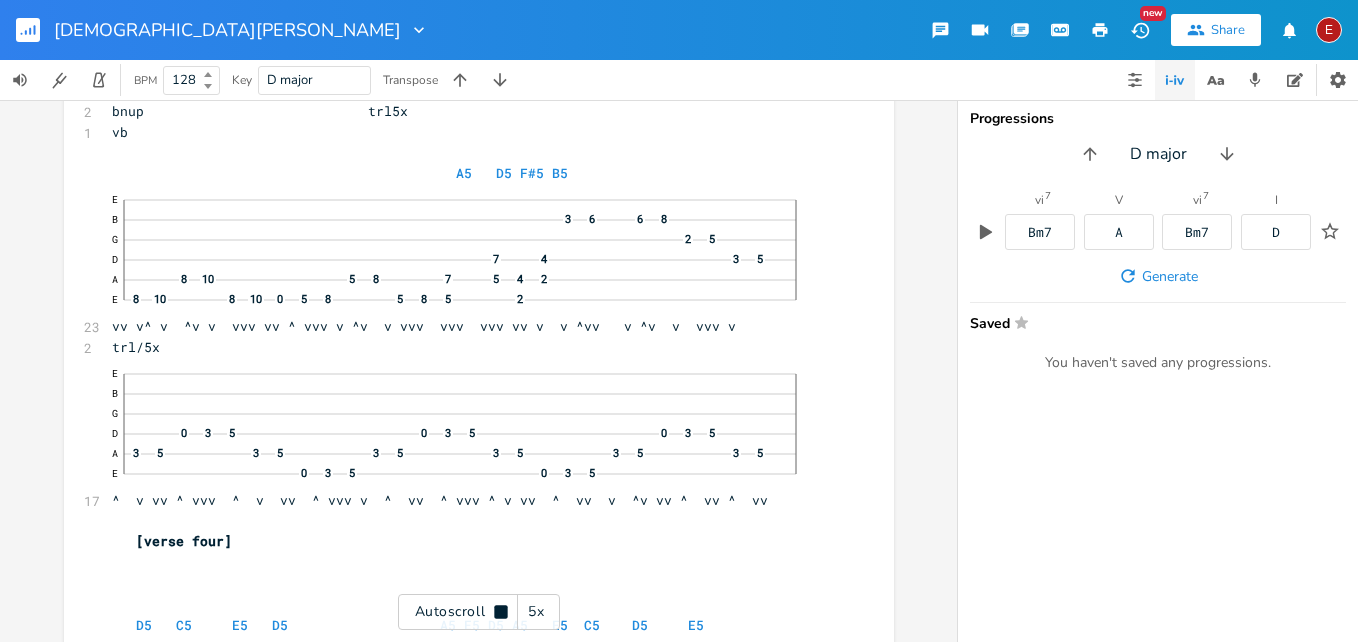 click 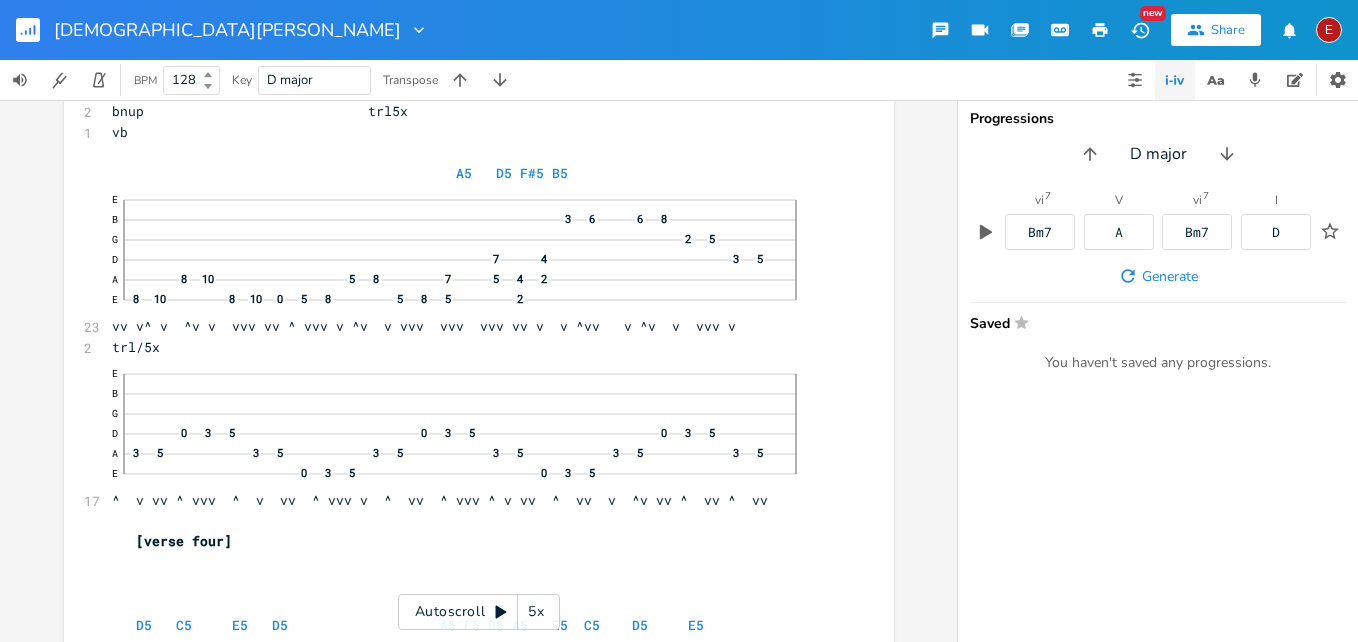 scroll, scrollTop: 17934, scrollLeft: 0, axis: vertical 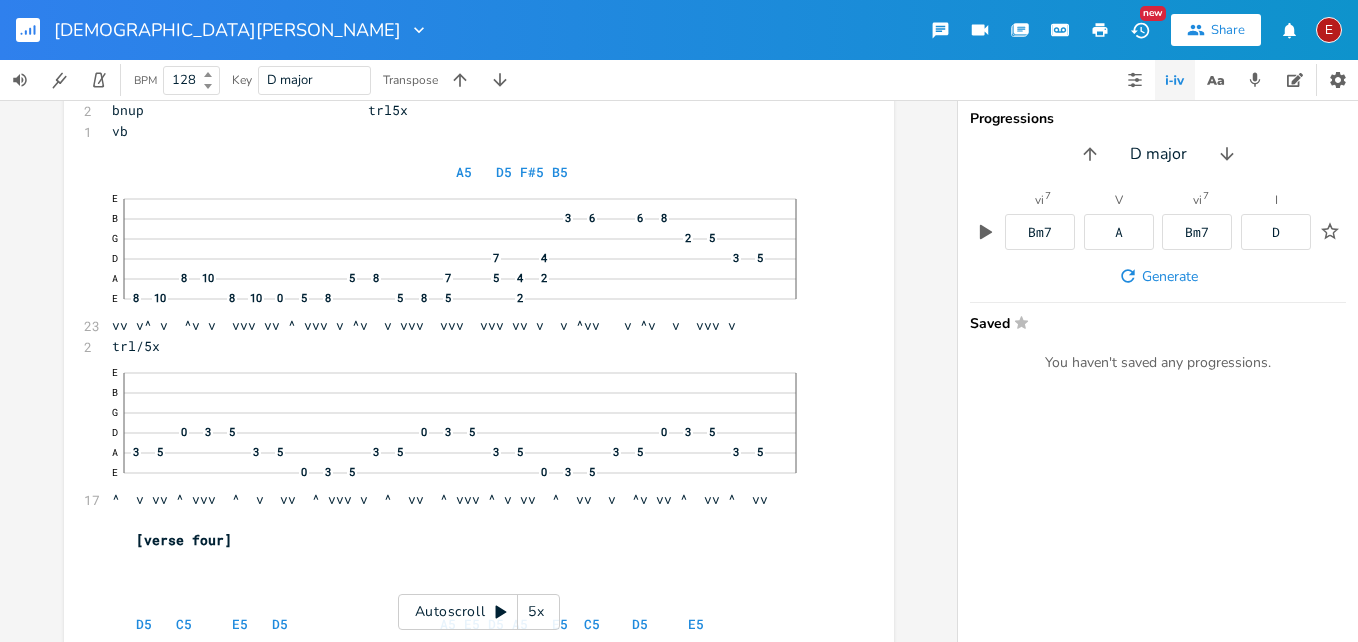 click 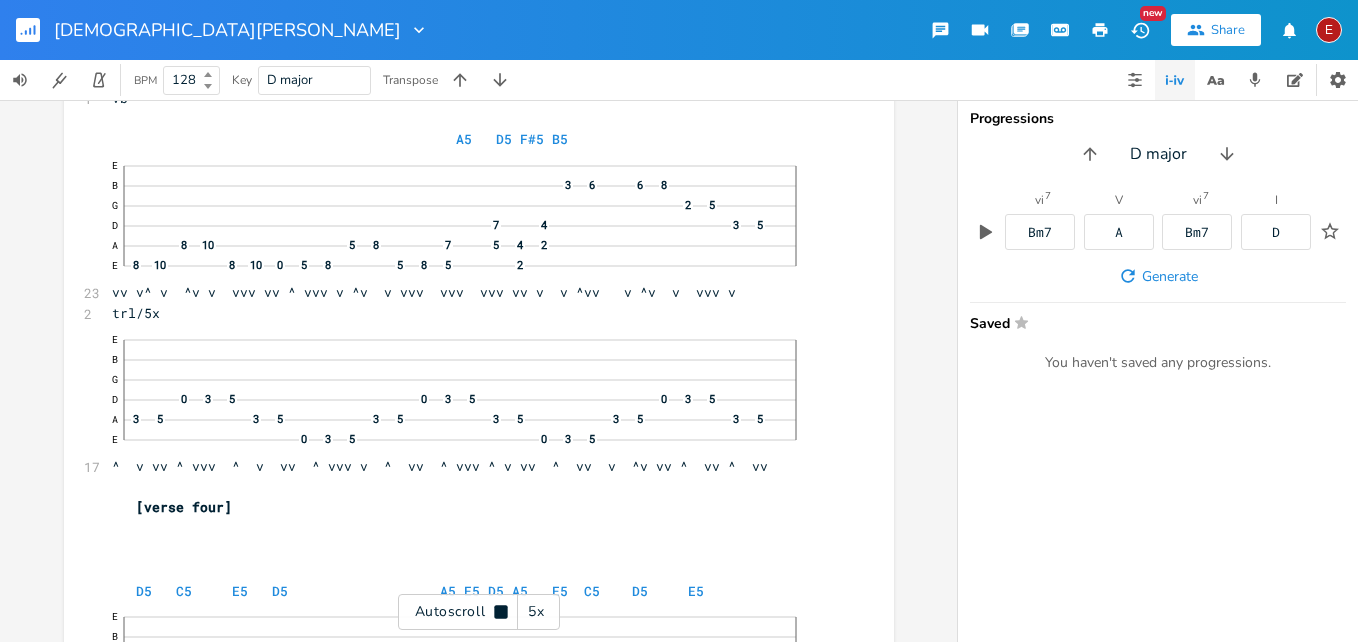 click 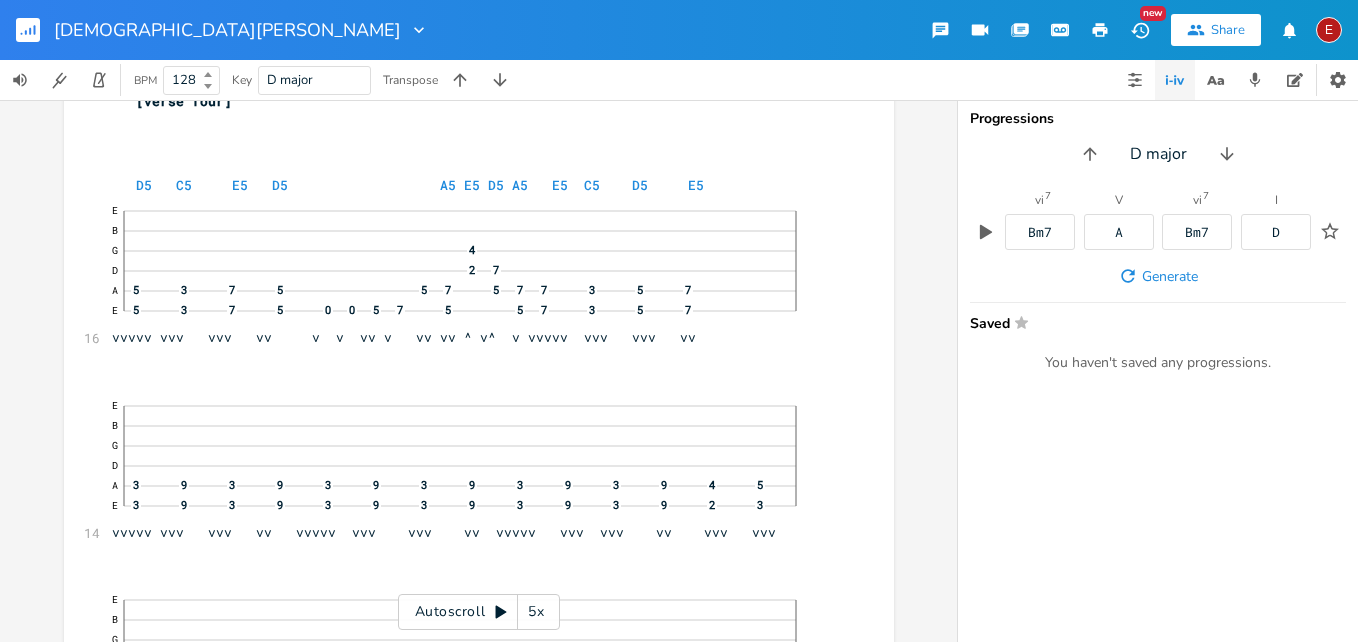 scroll, scrollTop: 18422, scrollLeft: 0, axis: vertical 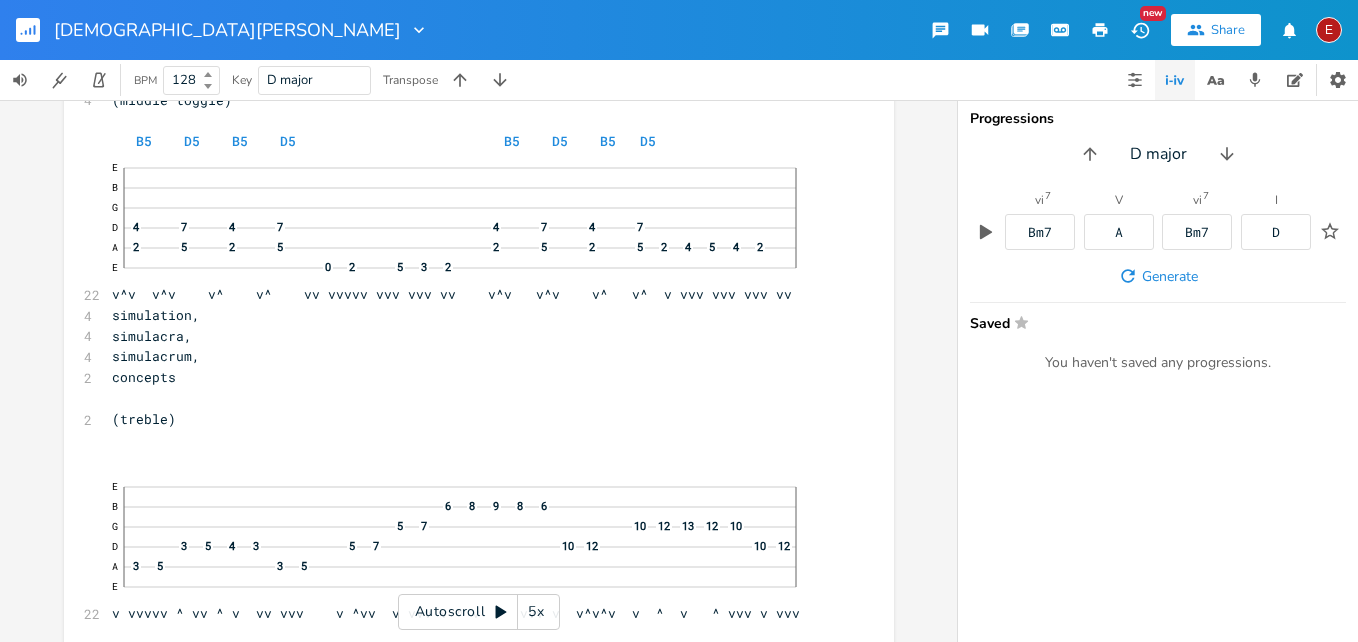 click 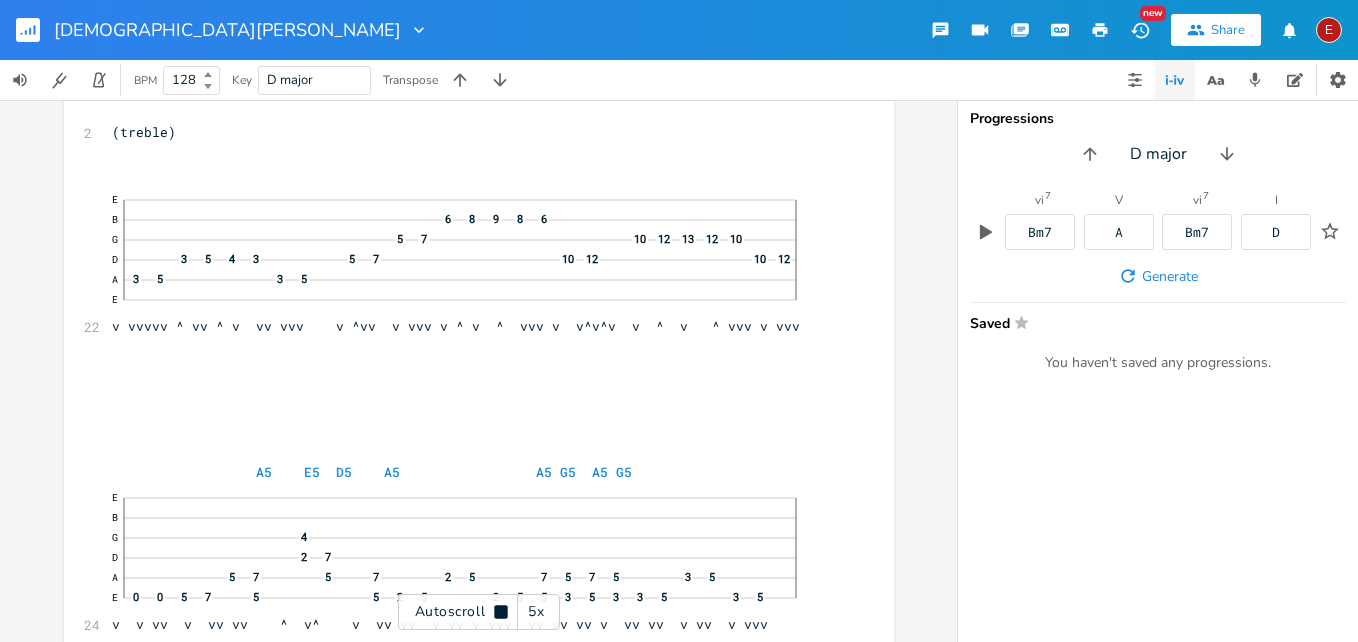 click 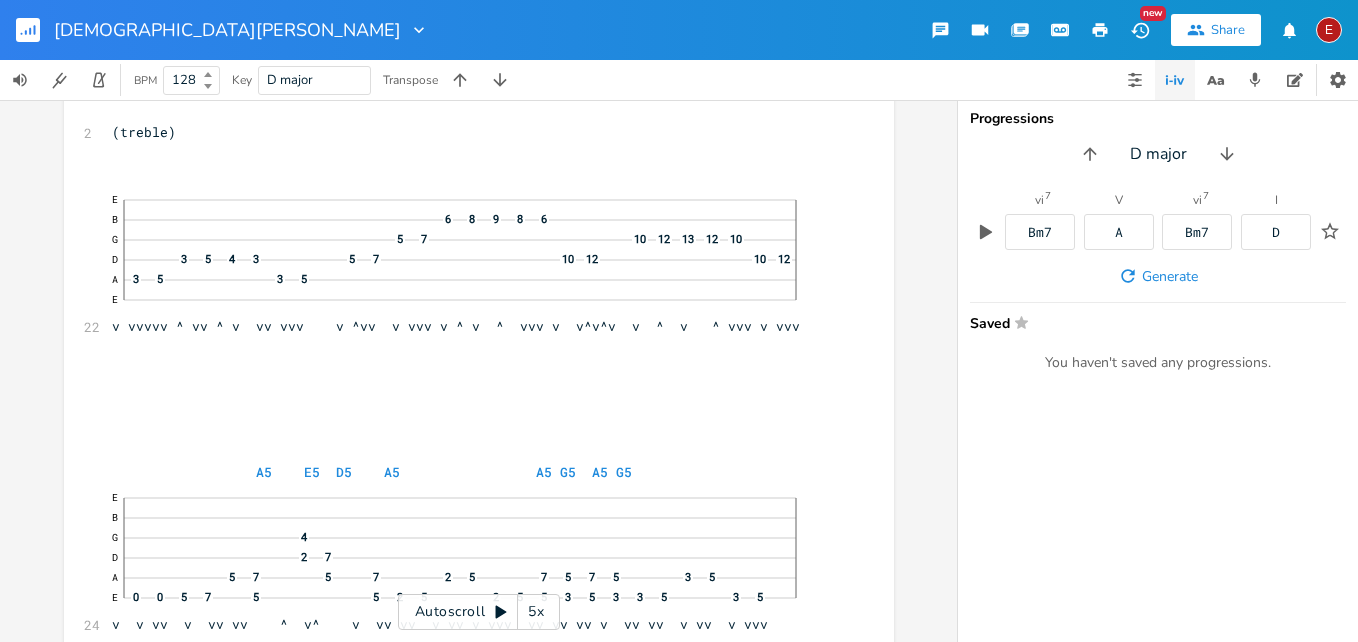 scroll, scrollTop: 19351, scrollLeft: 0, axis: vertical 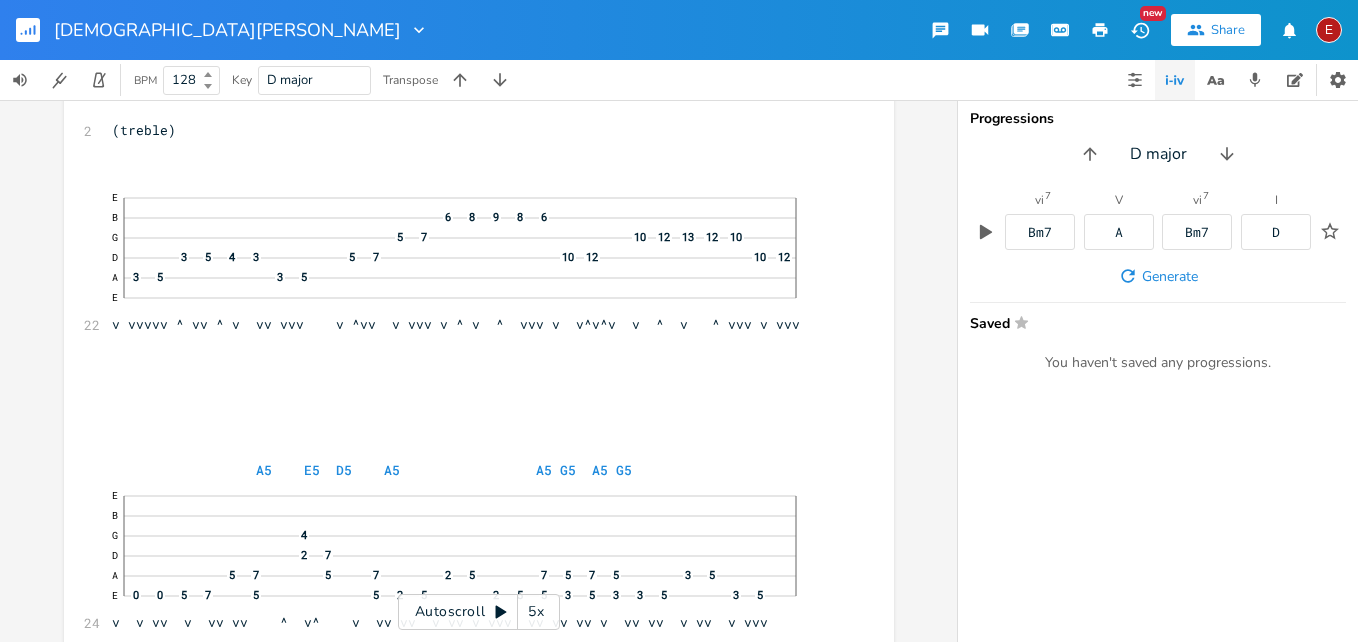 click 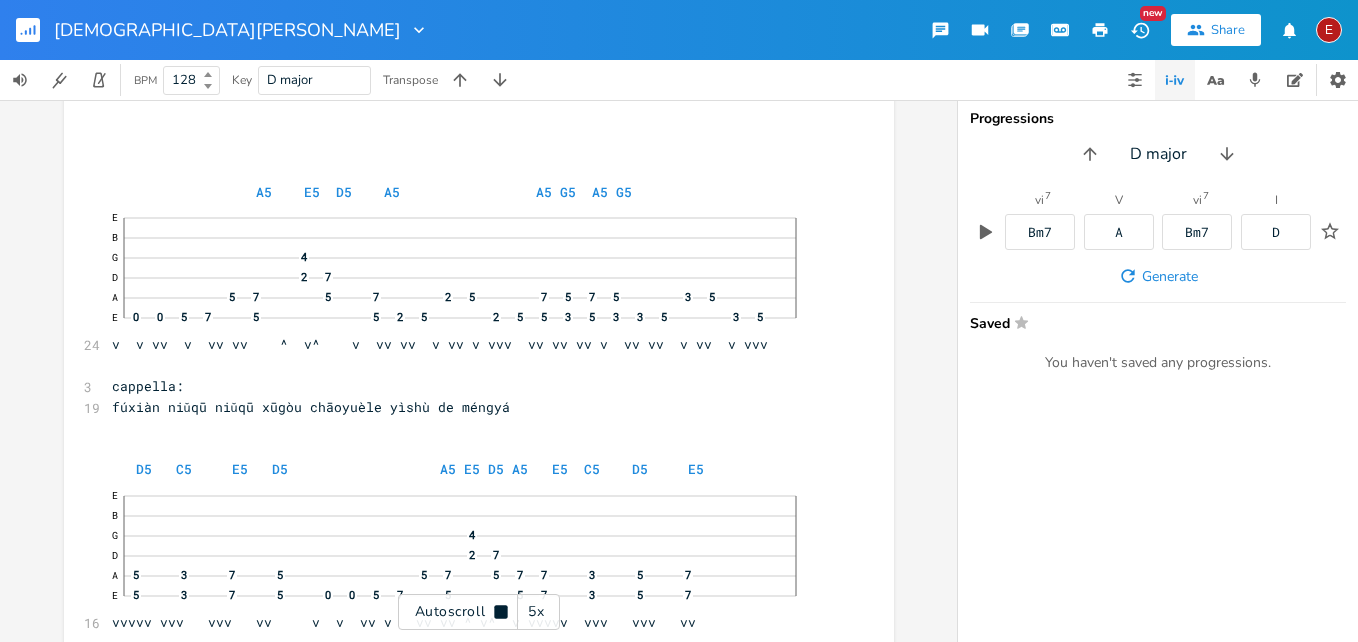 click 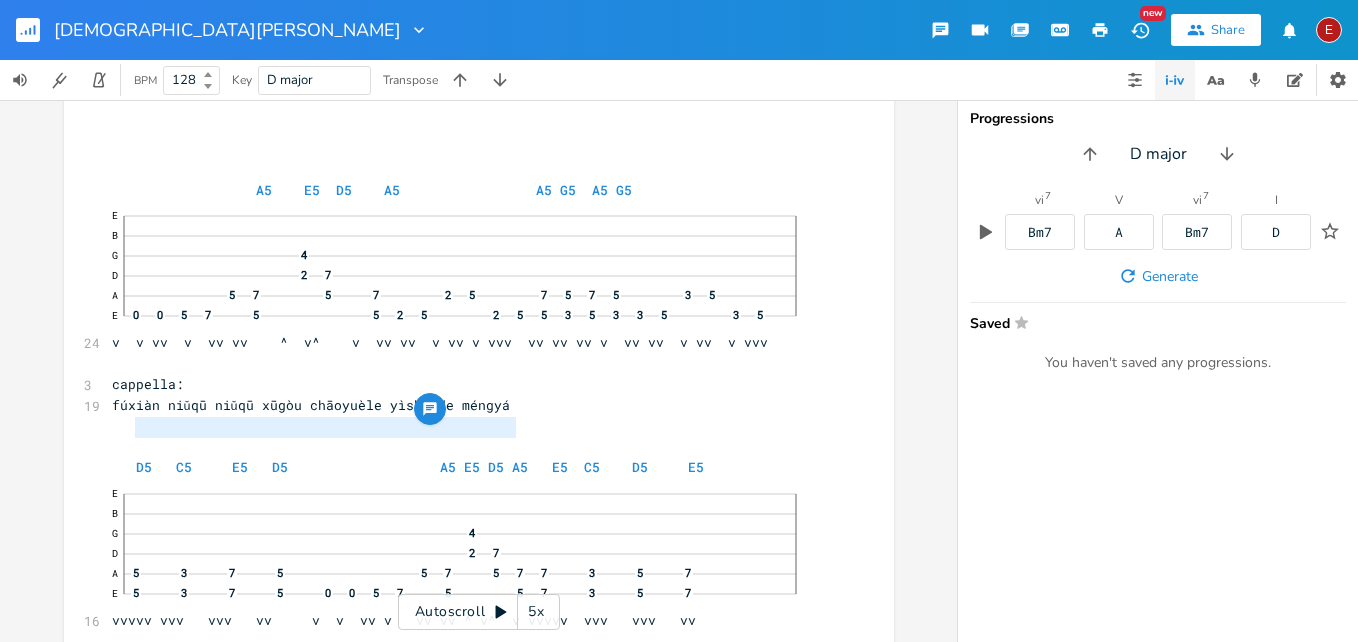 type on "fúxiàn niǔqū niǔqū xūgòu chāoyuèle yìshù de méngyá" 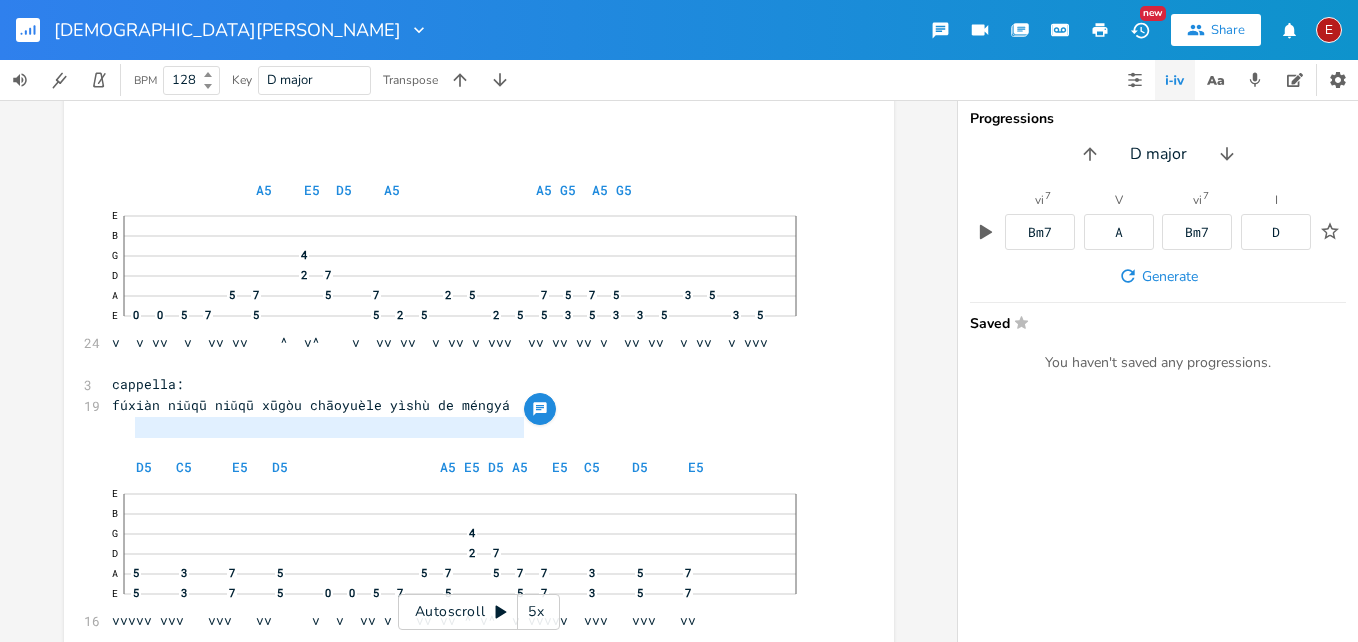 drag, startPoint x: 129, startPoint y: 427, endPoint x: 523, endPoint y: 427, distance: 394 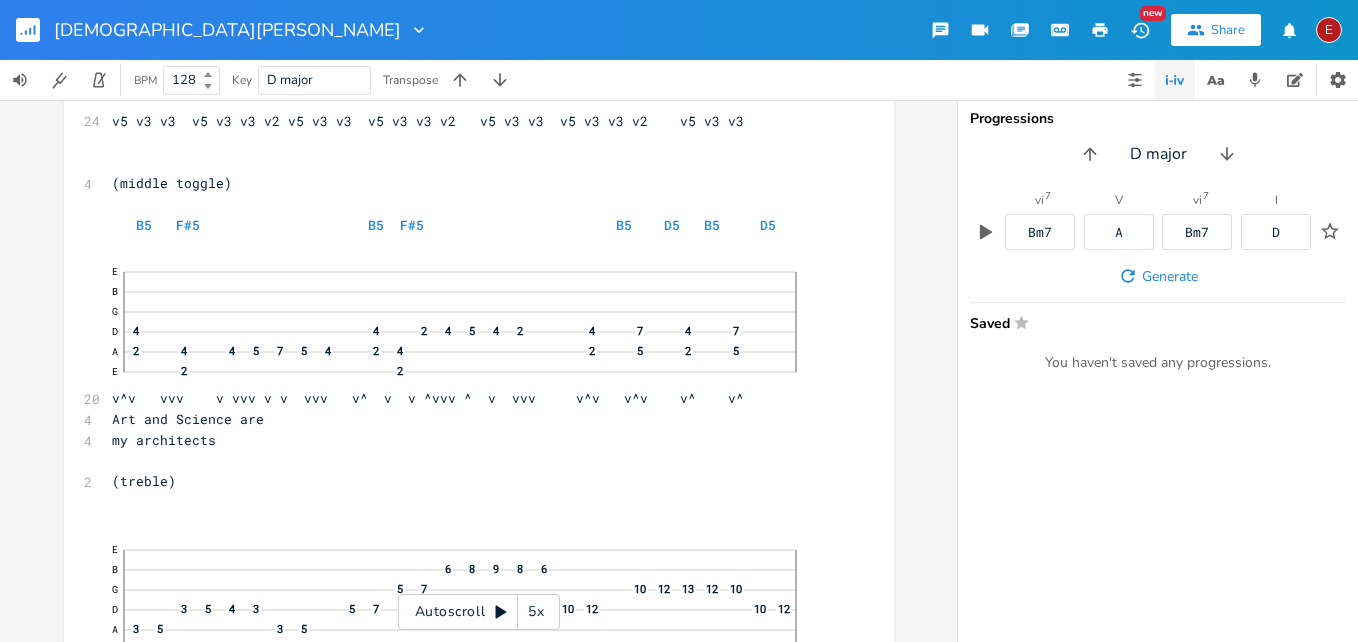 scroll, scrollTop: 20590, scrollLeft: 0, axis: vertical 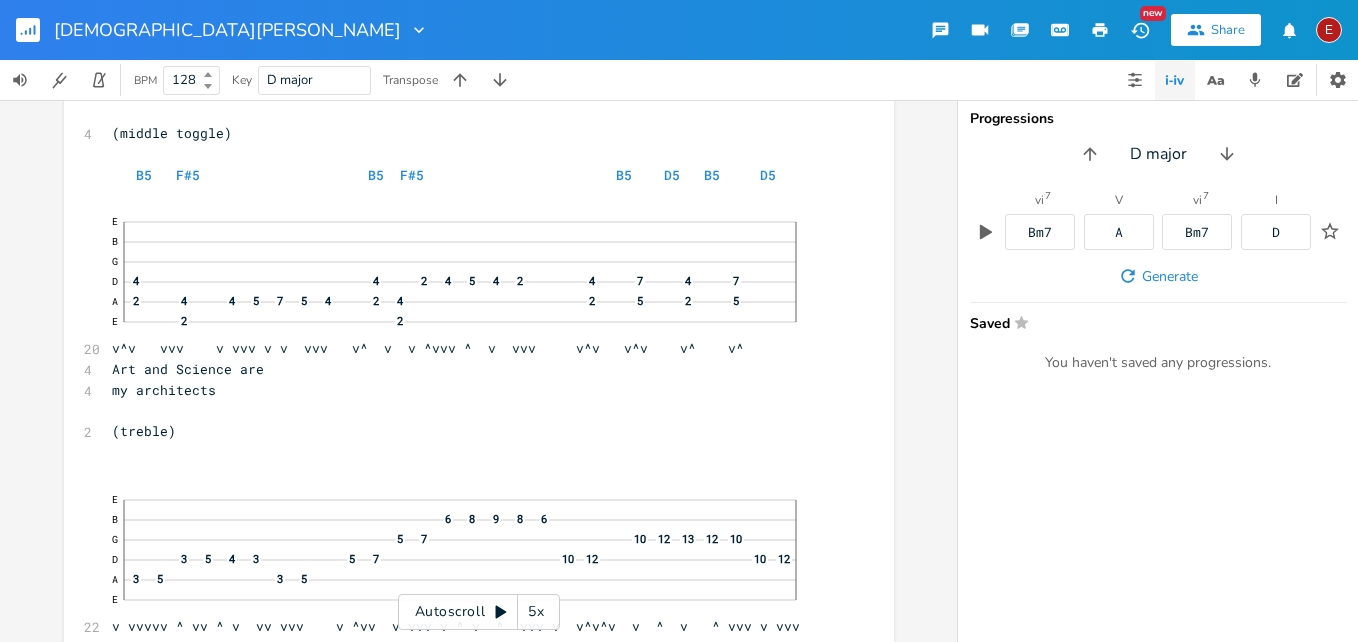 click 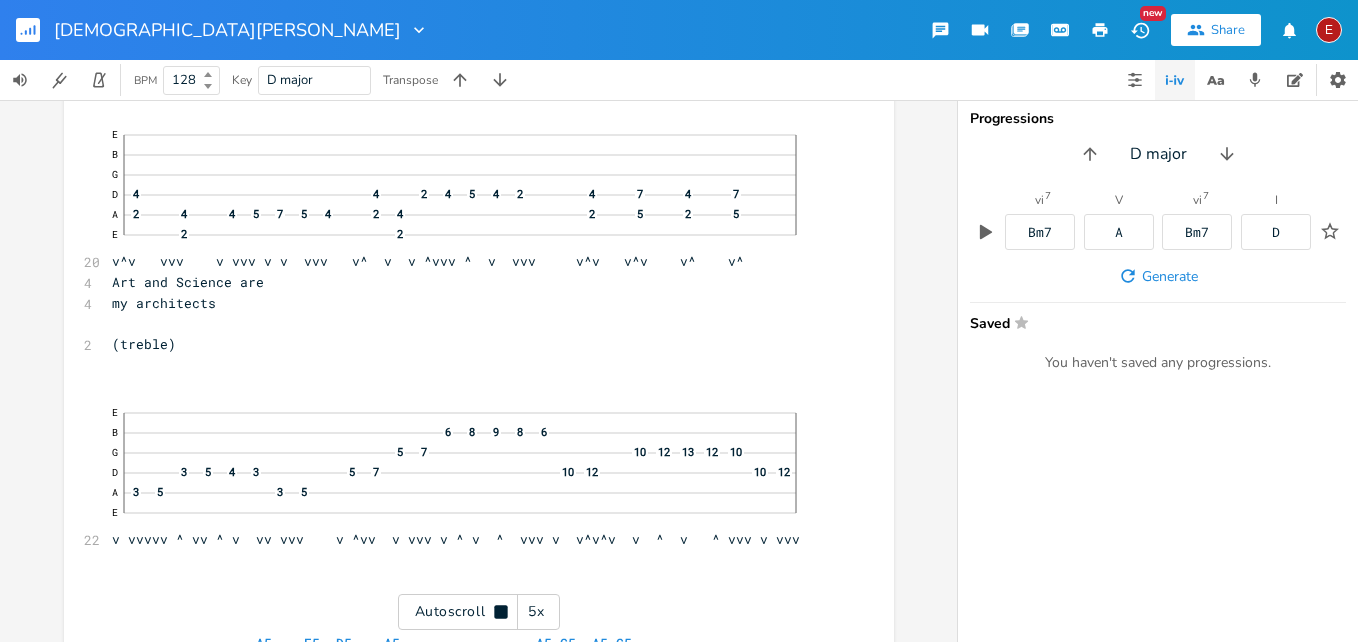click 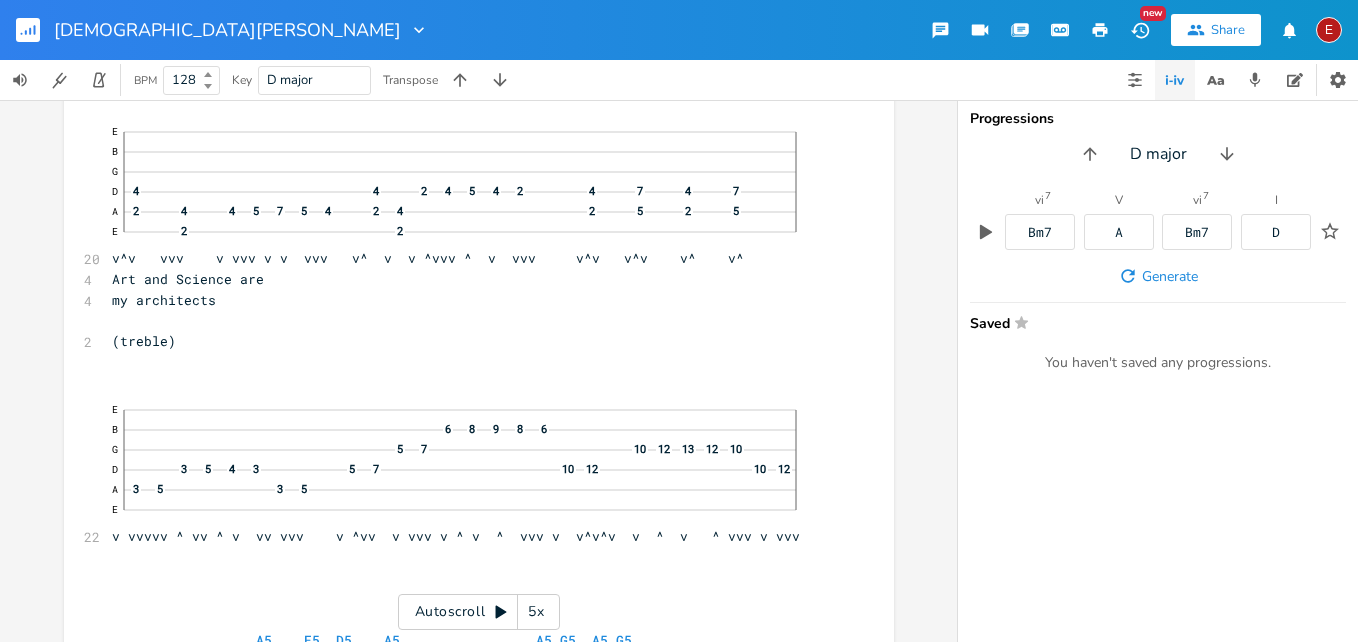 click 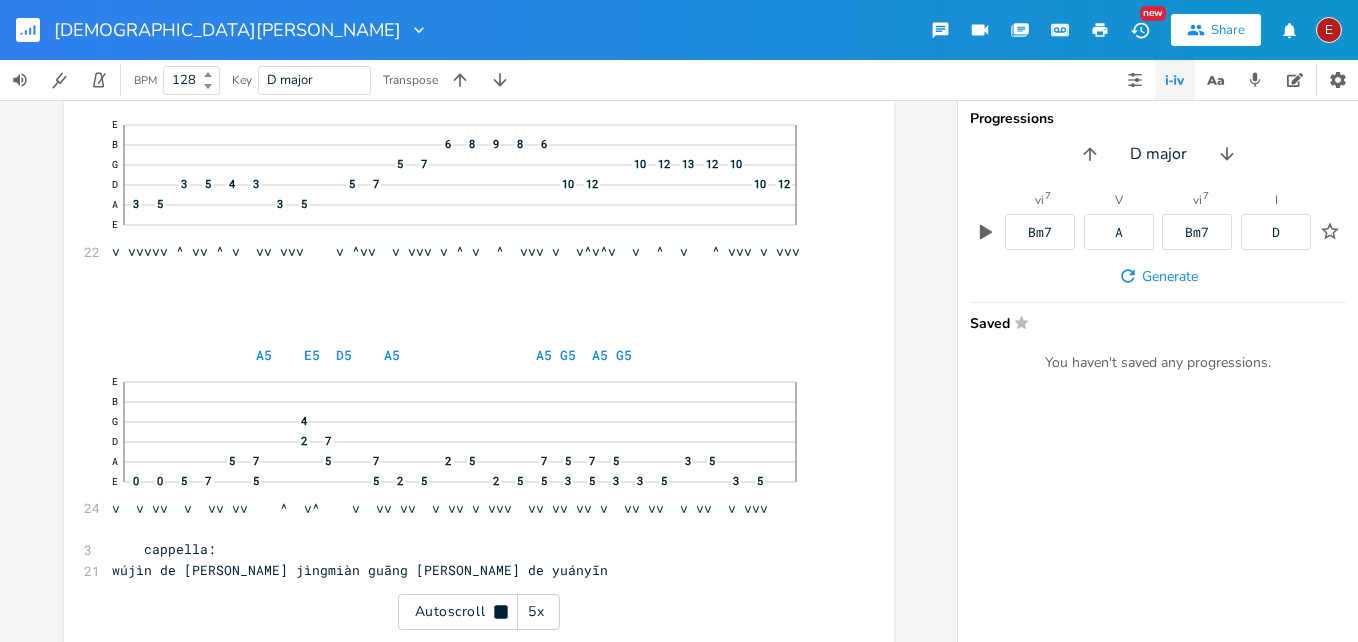 click 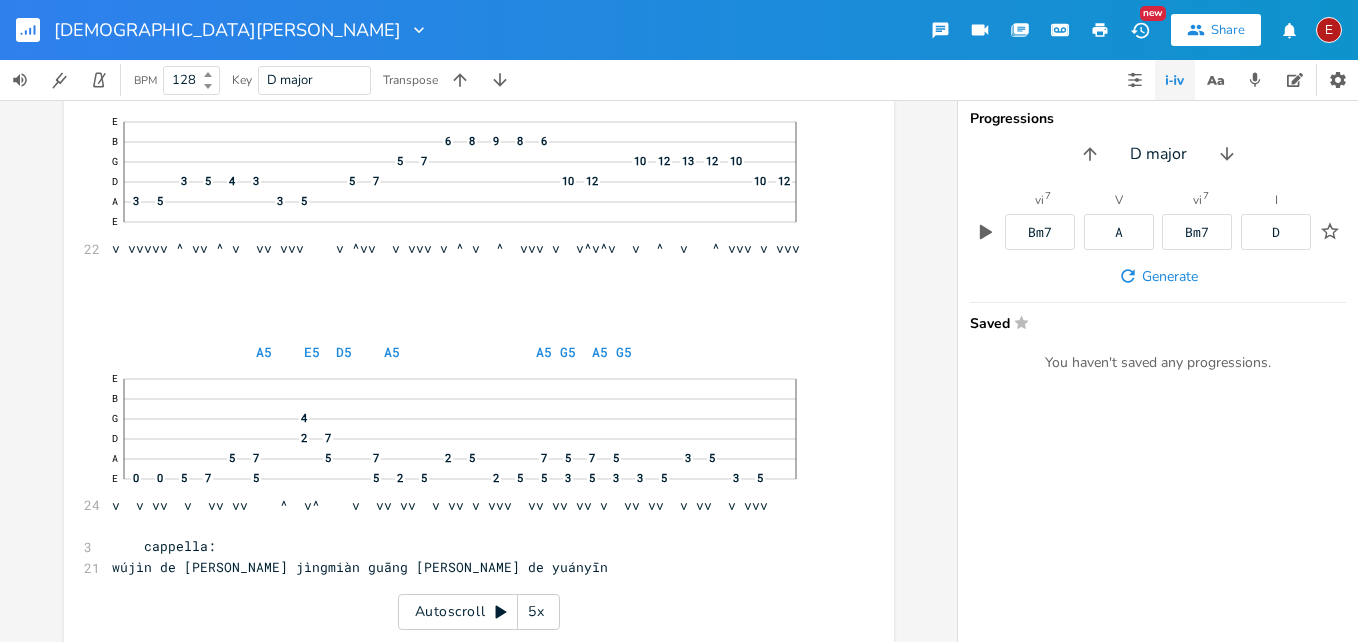 click 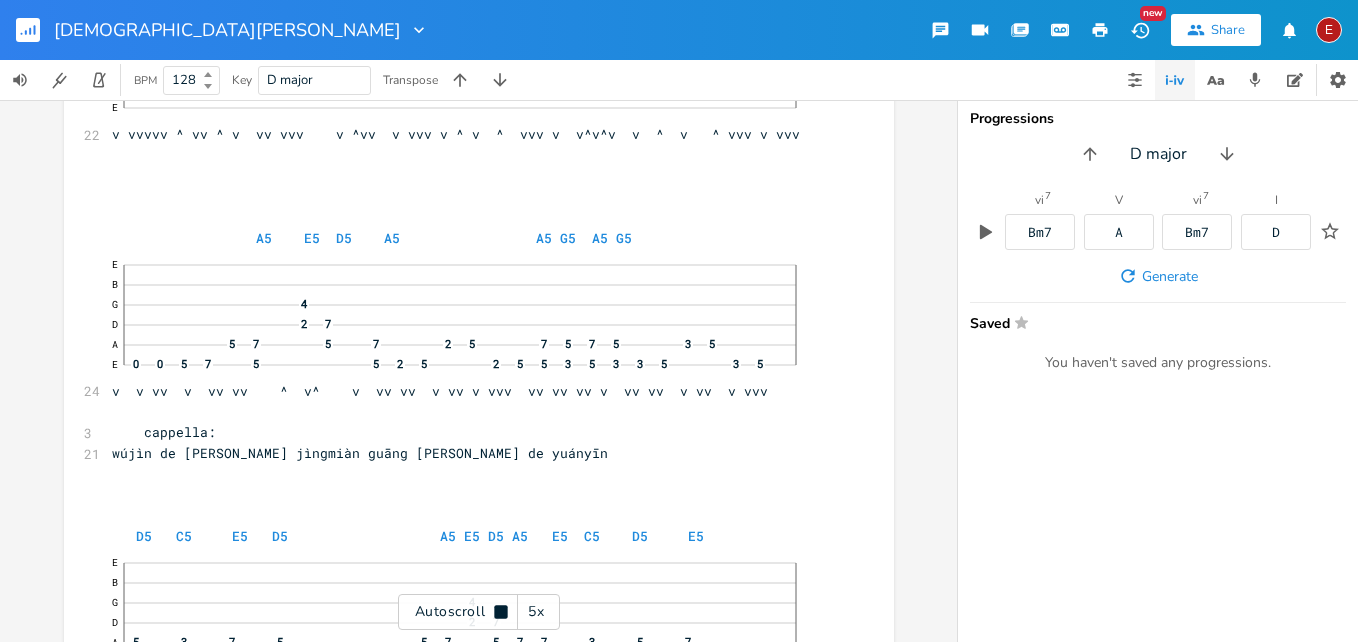 click 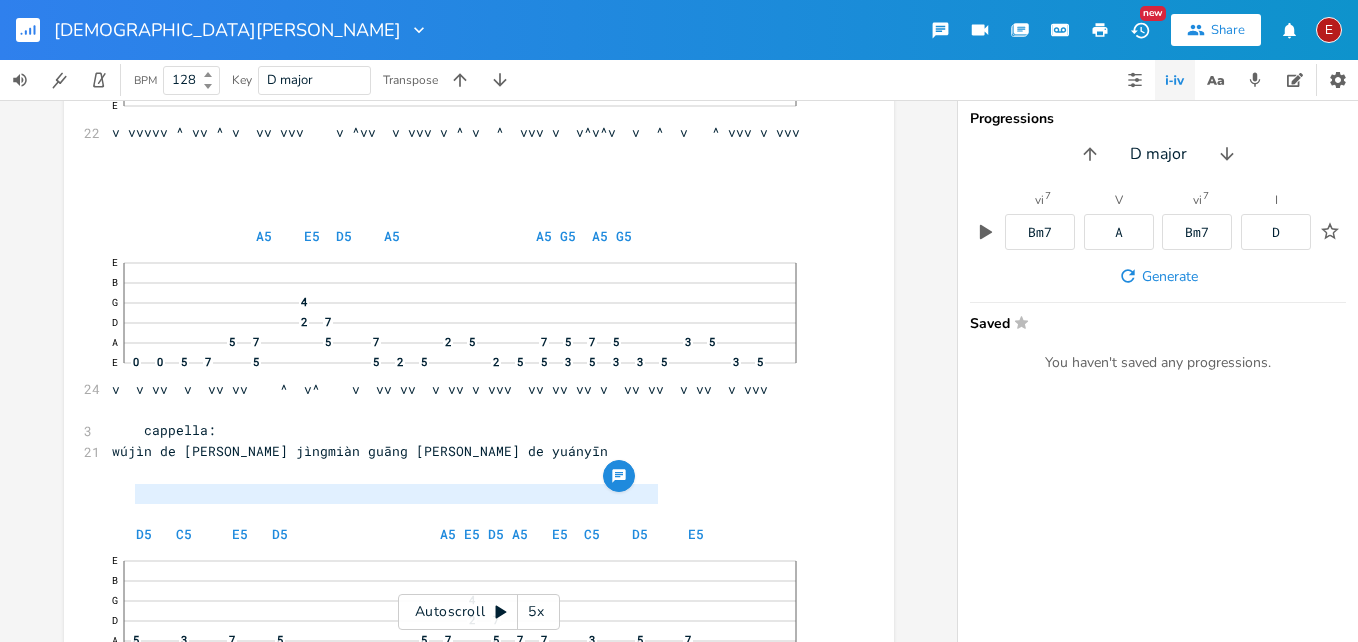 type on "wújìn de [PERSON_NAME] jìngmiàn guāng [PERSON_NAME] de yuányīn" 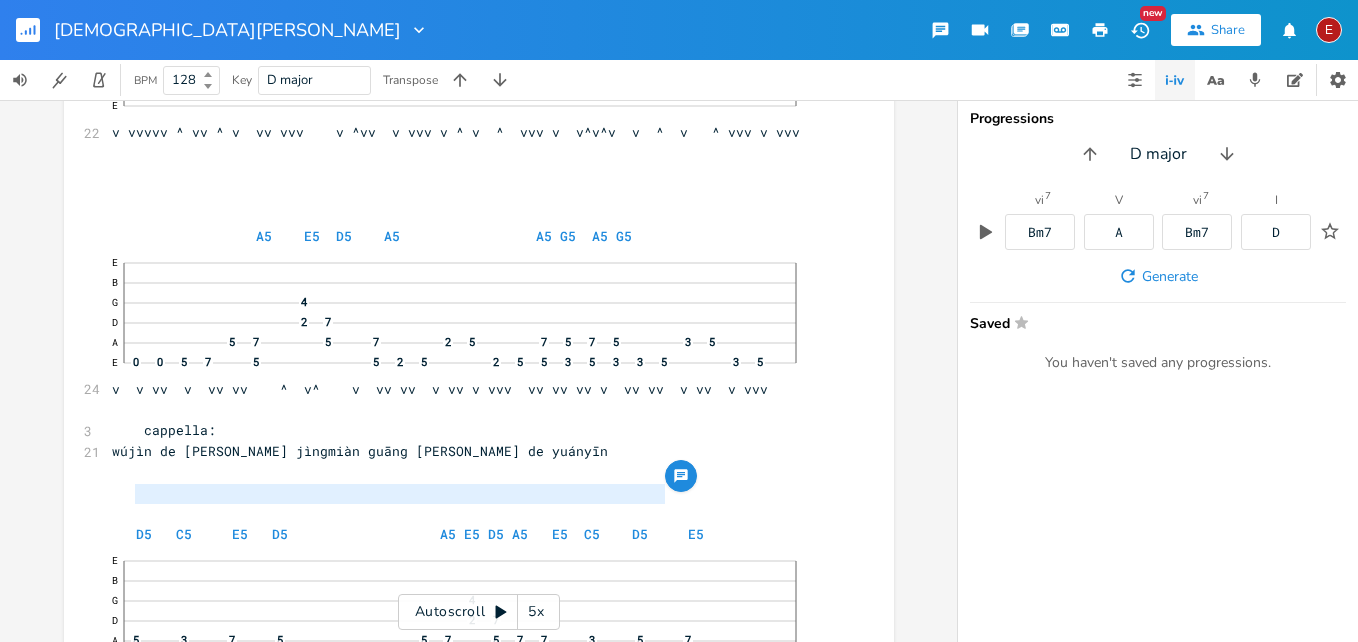 drag, startPoint x: 132, startPoint y: 496, endPoint x: 670, endPoint y: 496, distance: 538 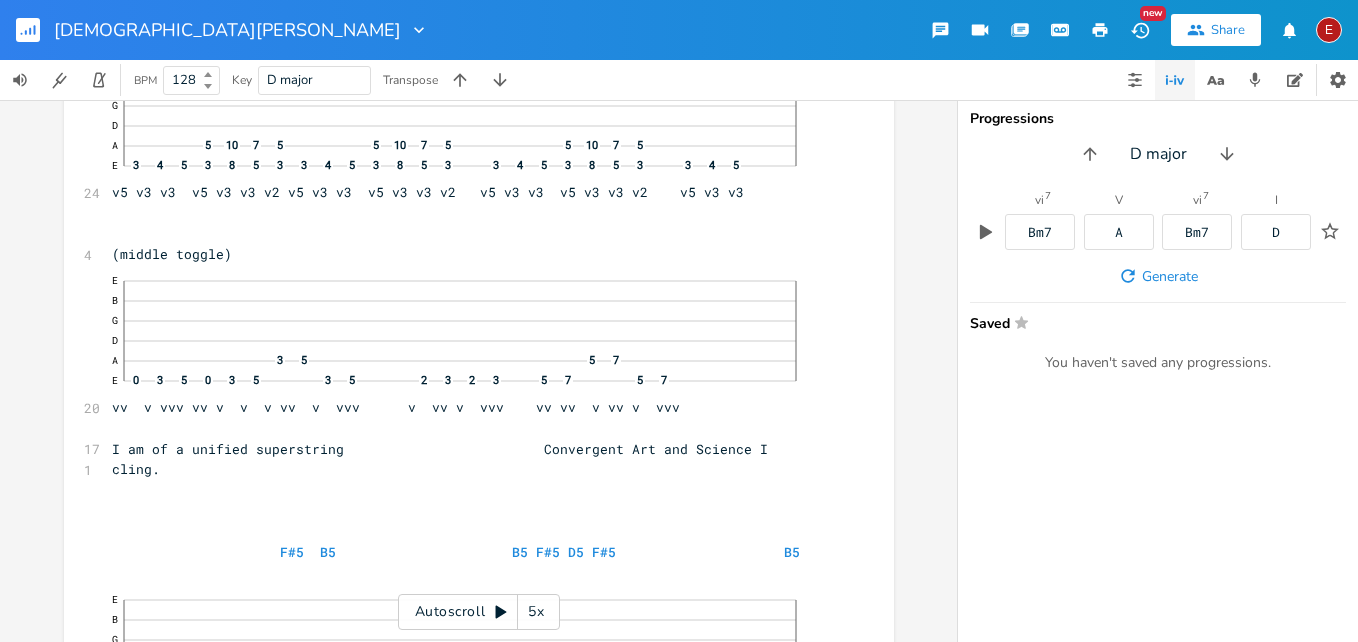 scroll, scrollTop: 22018, scrollLeft: 0, axis: vertical 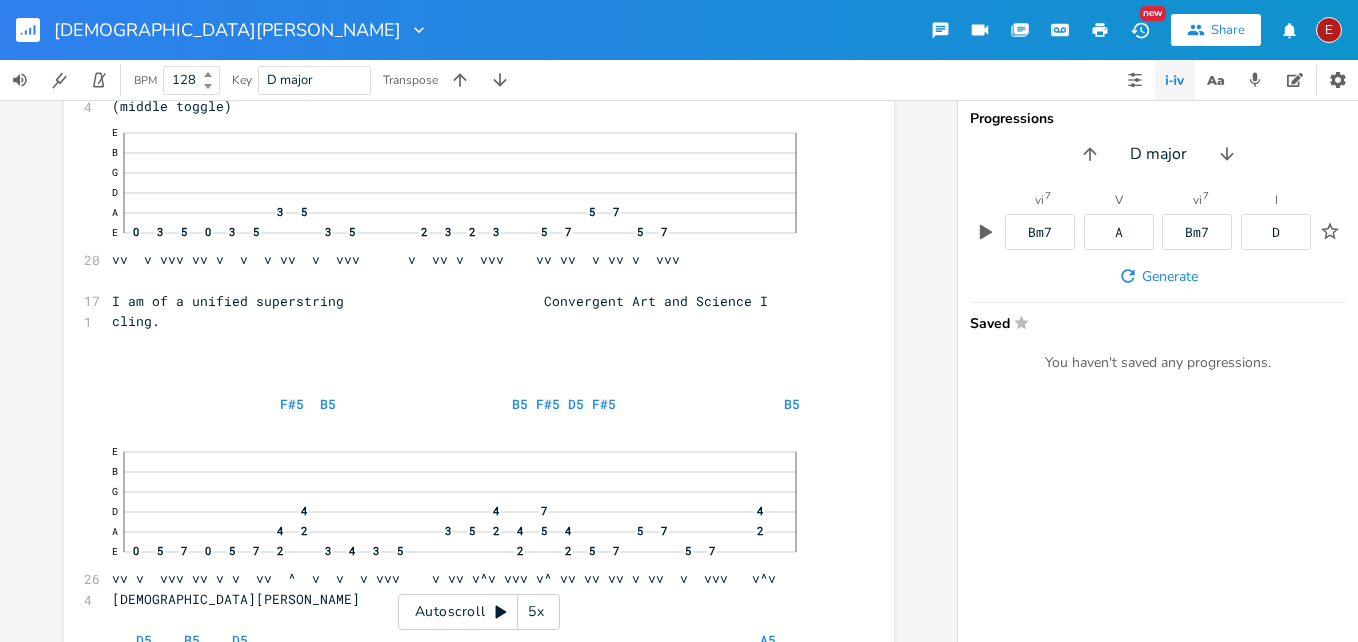 click 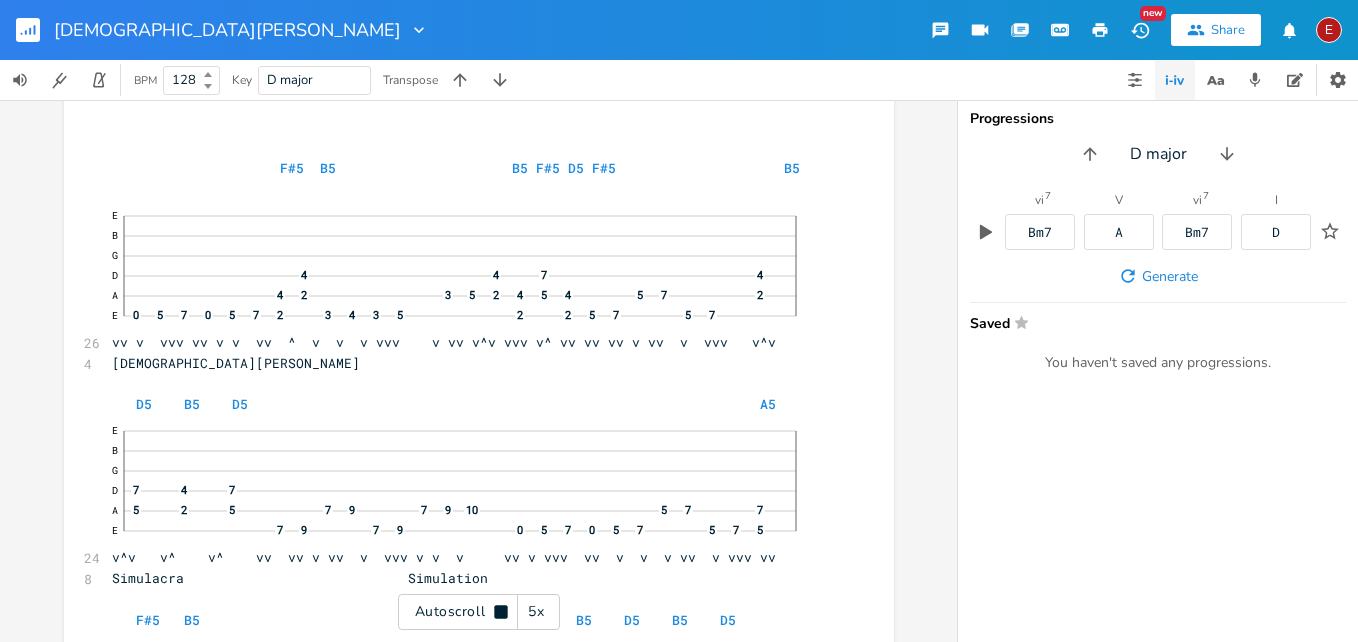 scroll, scrollTop: 22358, scrollLeft: 0, axis: vertical 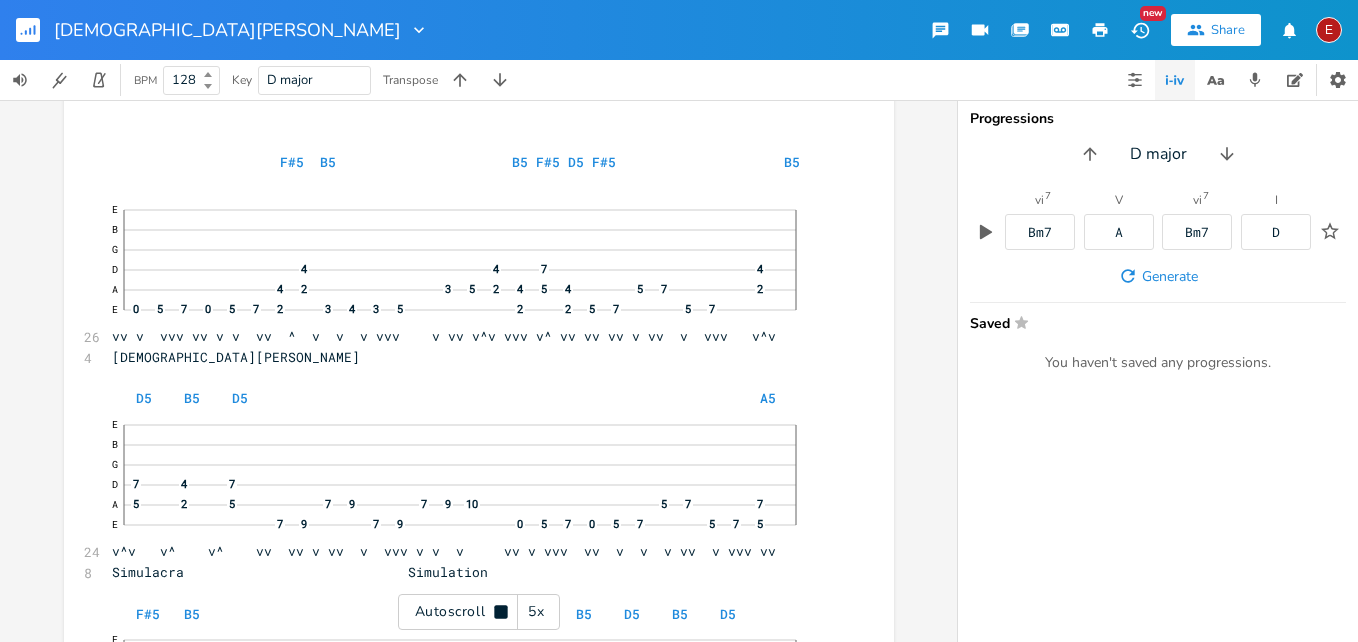 click 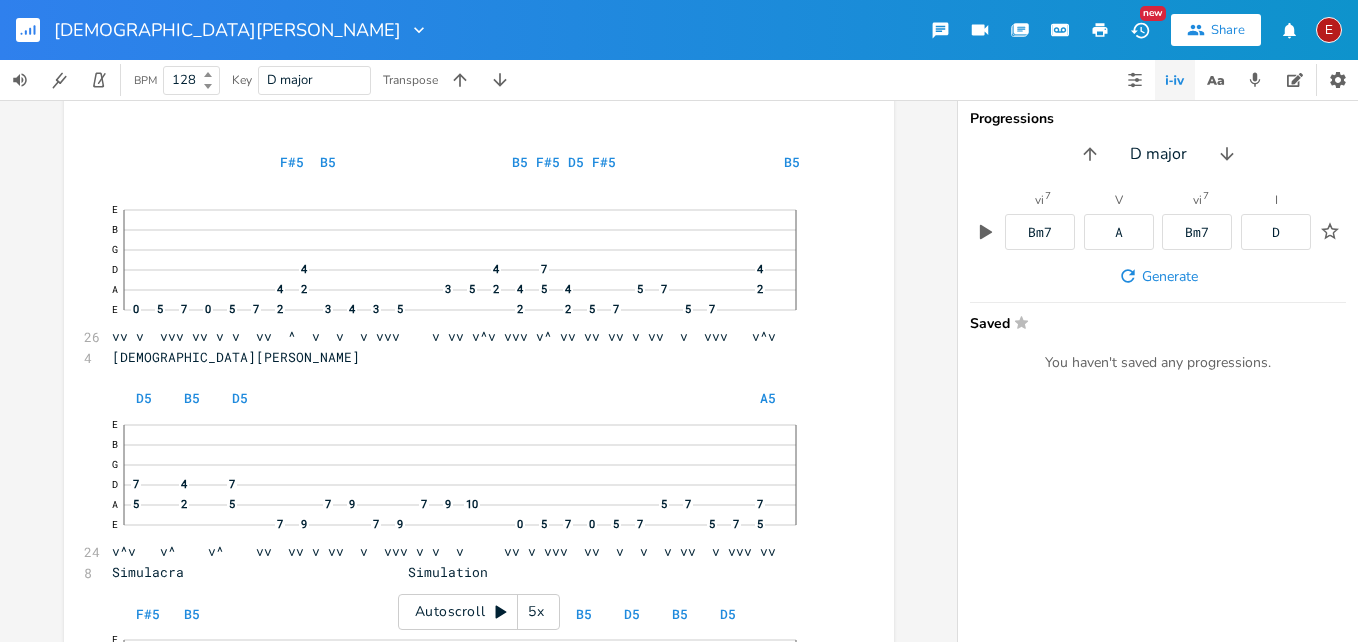 click 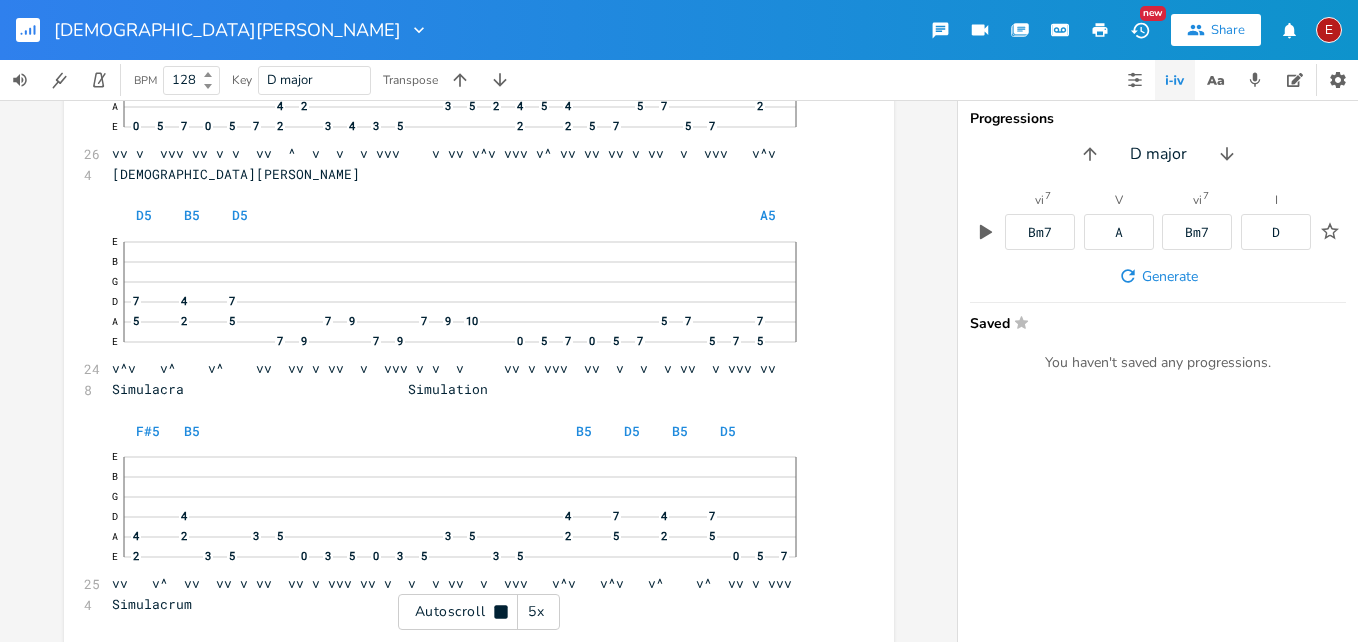 scroll, scrollTop: 22545, scrollLeft: 0, axis: vertical 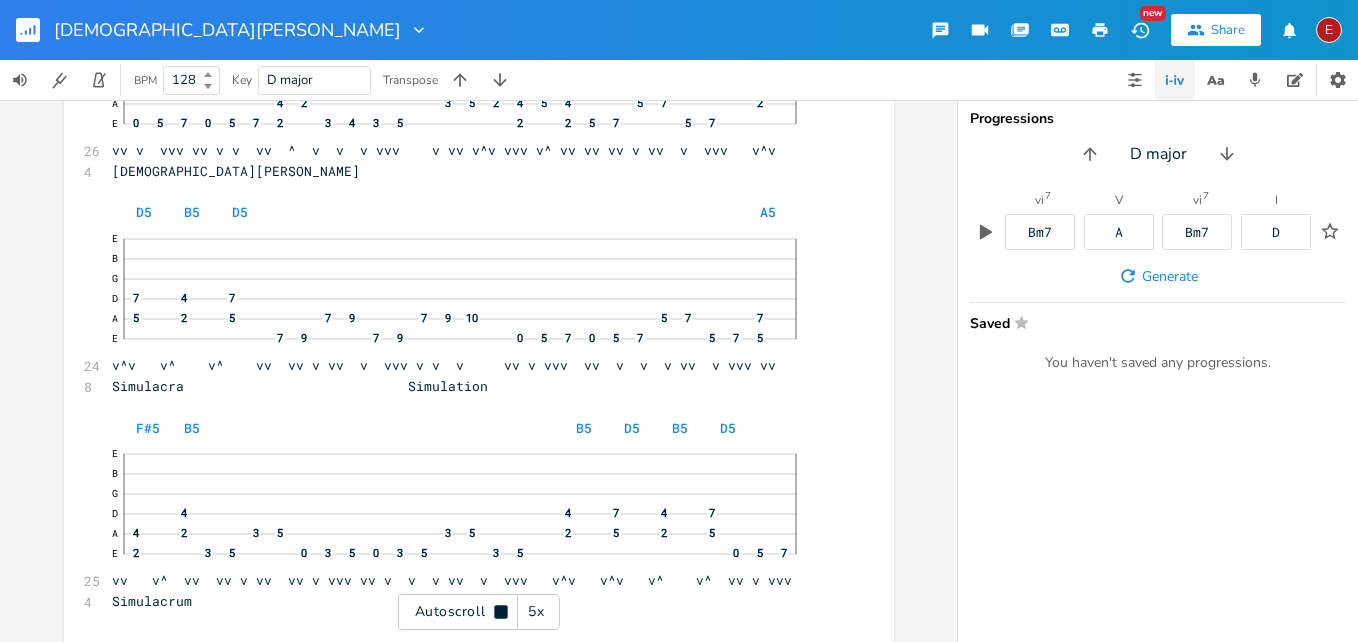 click 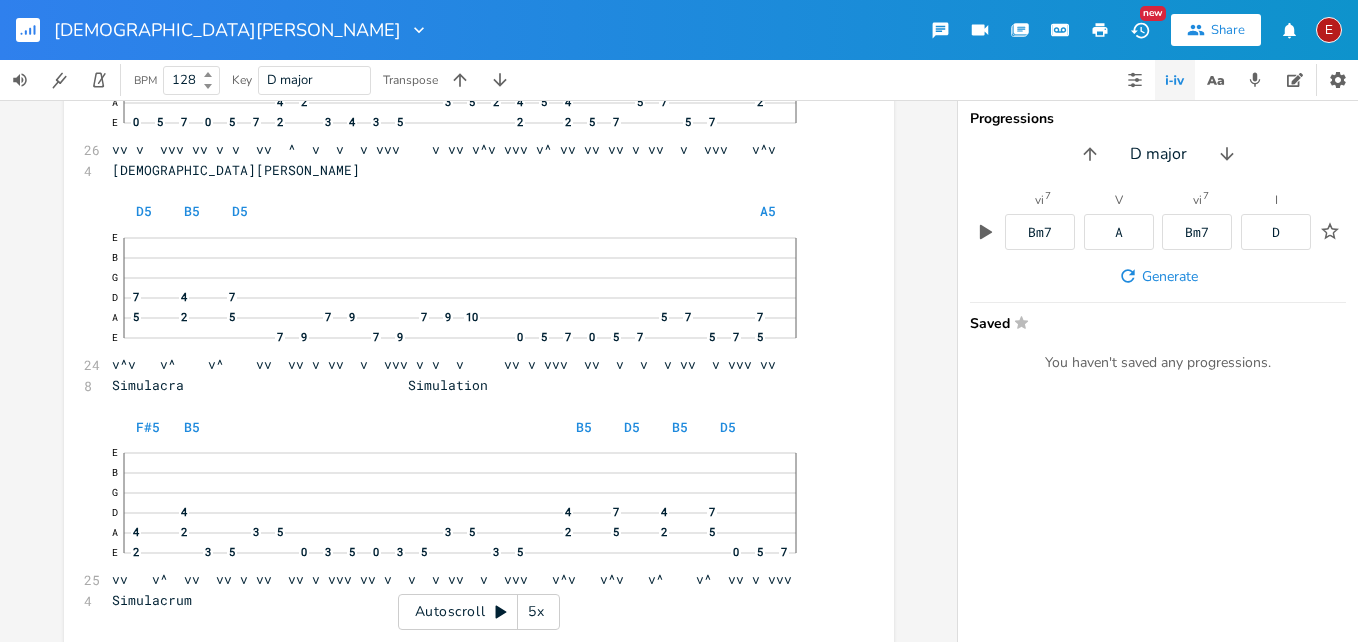click 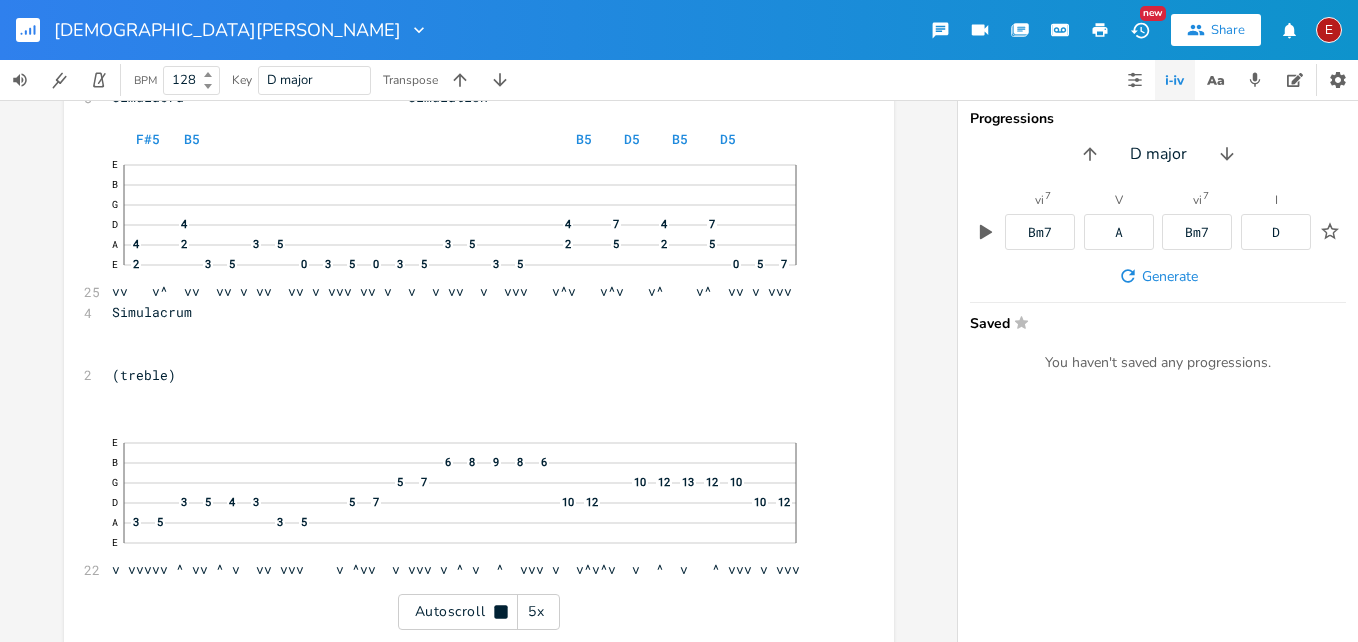 click 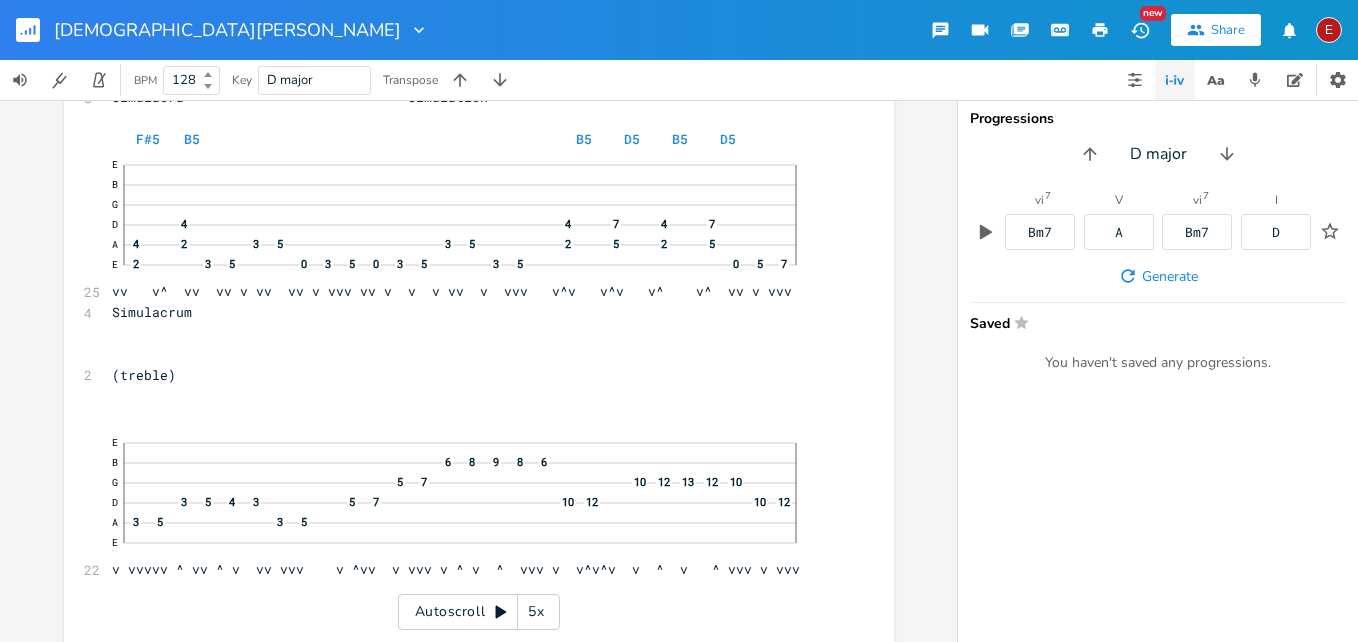 scroll, scrollTop: 22834, scrollLeft: 0, axis: vertical 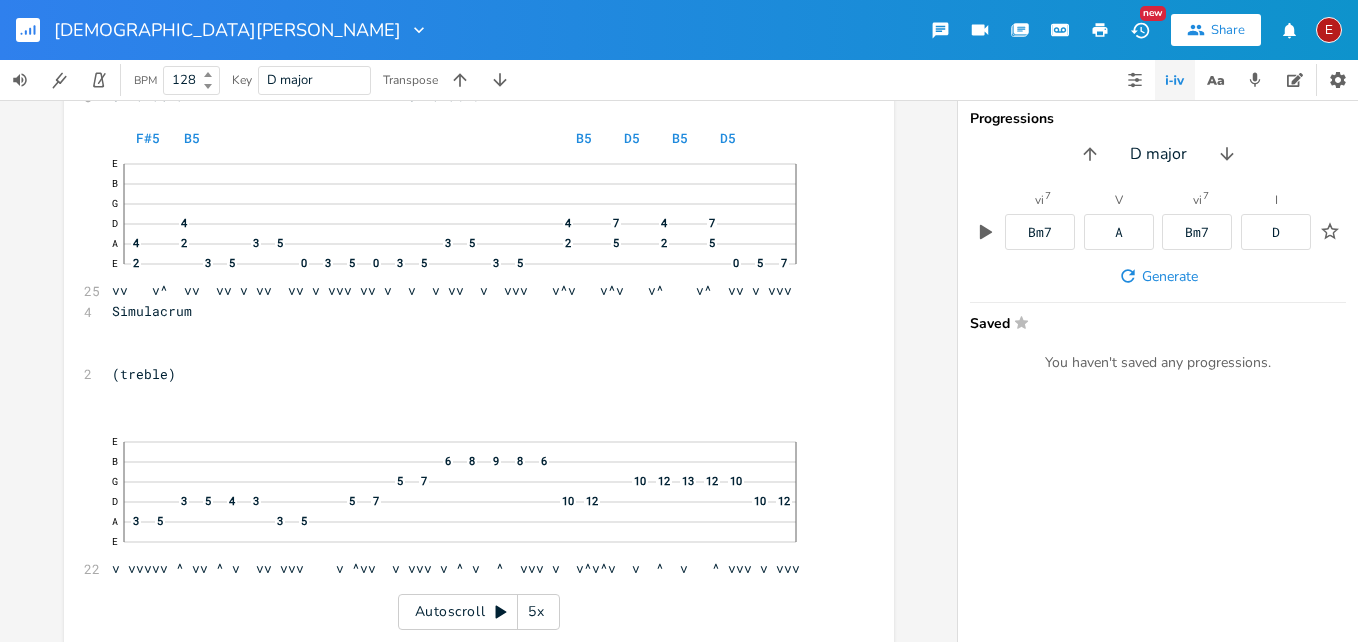 click 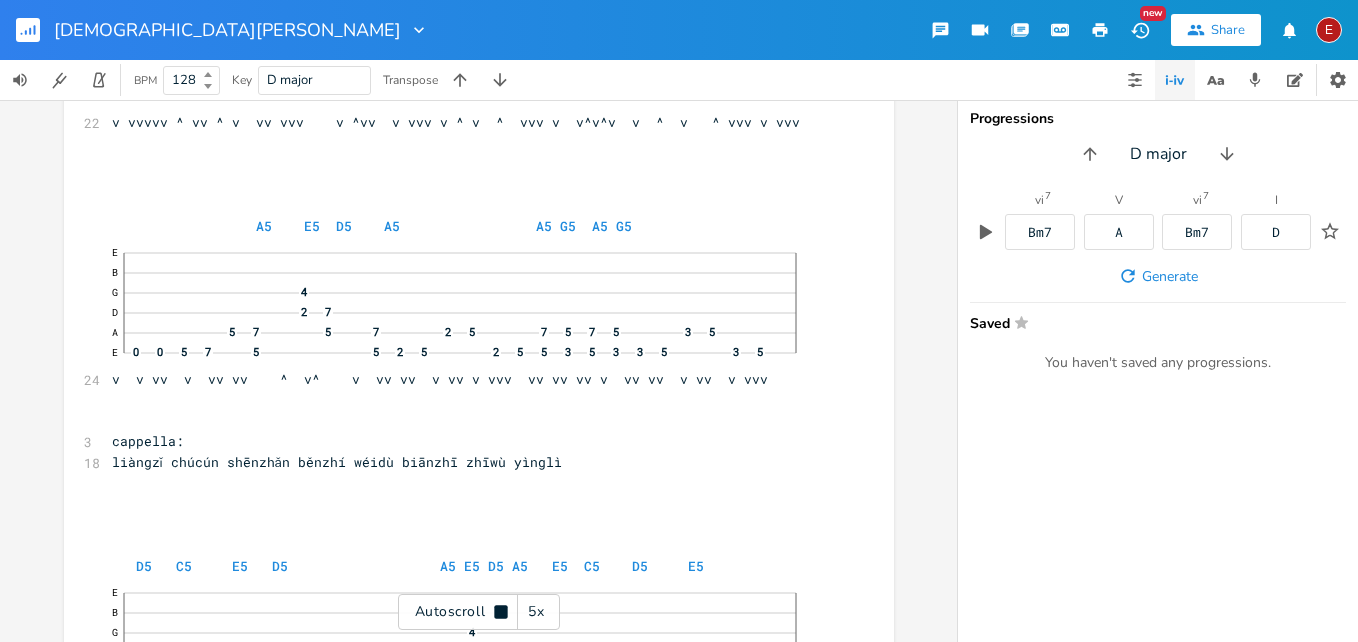 click 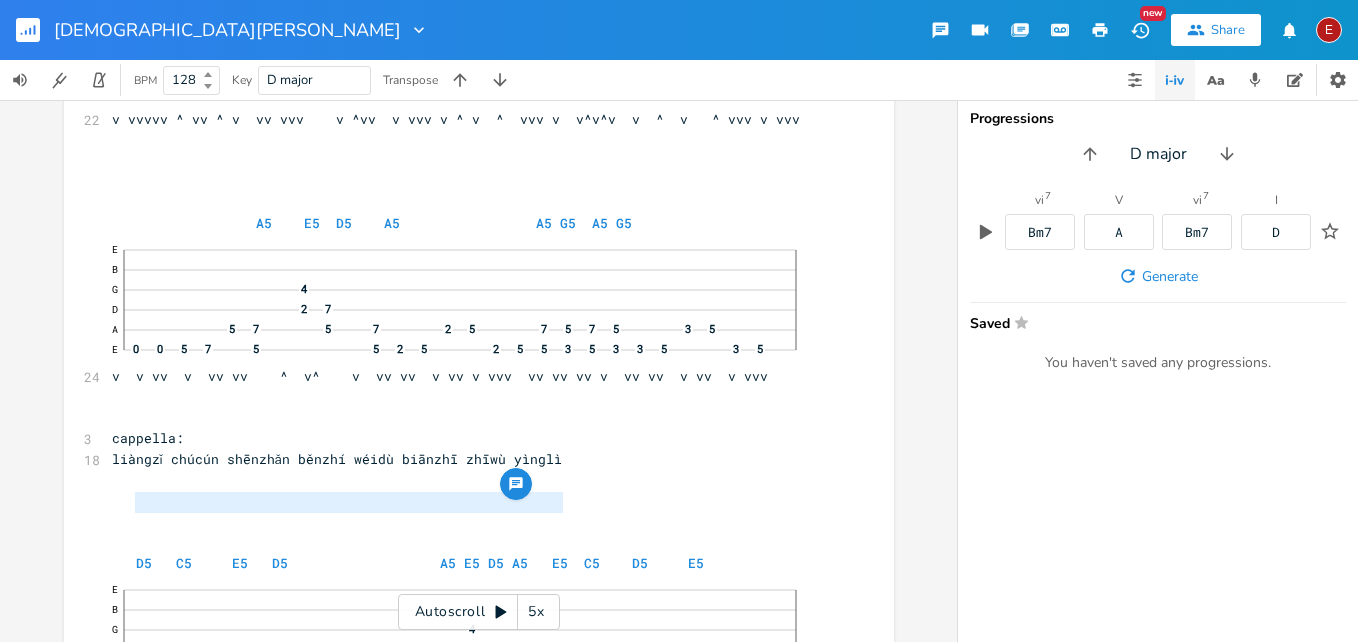 type on "liàngzǐ chúcún shēnzhǎn běnzhí wéidù biānzhī zhīwù yìnglì" 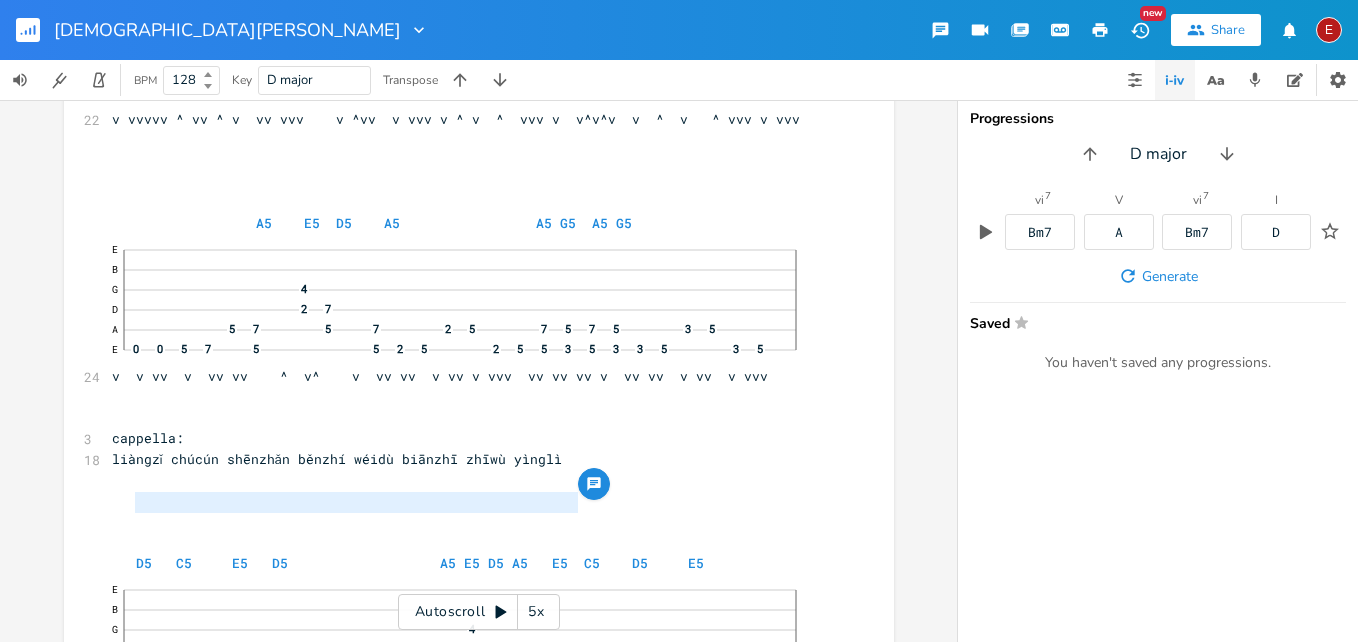 drag, startPoint x: 129, startPoint y: 503, endPoint x: 585, endPoint y: 501, distance: 456.0044 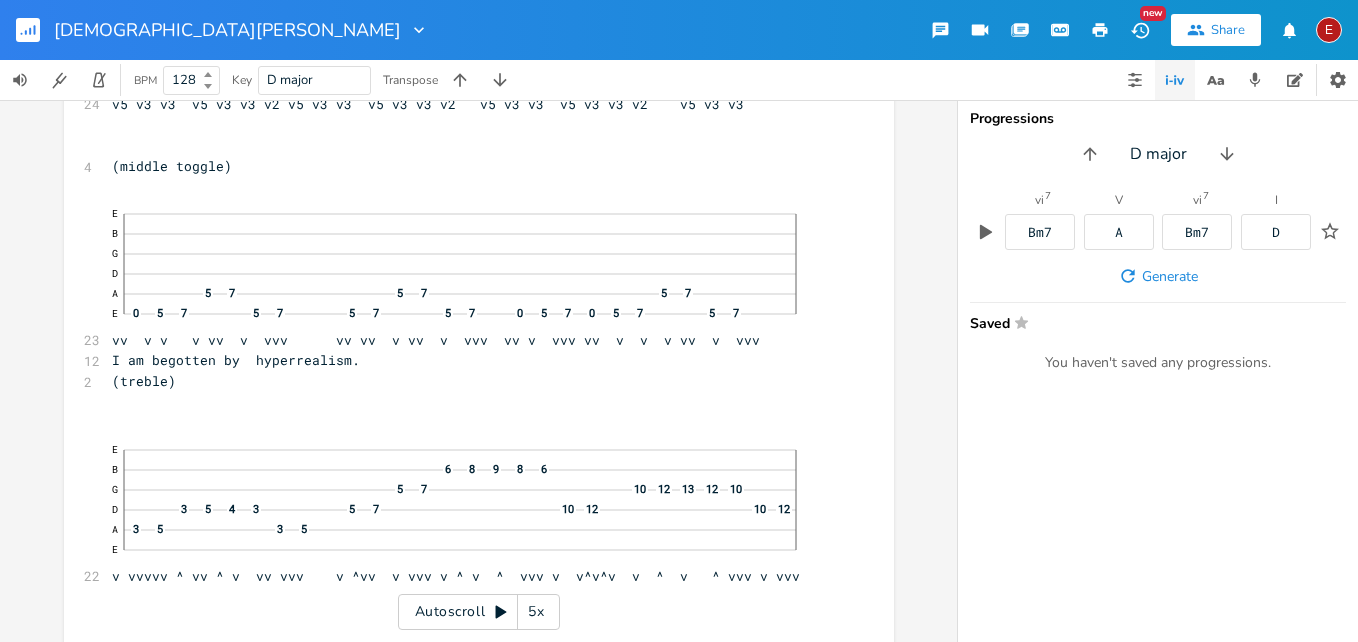 scroll, scrollTop: 24333, scrollLeft: 0, axis: vertical 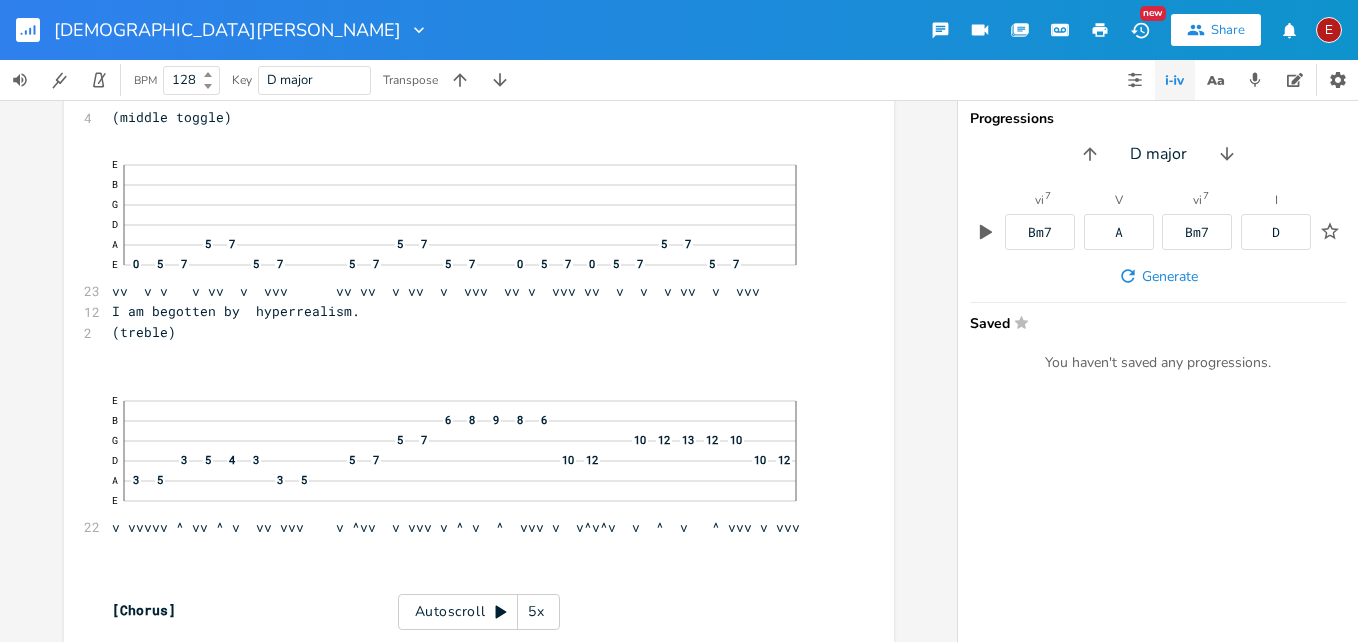 click 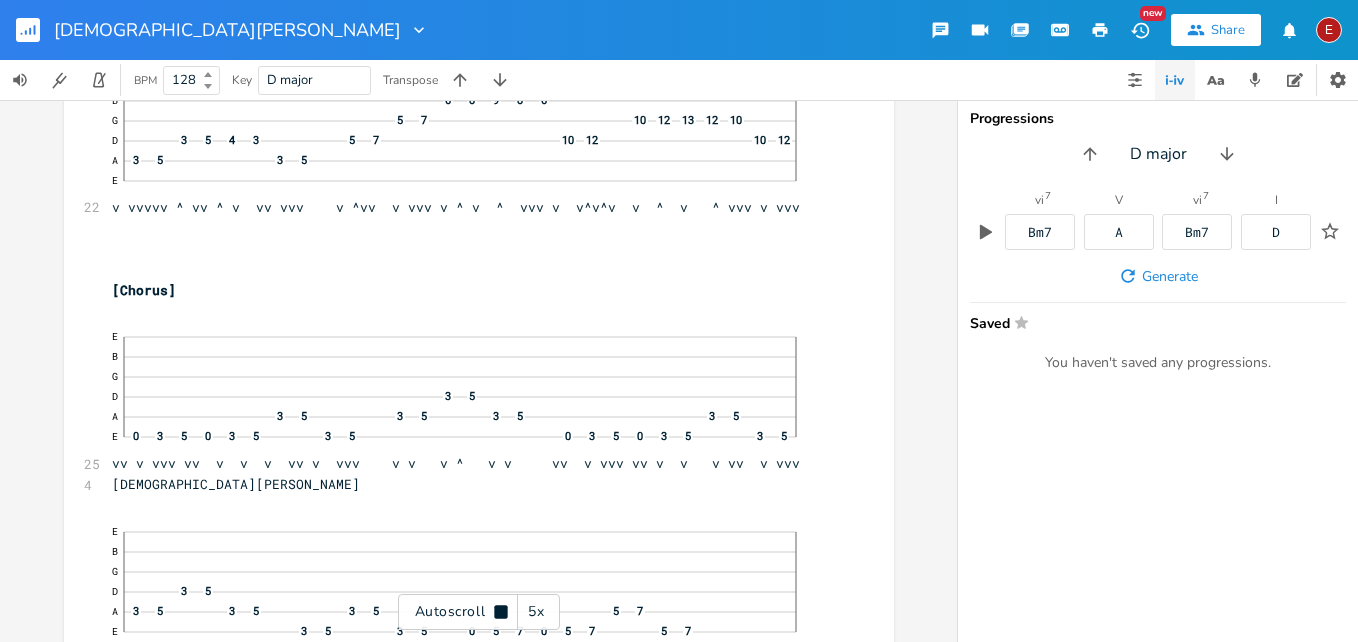 click 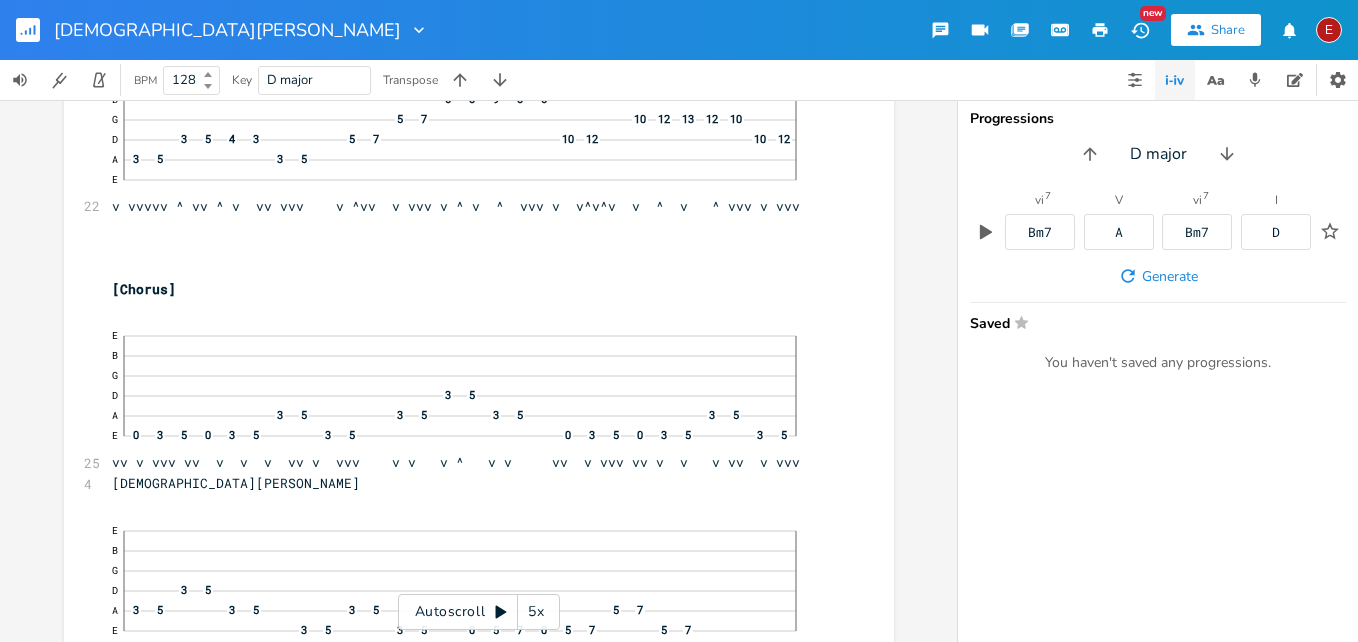 click 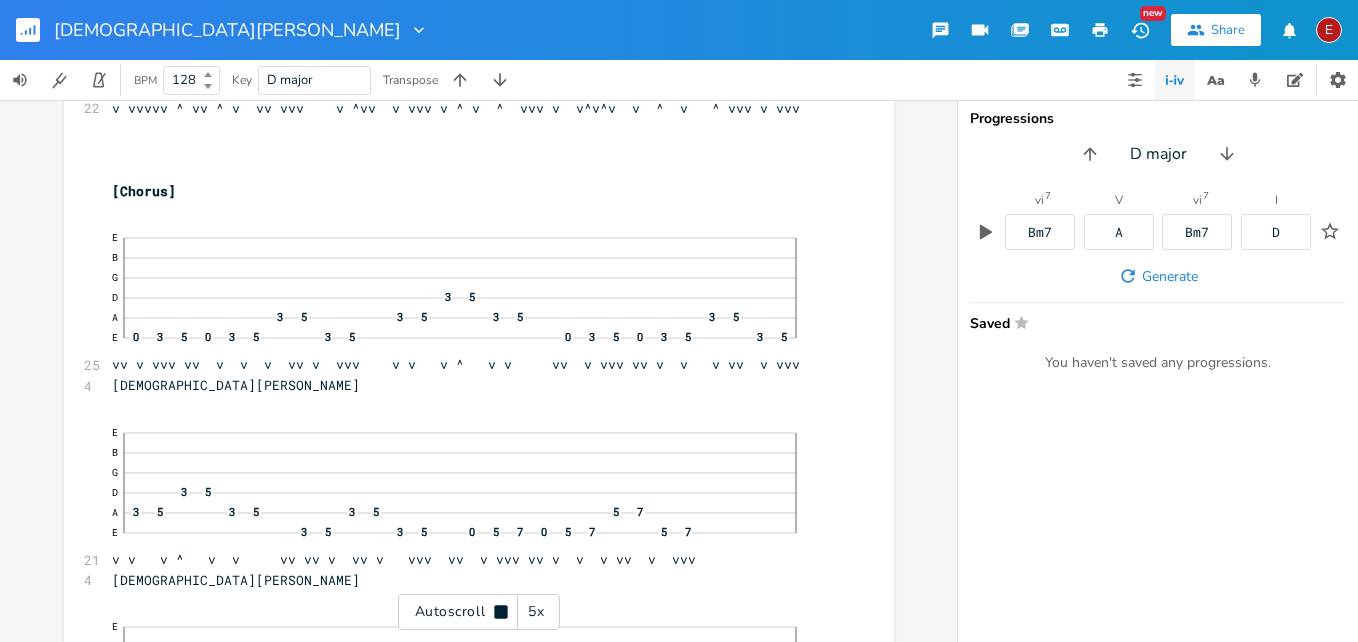 click 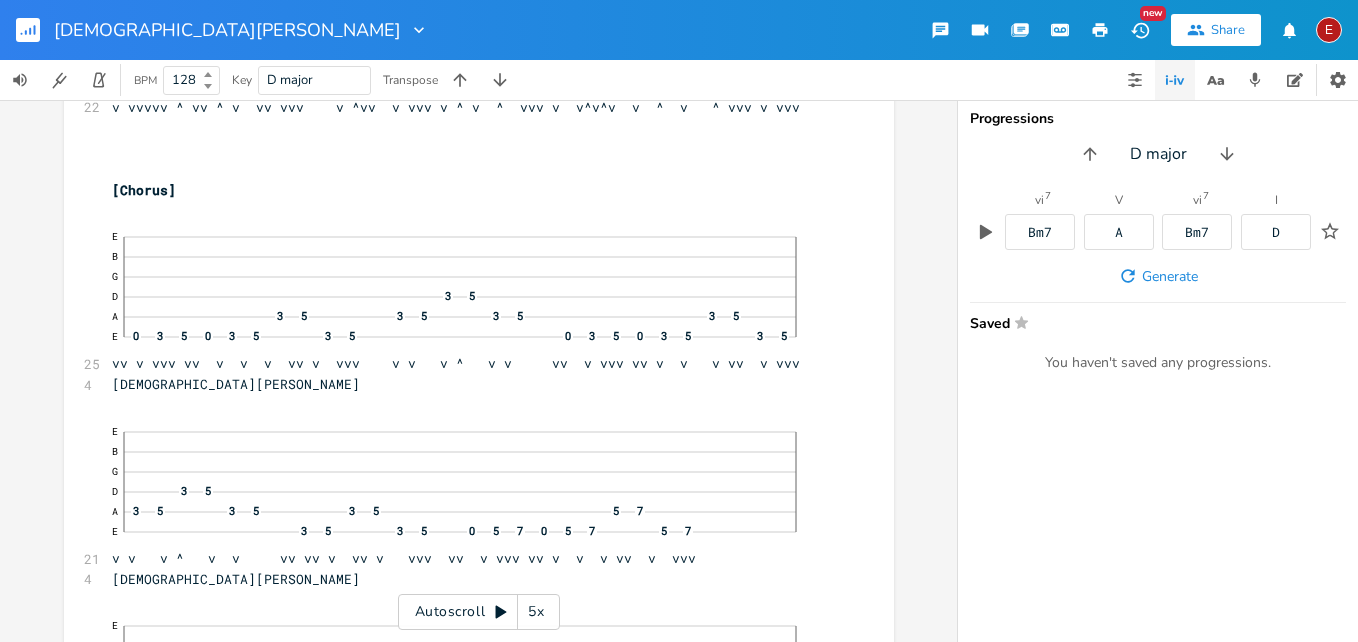 click 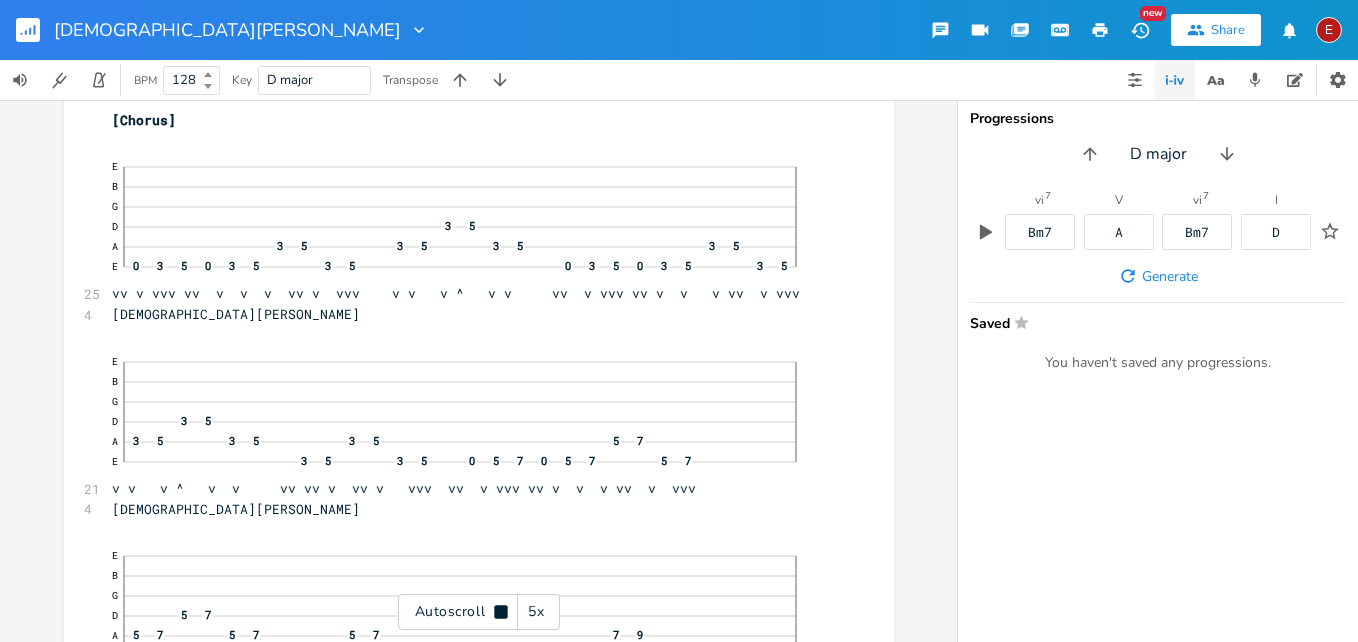 click 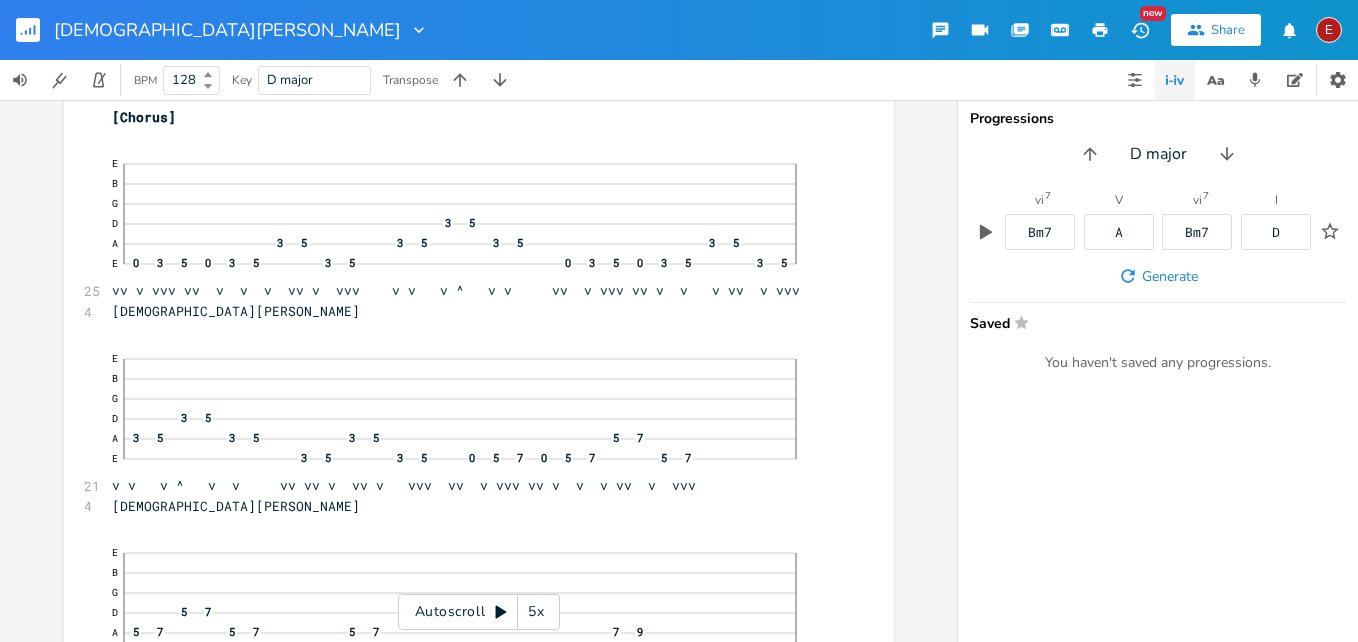 click 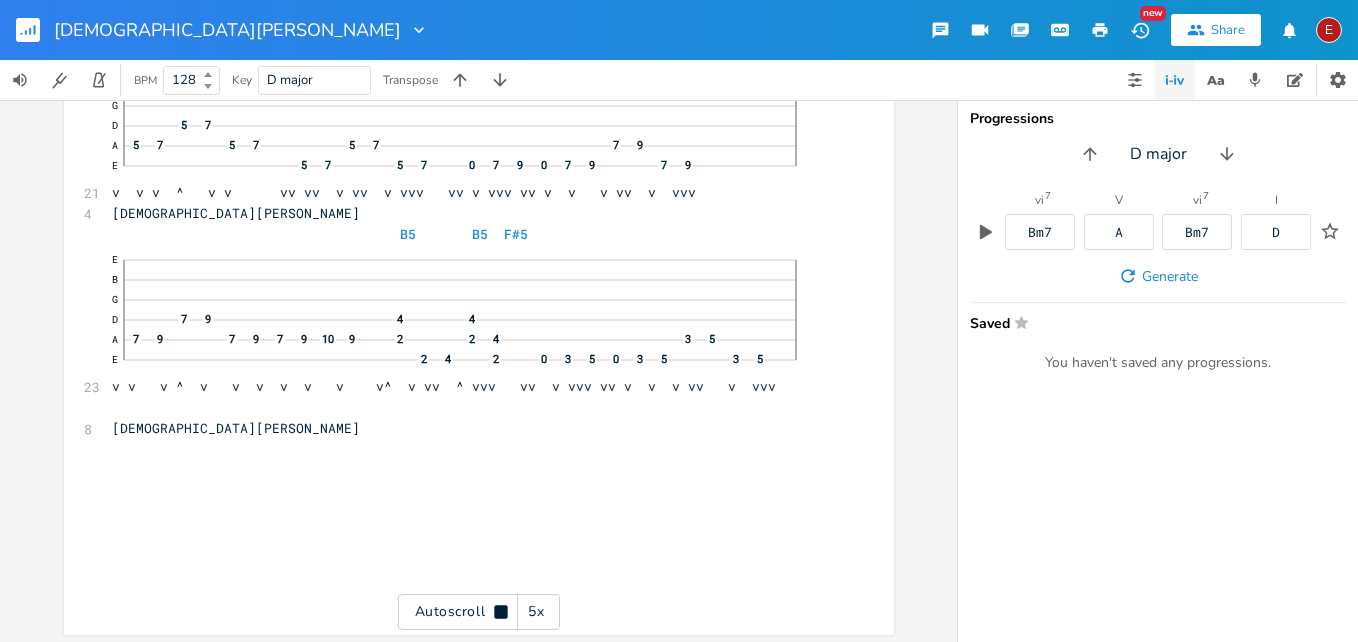 scroll, scrollTop: 25318, scrollLeft: 0, axis: vertical 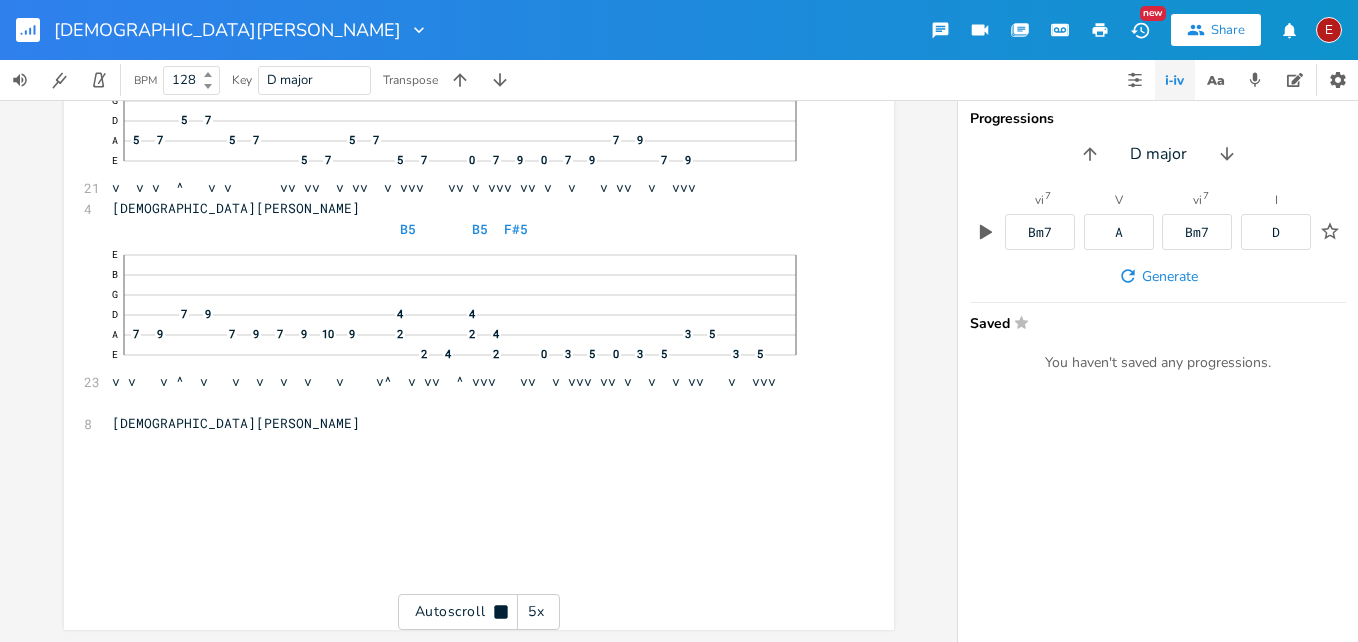 click on "E" at bounding box center [1329, 30] 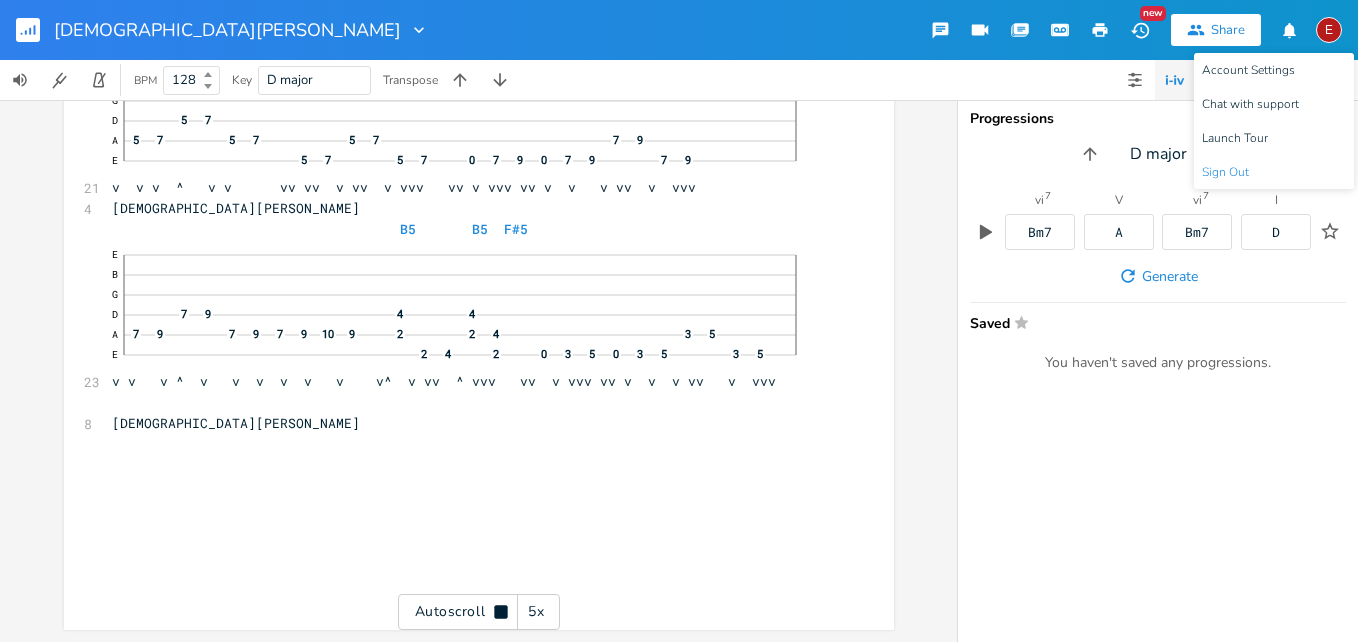 click on "Sign Out" at bounding box center [1274, 172] 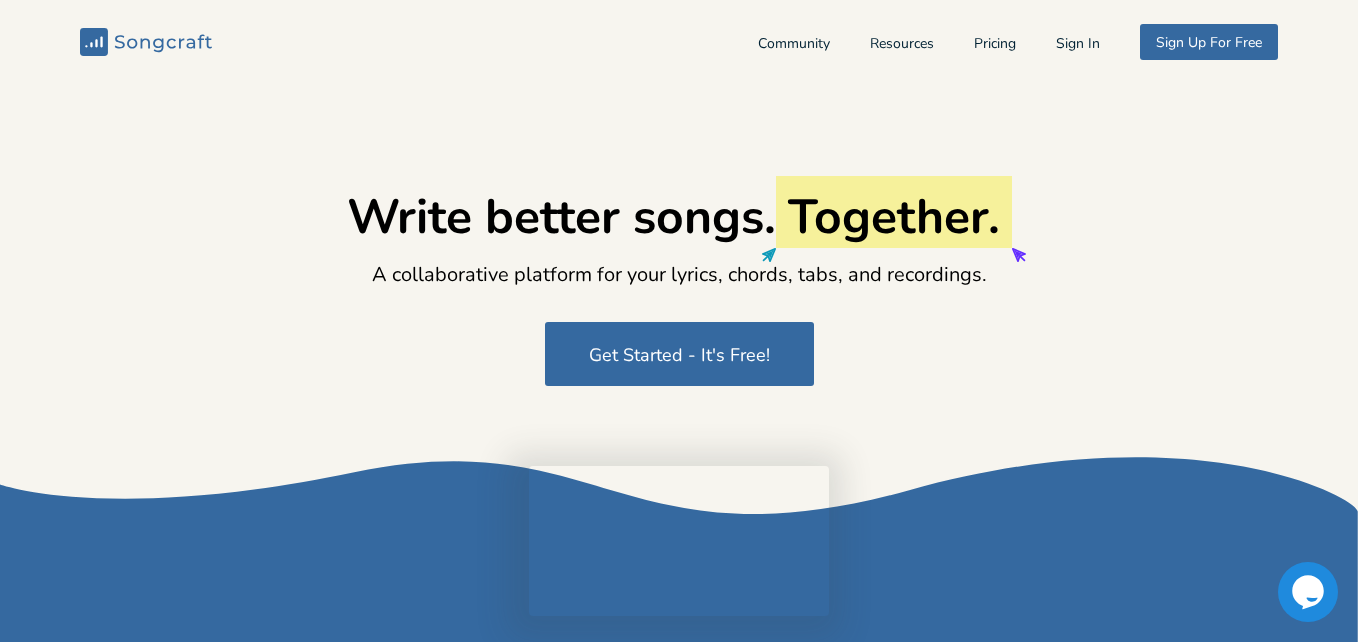 type on "[EMAIL_ADDRESS][DOMAIN_NAME]" 